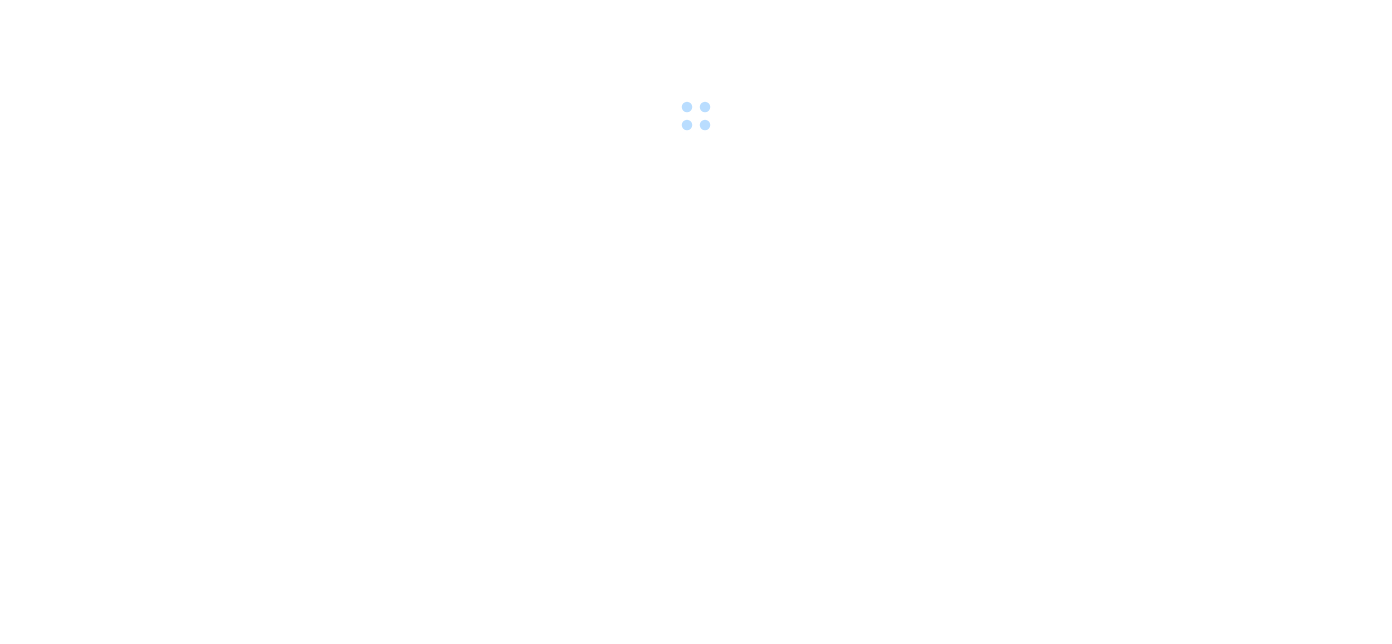 scroll, scrollTop: 0, scrollLeft: 0, axis: both 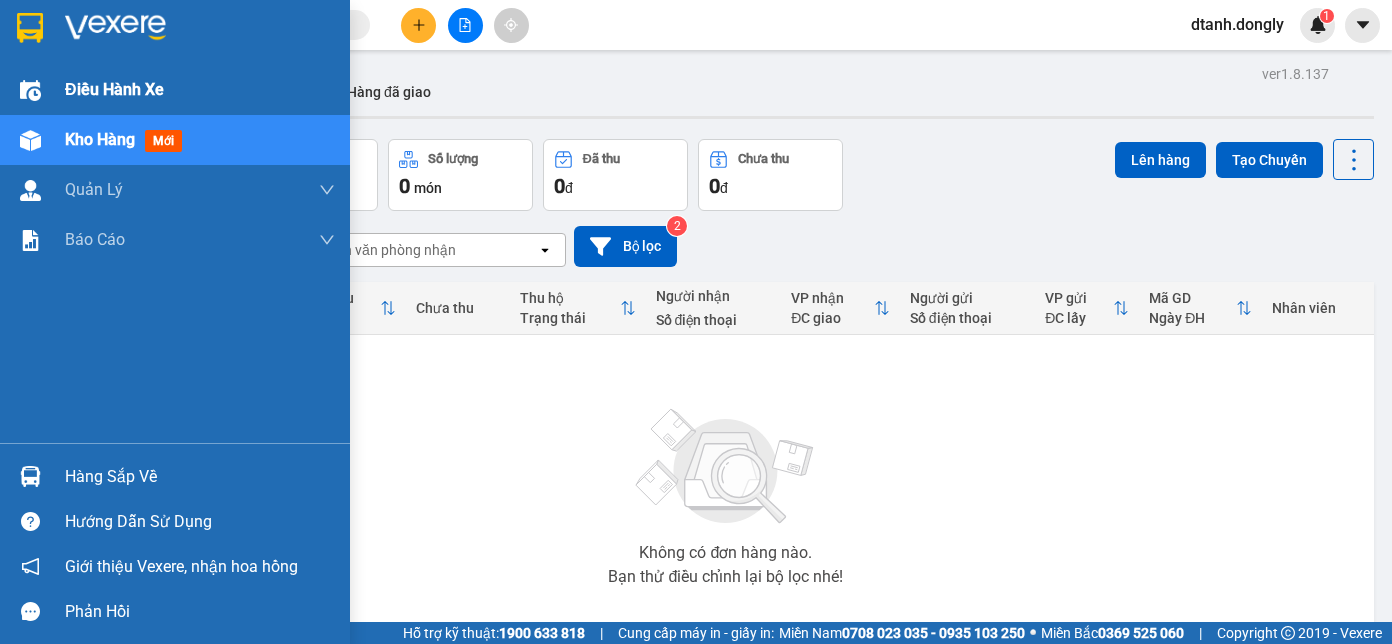 drag, startPoint x: 44, startPoint y: 98, endPoint x: 133, endPoint y: 107, distance: 89.453896 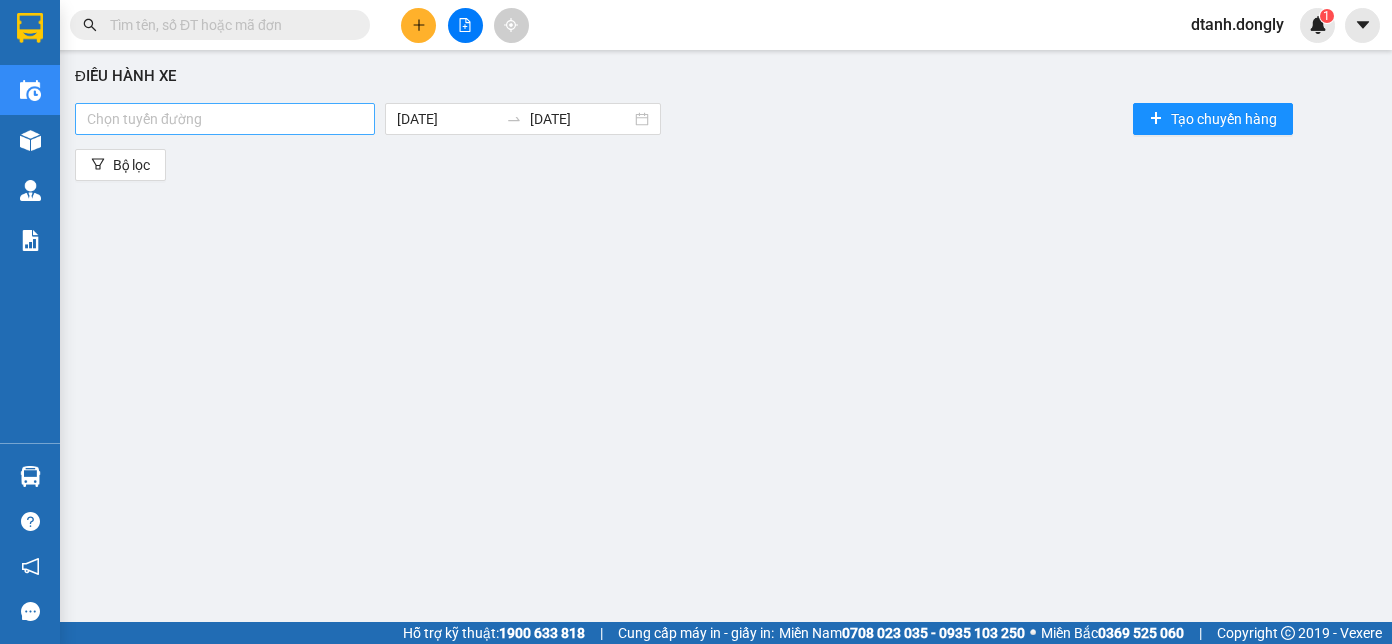 click at bounding box center (225, 119) 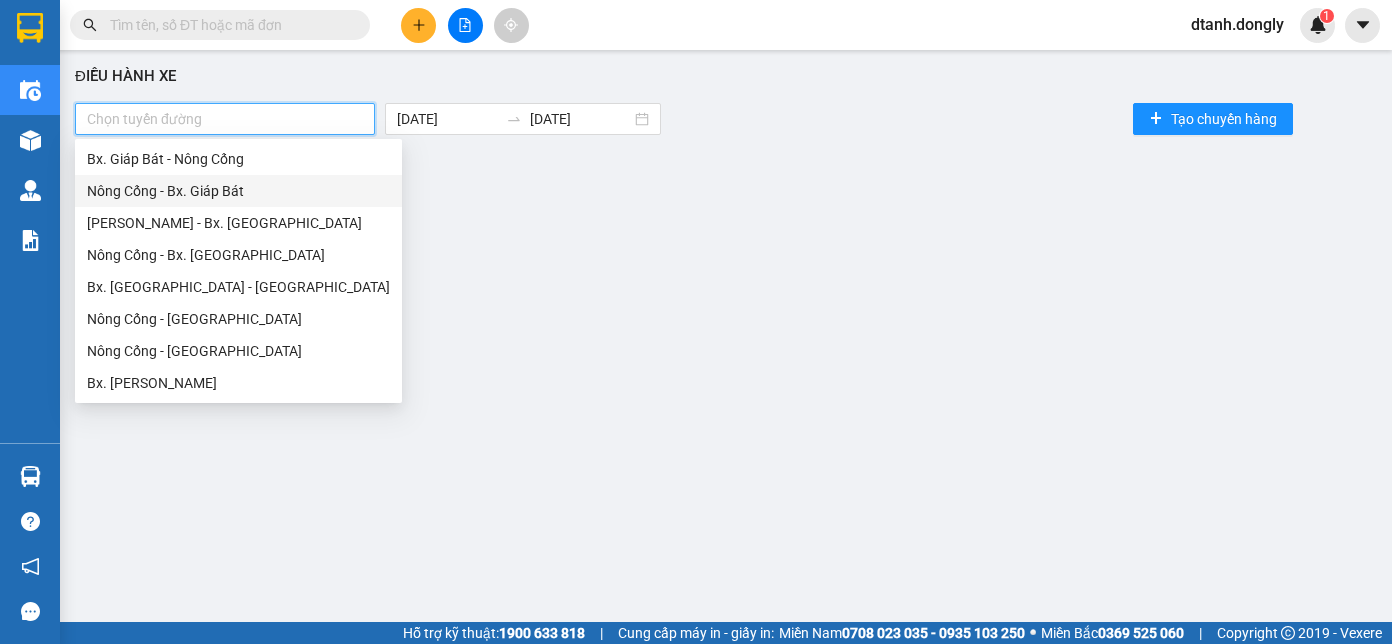 click on "Nông Cống - Bx. Giáp Bát" at bounding box center (238, 191) 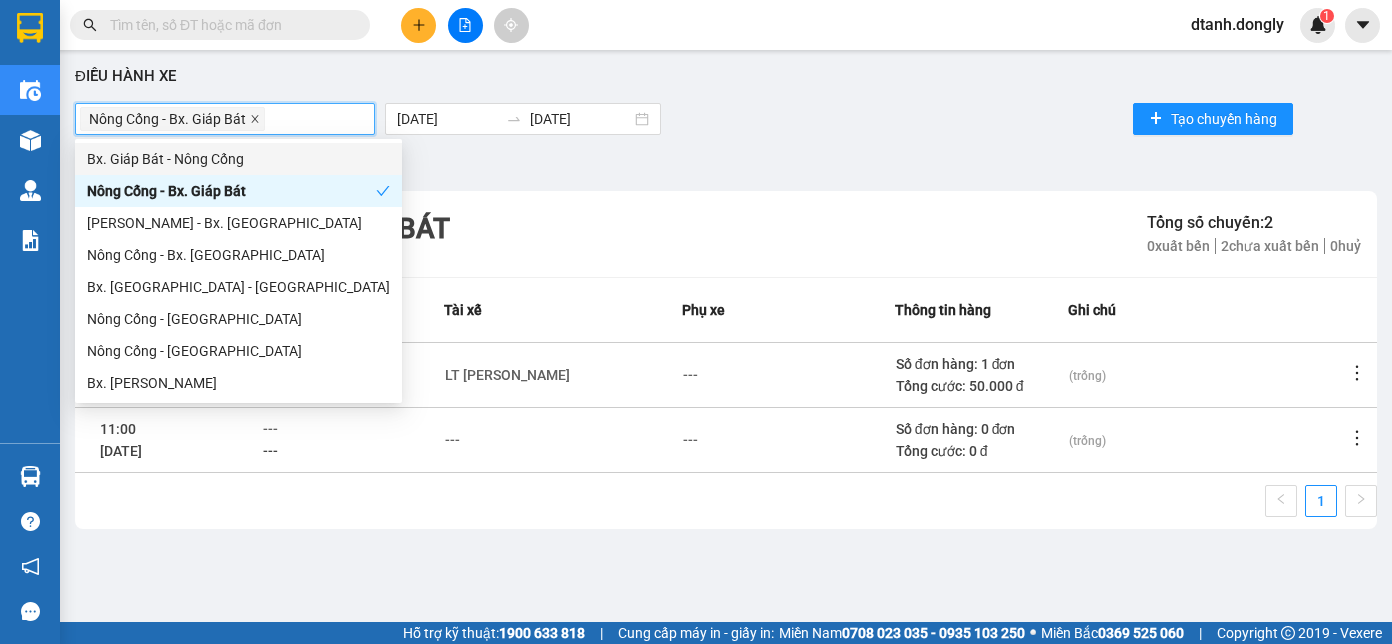 click 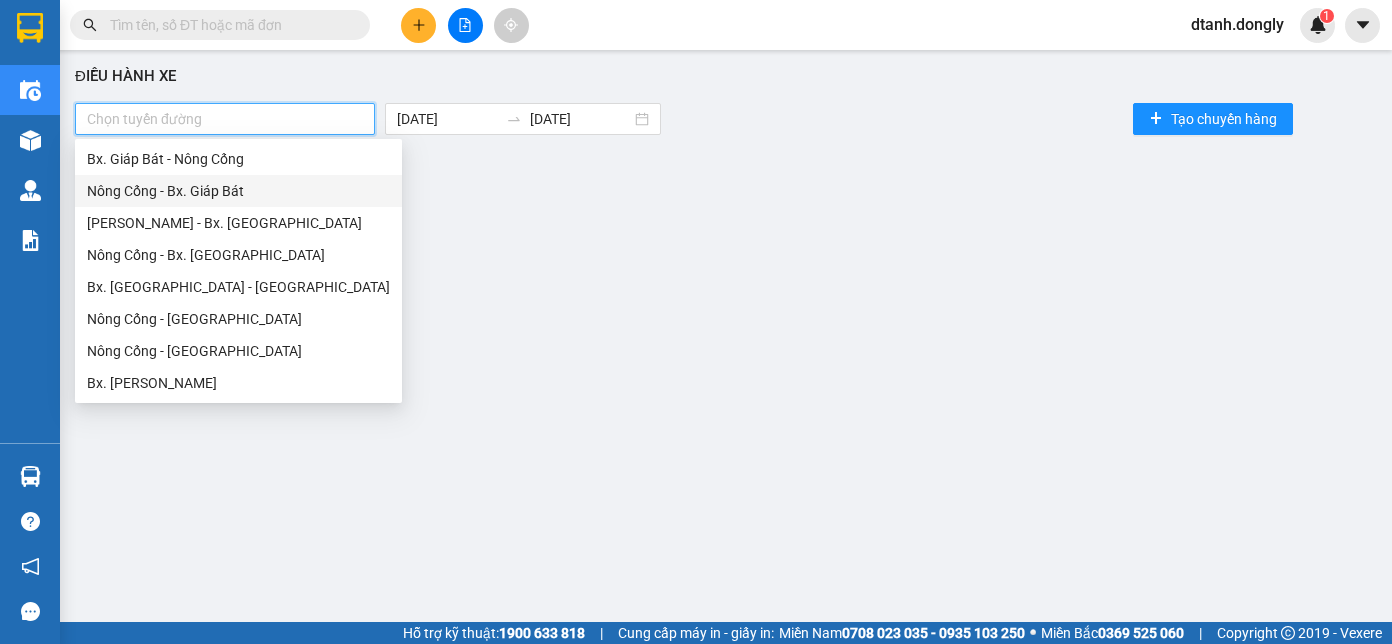 click on "Nông Cống - Bx. Giáp Bát" at bounding box center (238, 191) 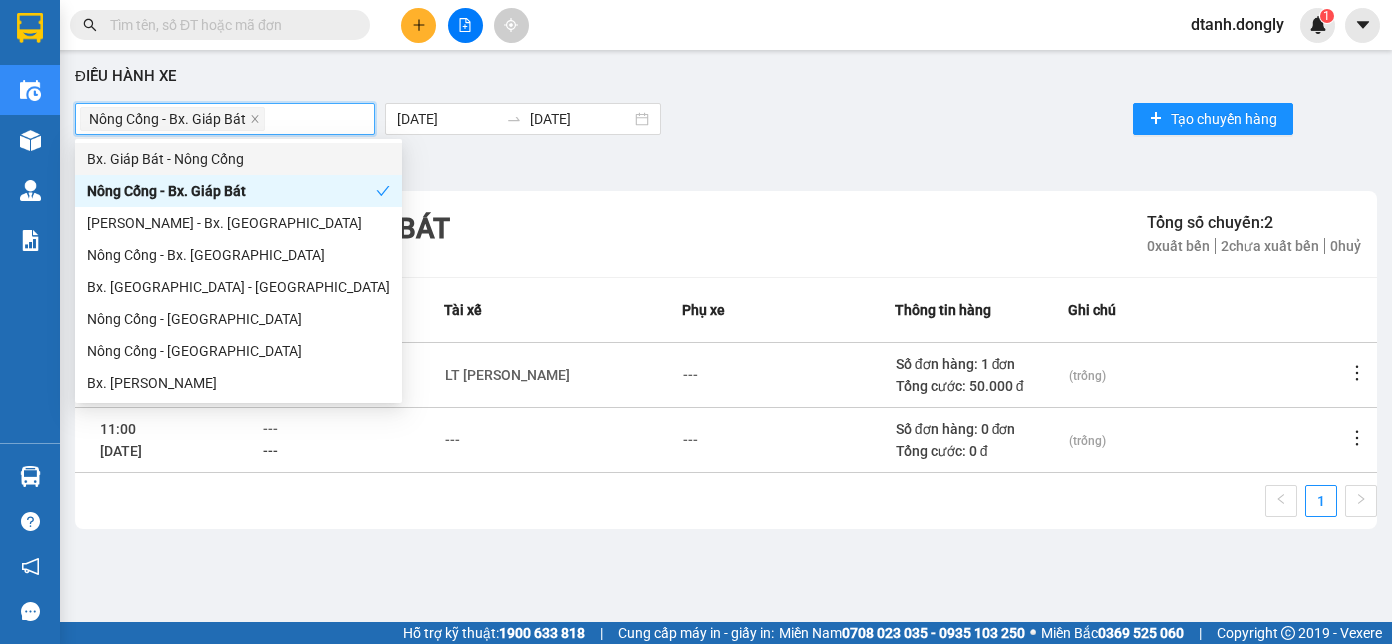 click on "Bx. Giáp Bát - Nông Cống" at bounding box center [238, 159] 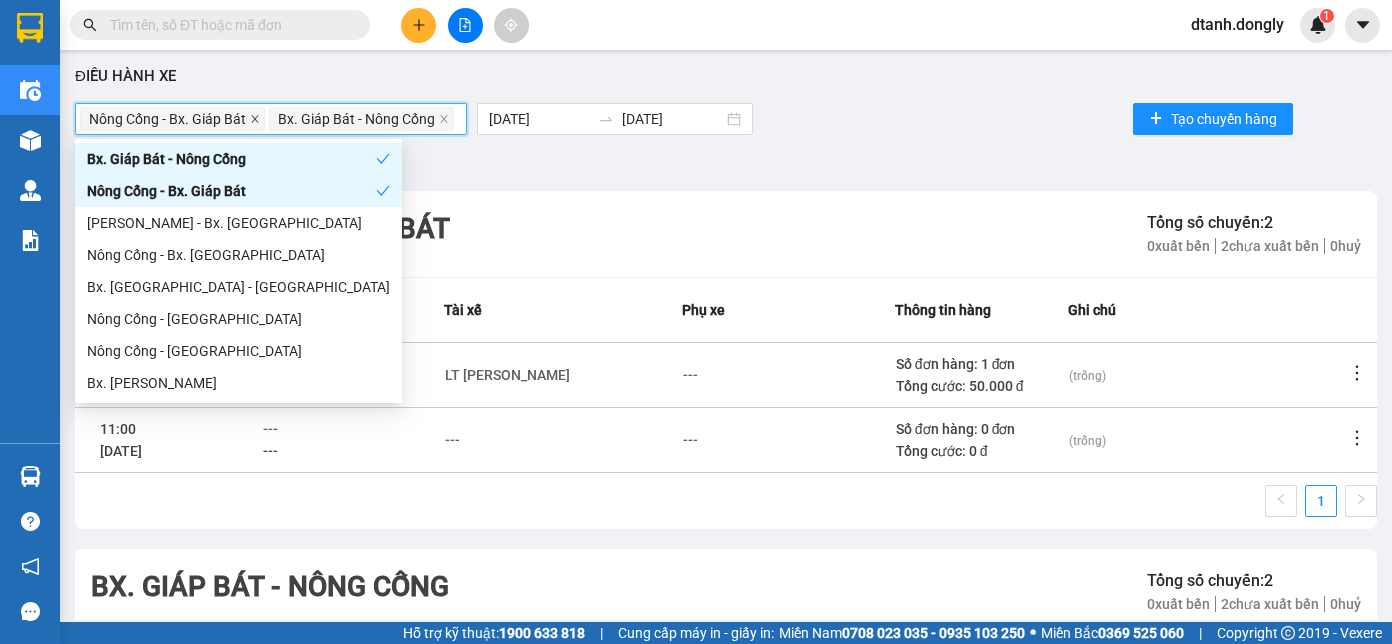 click 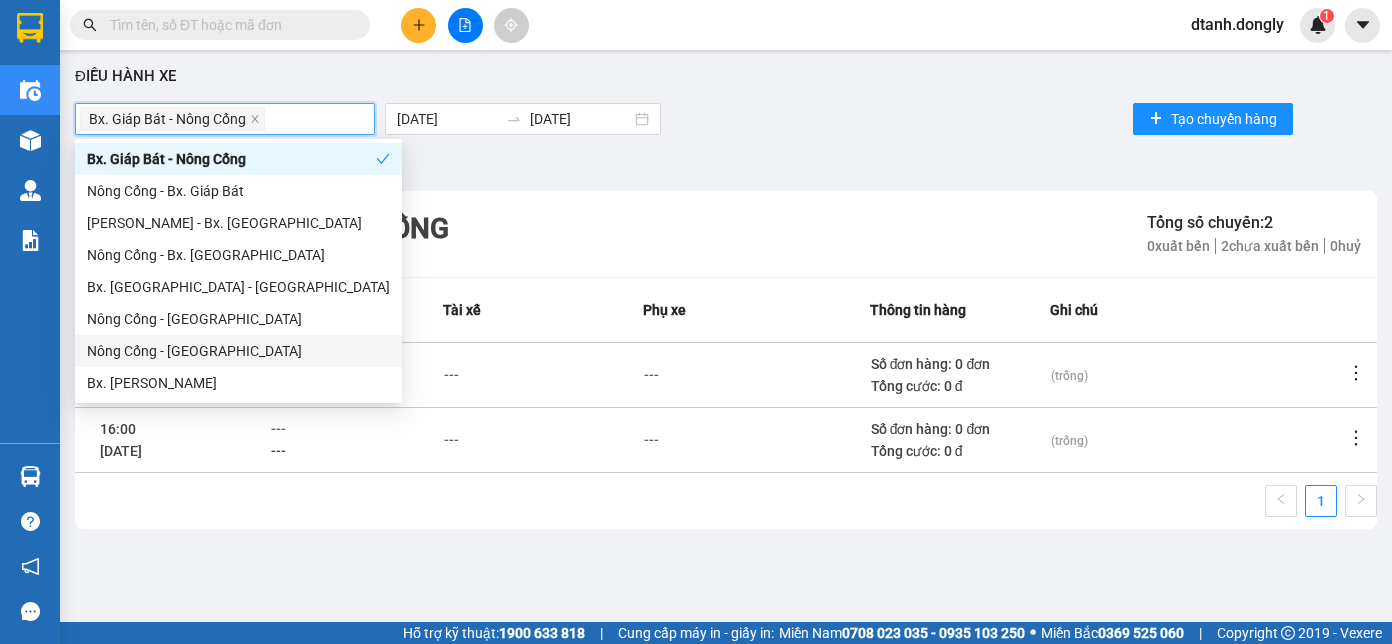 click on "Nông Cống - [GEOGRAPHIC_DATA]" at bounding box center (238, 351) 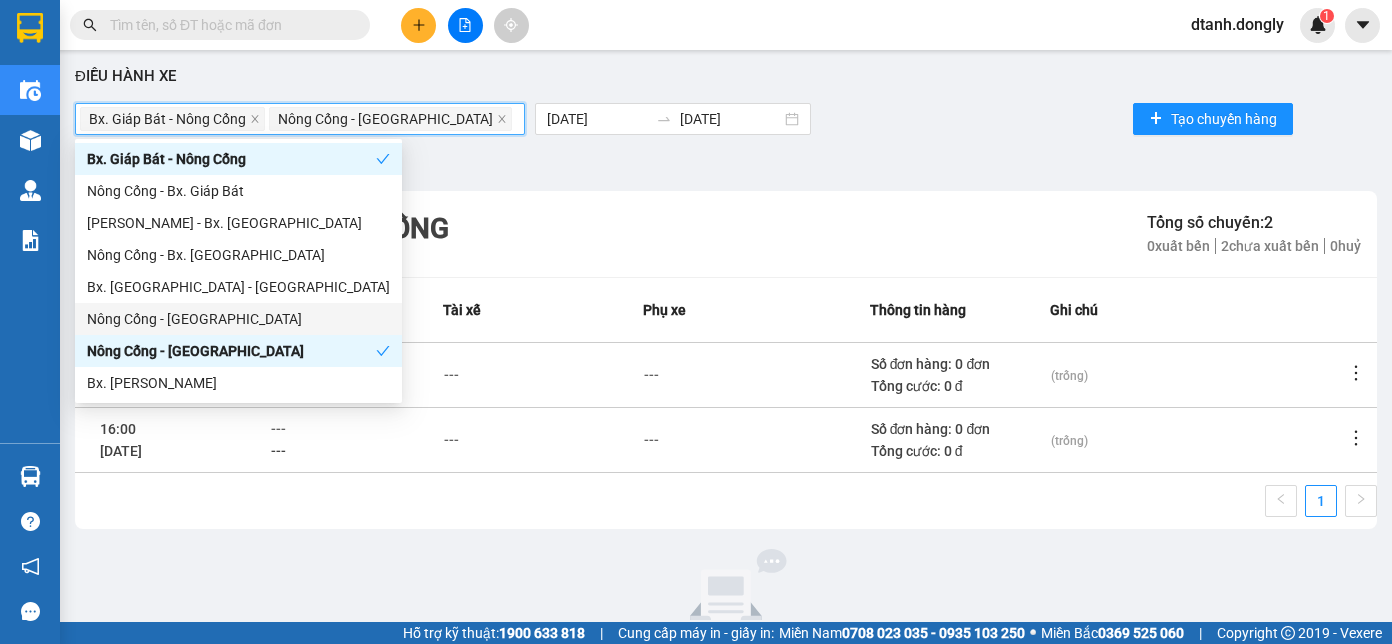 click on "Bx. [GEOGRAPHIC_DATA] - [GEOGRAPHIC_DATA]" at bounding box center [238, 287] 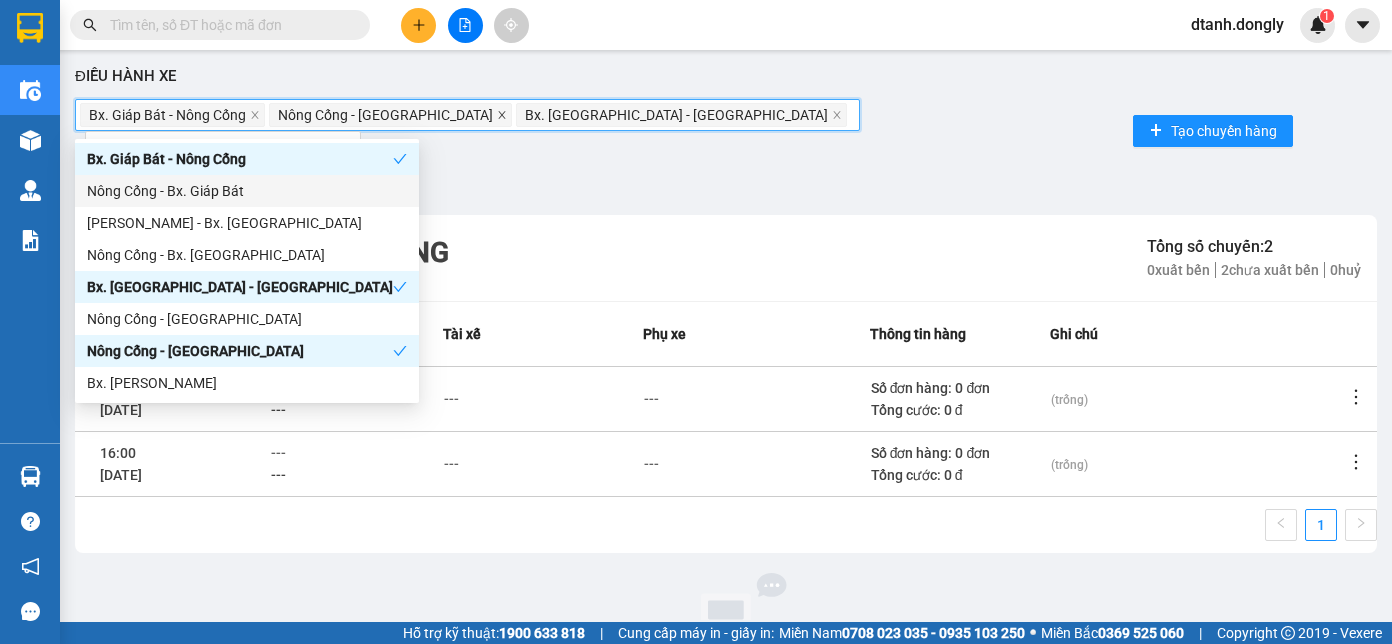 click 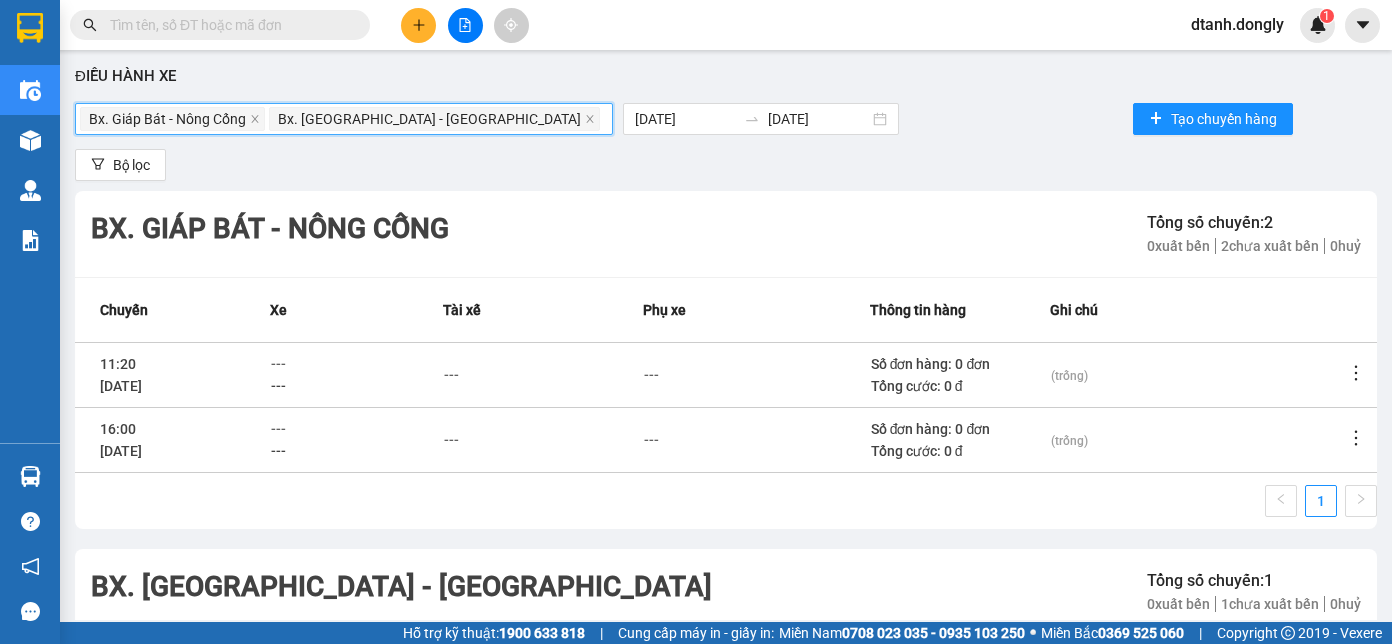 click on "Bx. [GEOGRAPHIC_DATA] - [GEOGRAPHIC_DATA]" at bounding box center [434, 119] 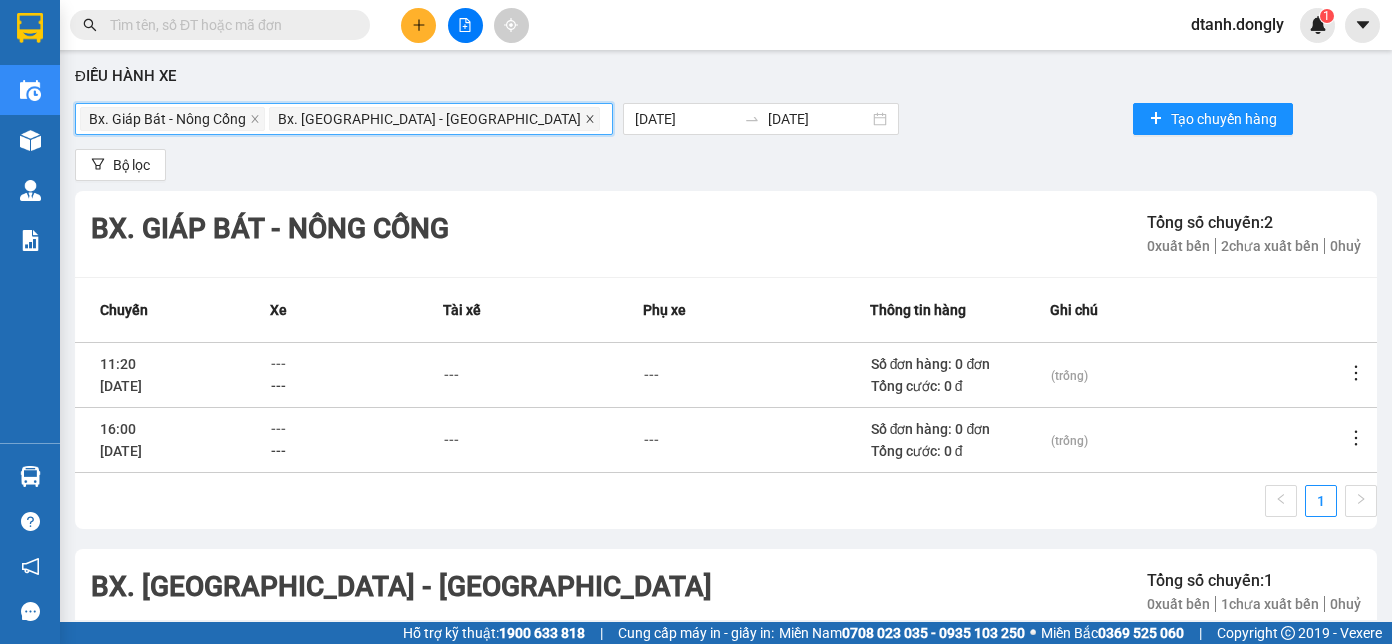 click 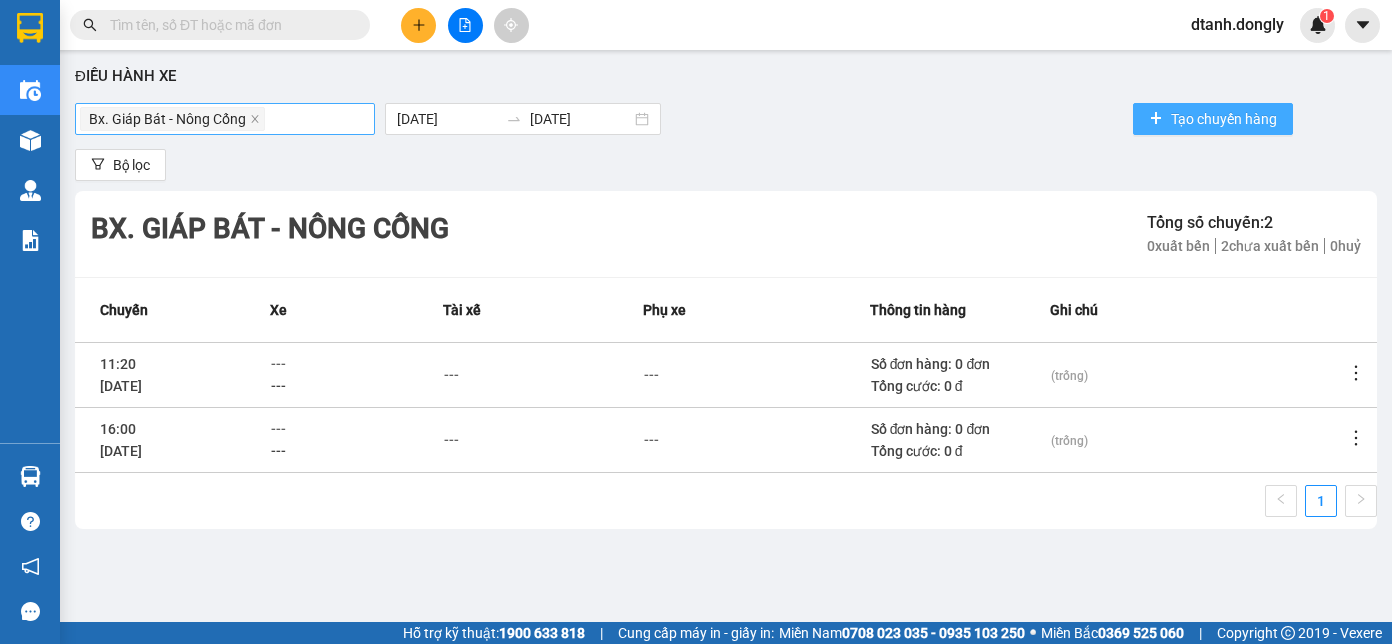 click on "Tạo chuyến hàng" at bounding box center [1224, 119] 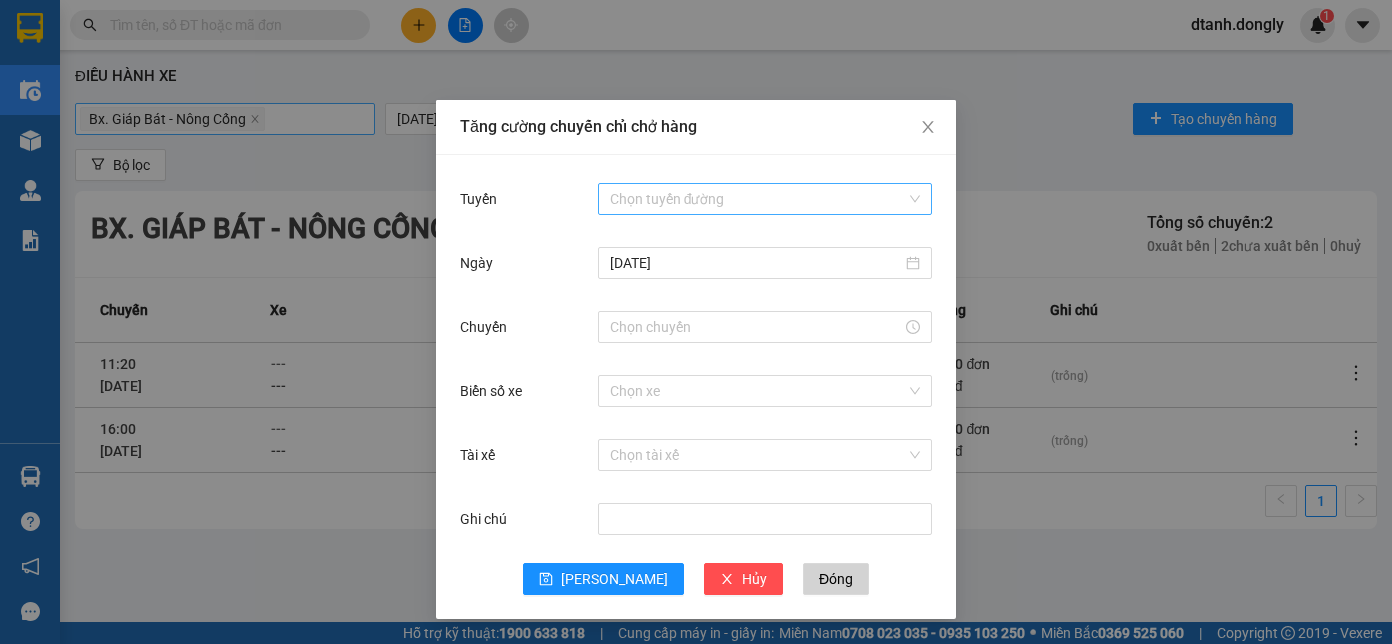 click on "Tuyến" at bounding box center (758, 199) 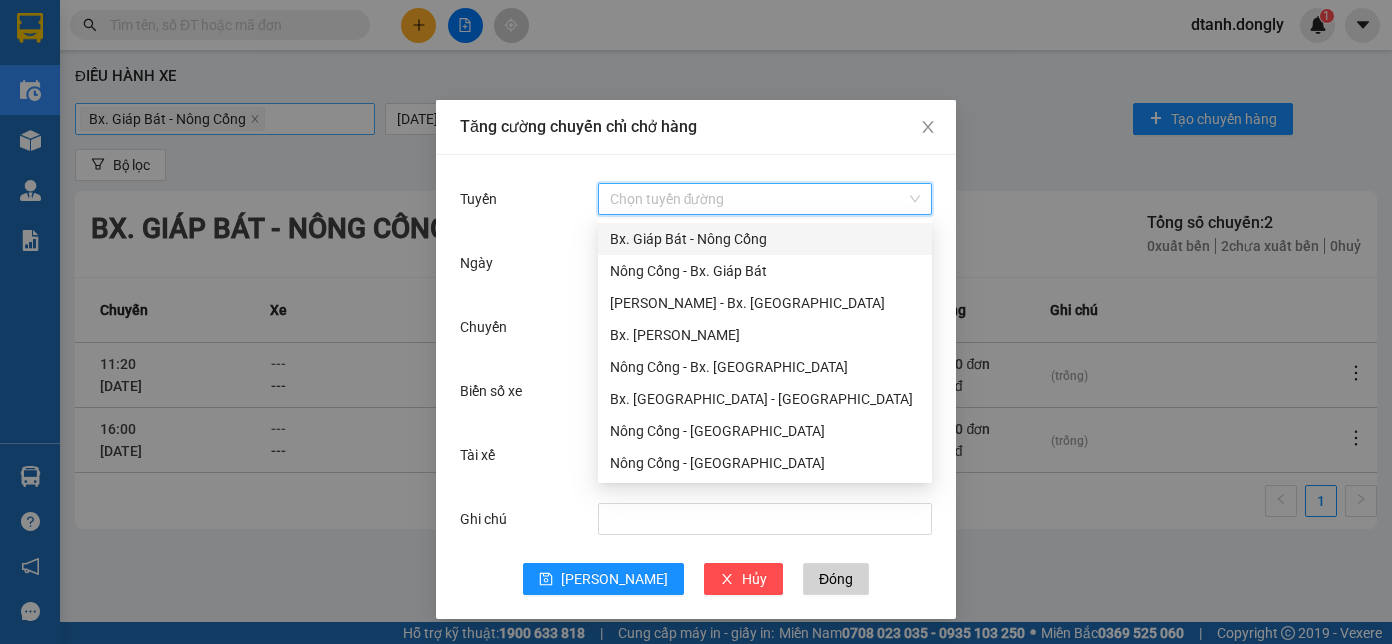 click on "Bx. Giáp Bát - Nông Cống" at bounding box center [765, 239] 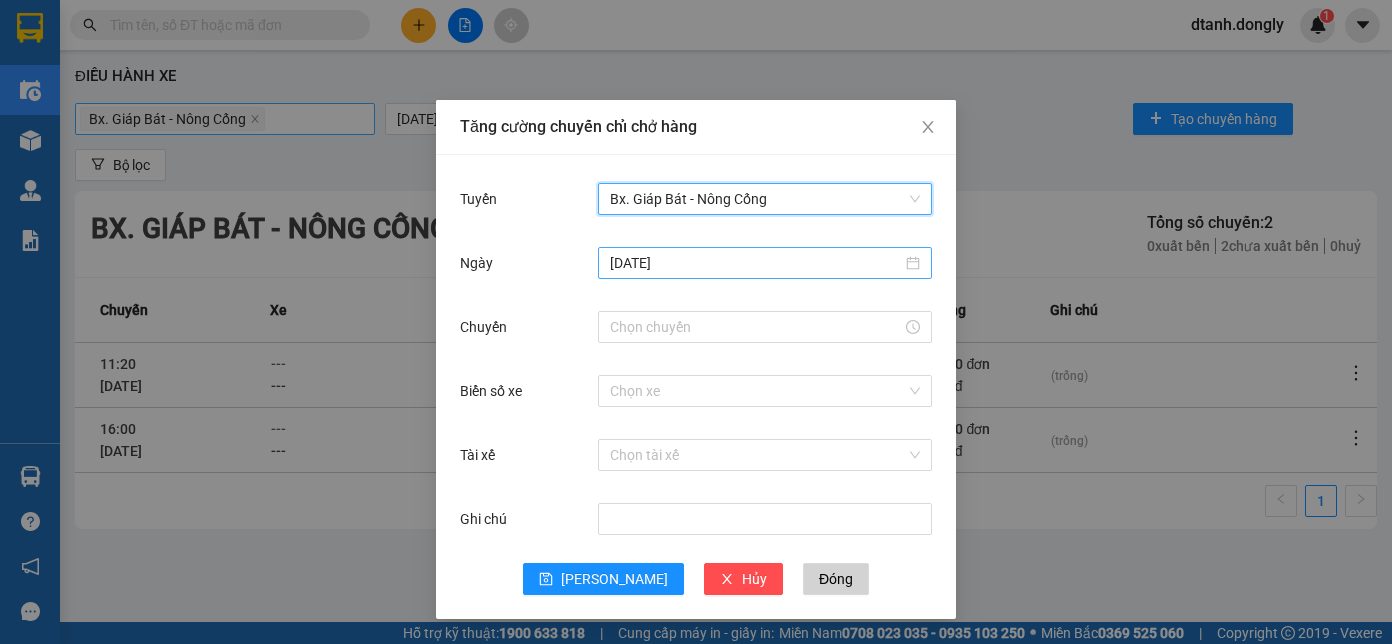 click on "[DATE]" at bounding box center (756, 263) 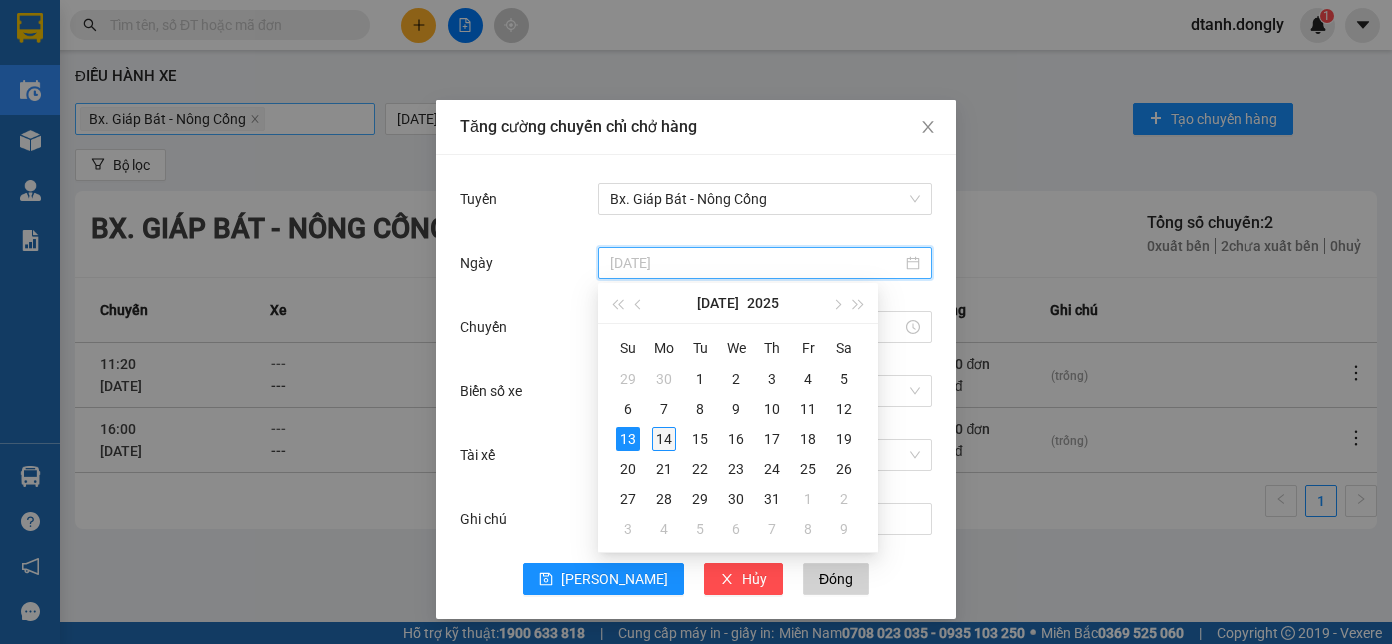 type on "[DATE]" 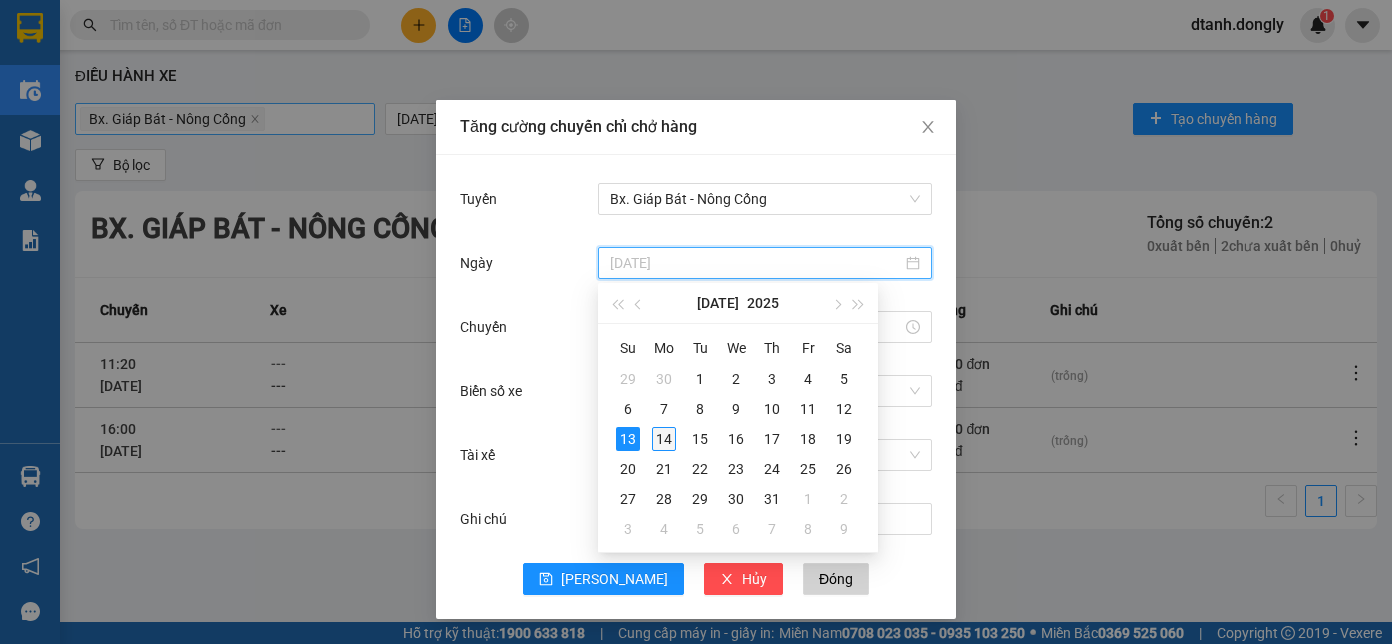 click on "14" at bounding box center (664, 439) 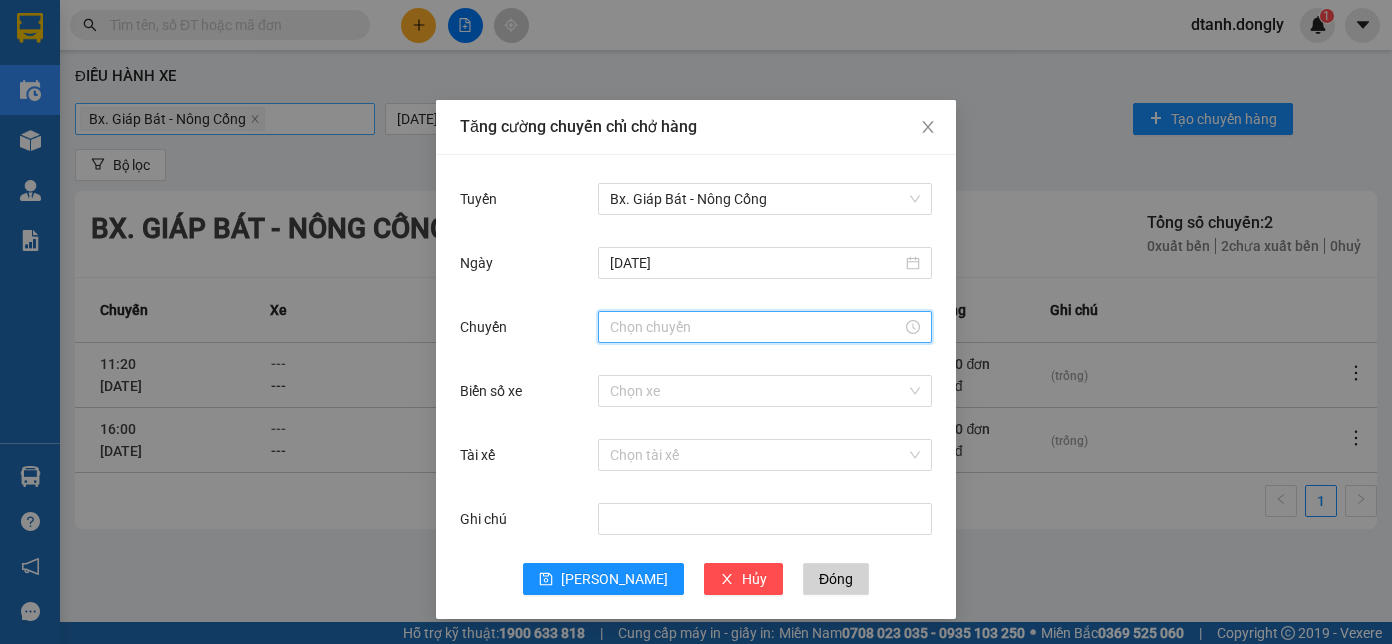 click on "Chuyến" at bounding box center [756, 327] 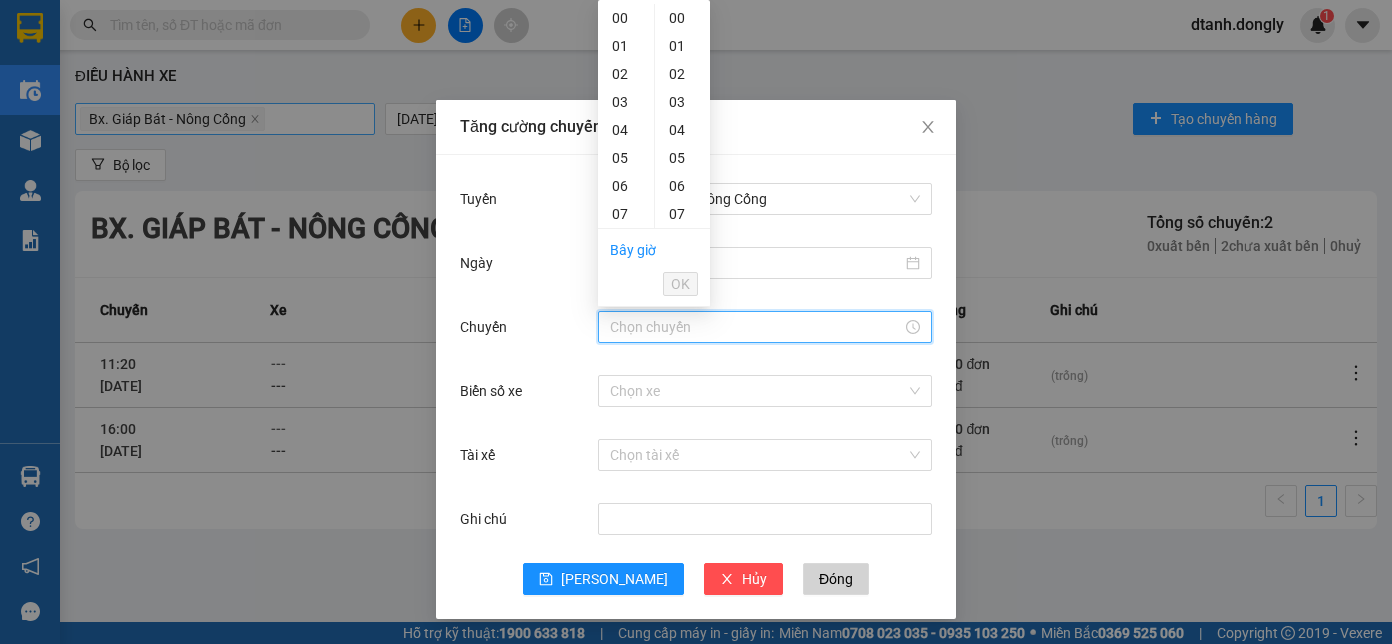 scroll, scrollTop: 100, scrollLeft: 0, axis: vertical 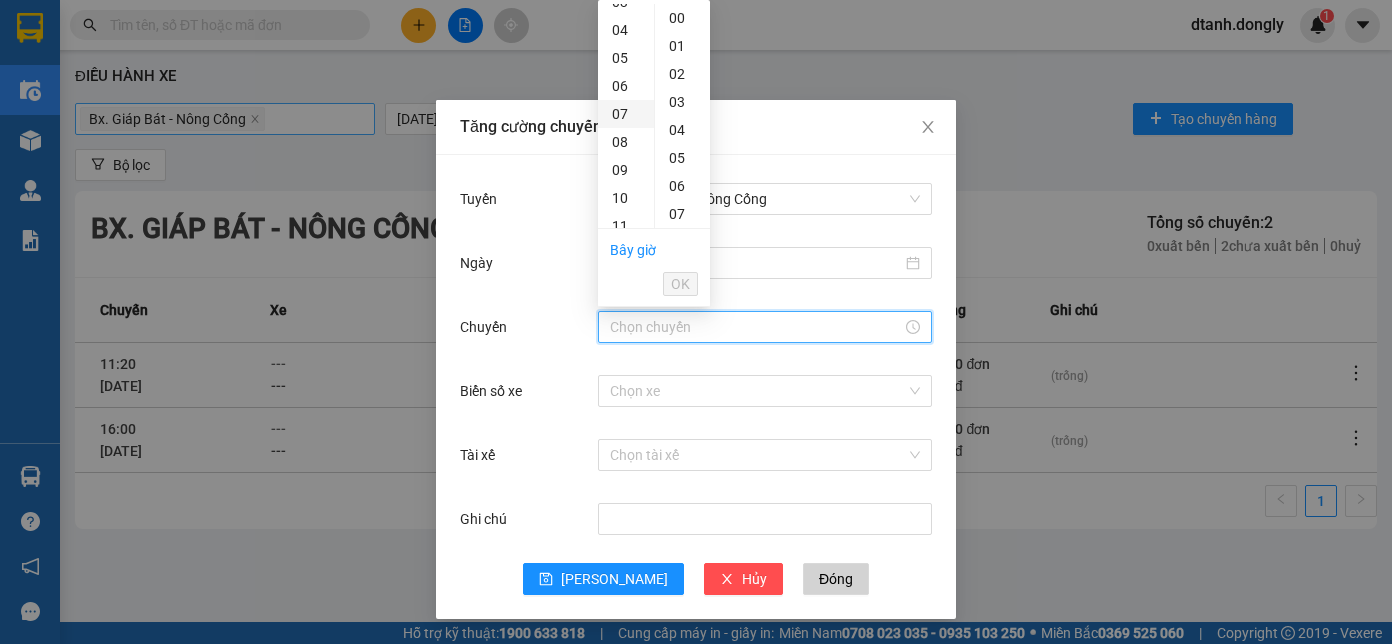 click on "07" at bounding box center [626, 114] 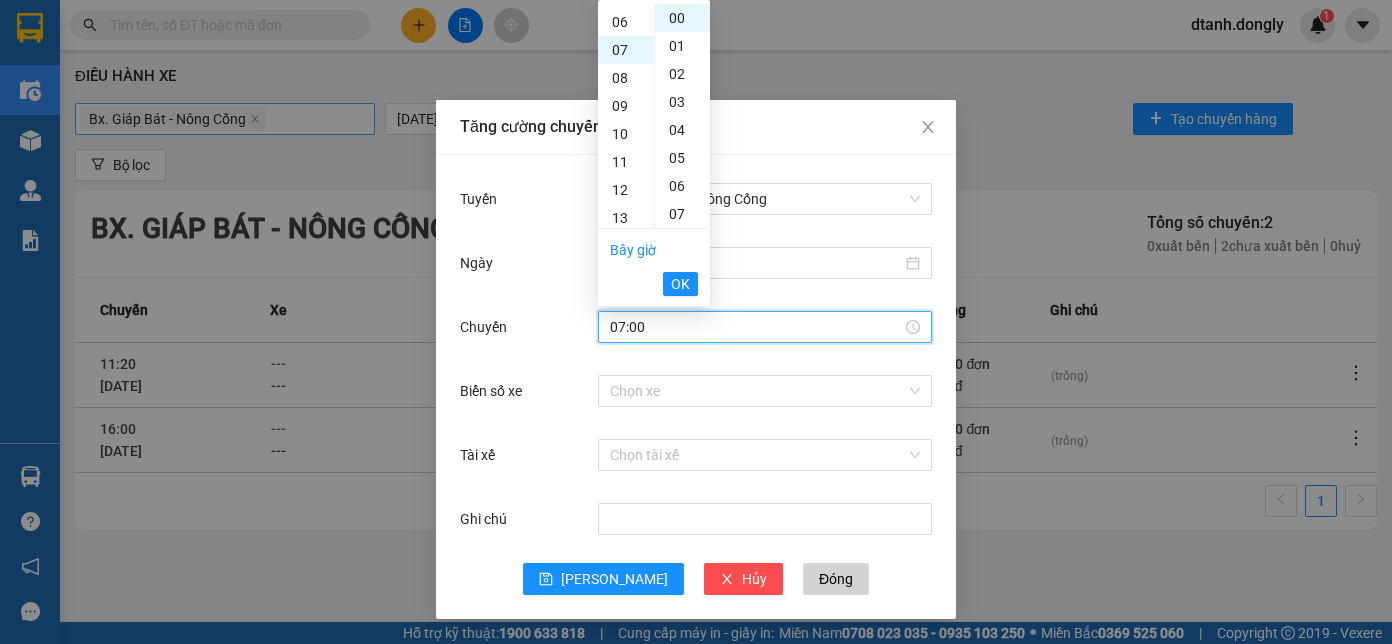 scroll, scrollTop: 196, scrollLeft: 0, axis: vertical 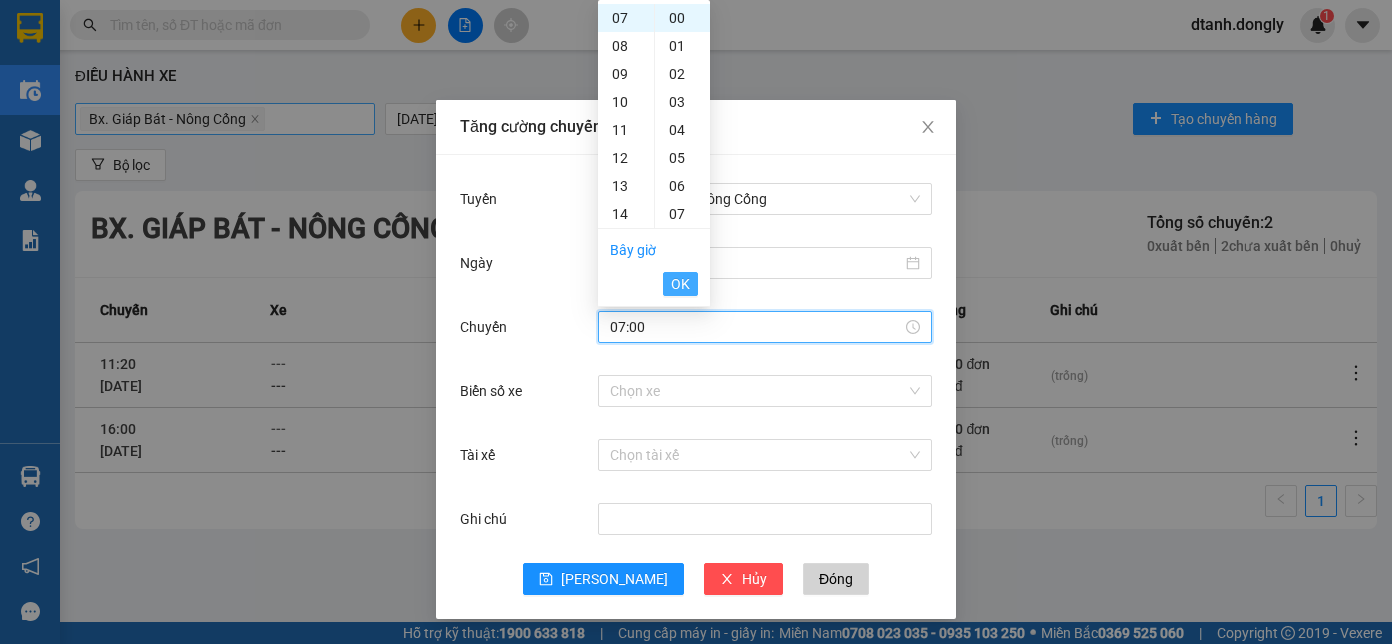 click on "OK" at bounding box center [680, 284] 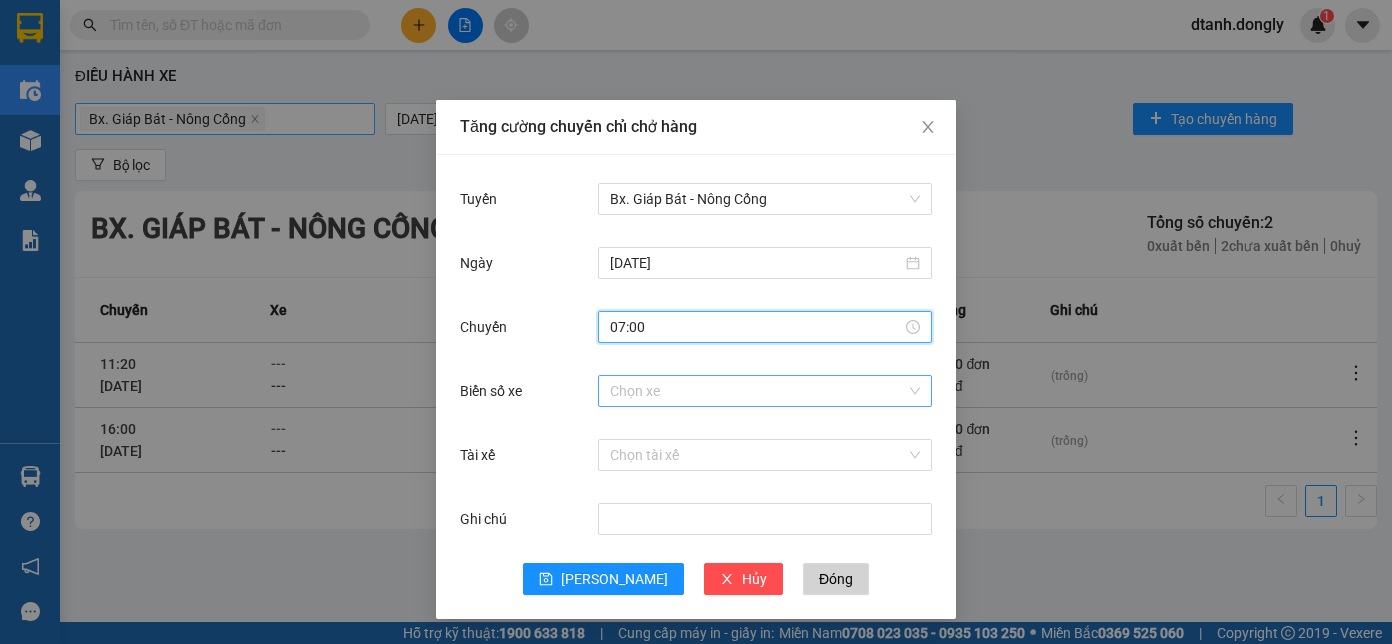 click on "Biển số xe" at bounding box center (758, 391) 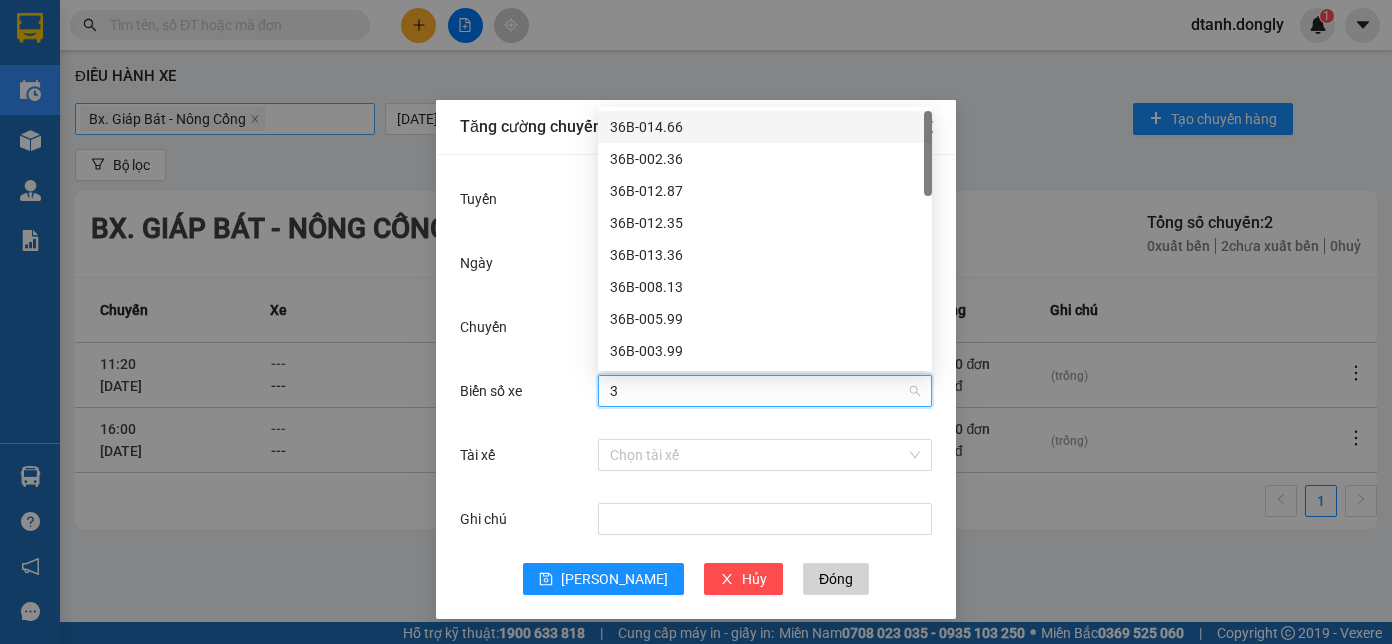 type on "35" 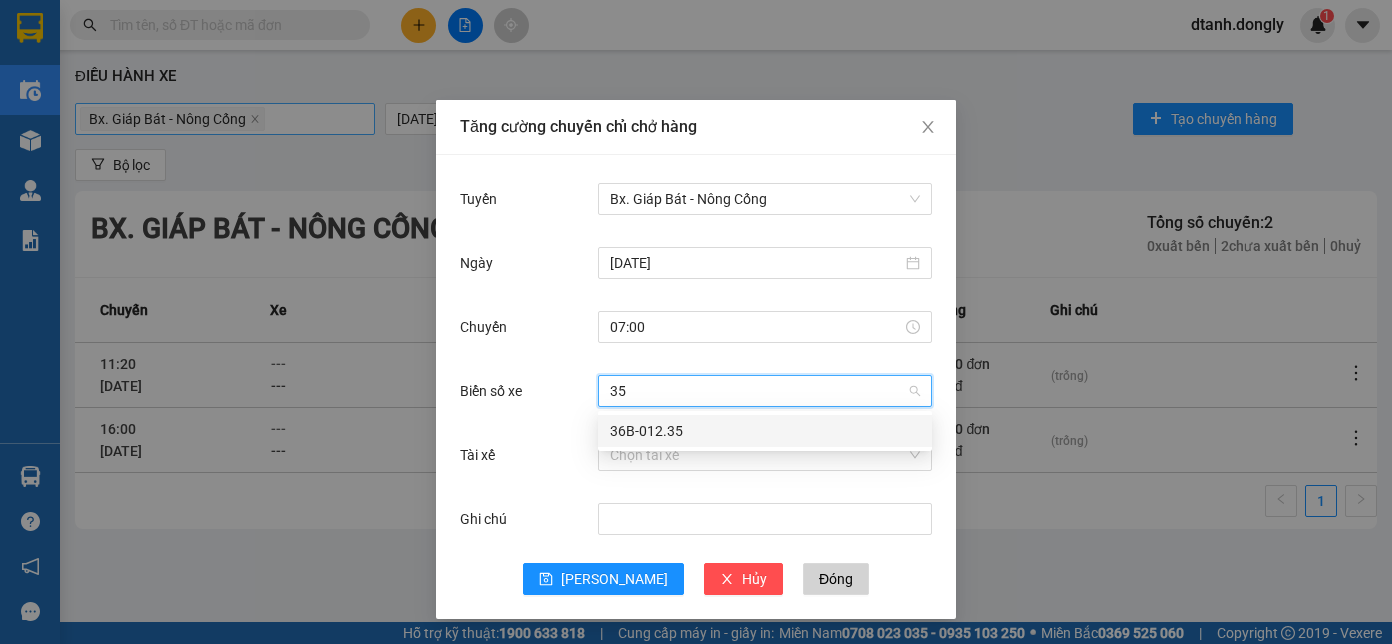 click on "36B-012.35" at bounding box center (765, 431) 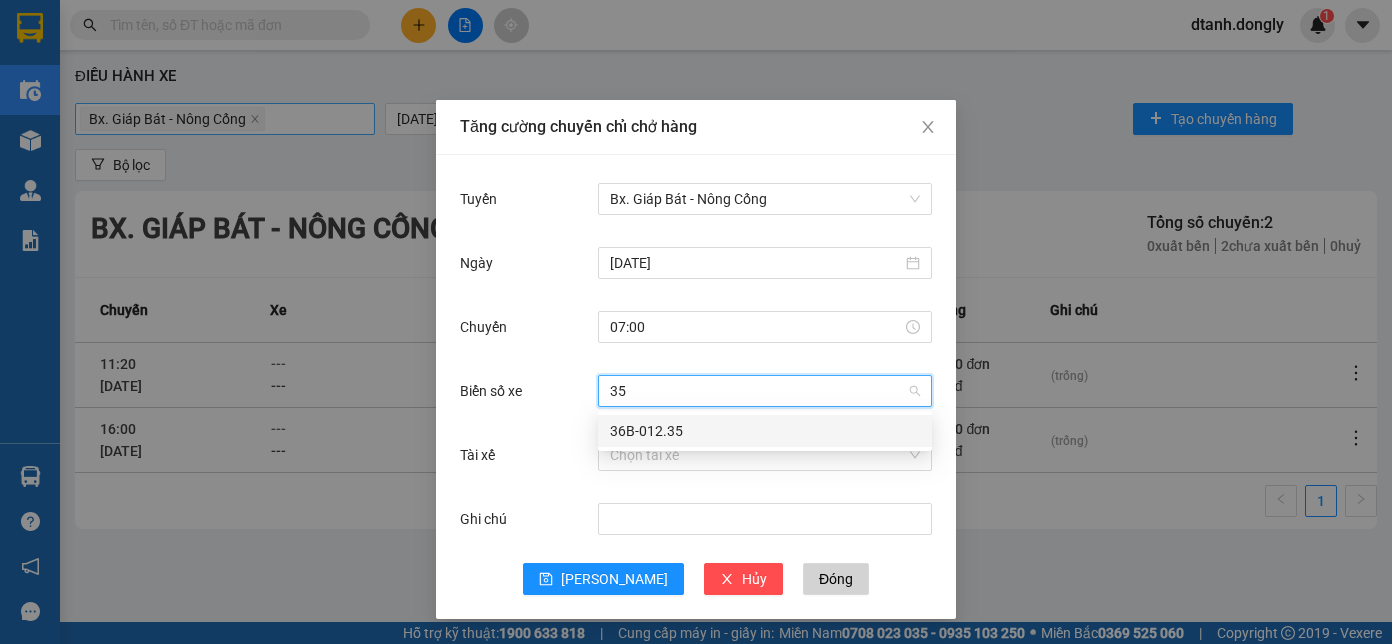 type 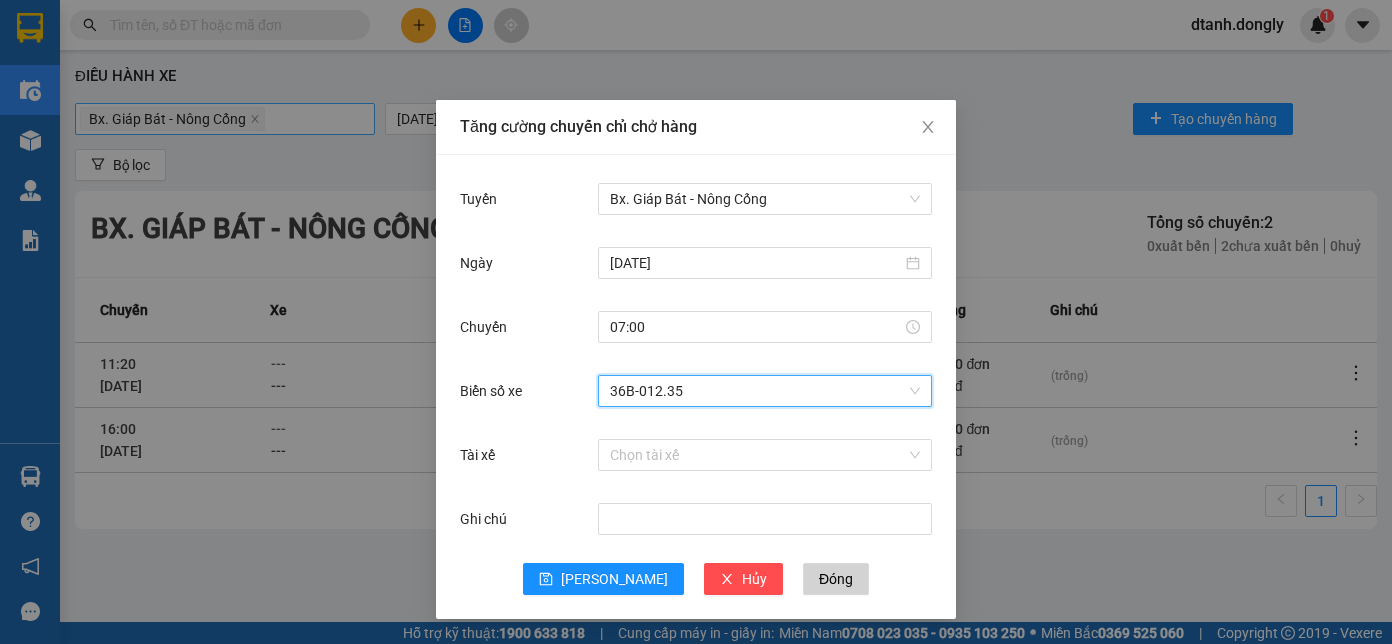 click on "Chọn tài xế" at bounding box center (765, 455) 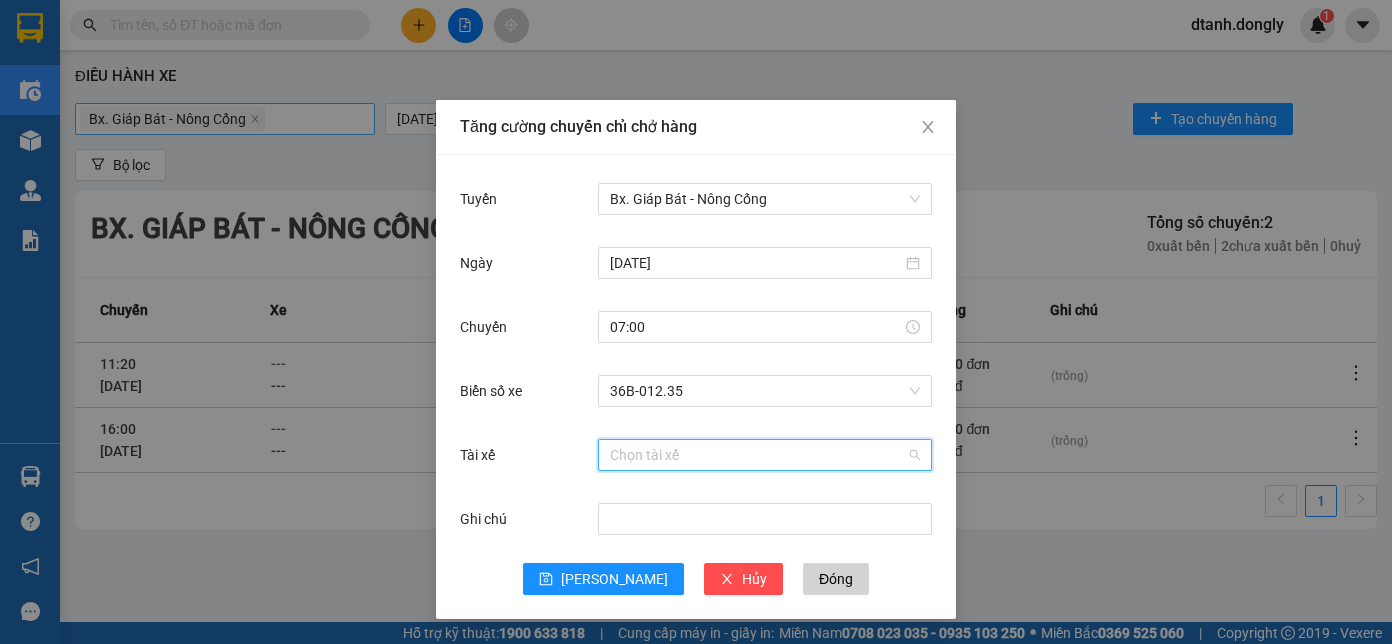 click on "Tài xế" at bounding box center [758, 455] 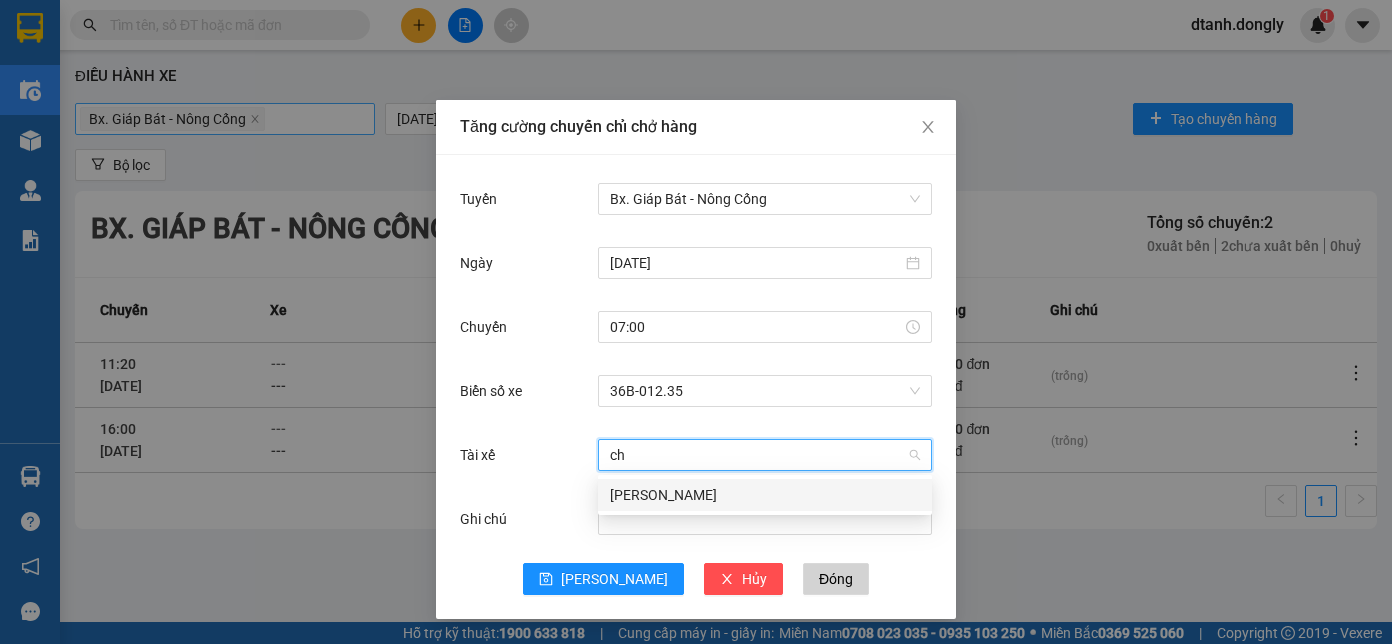type on "chu" 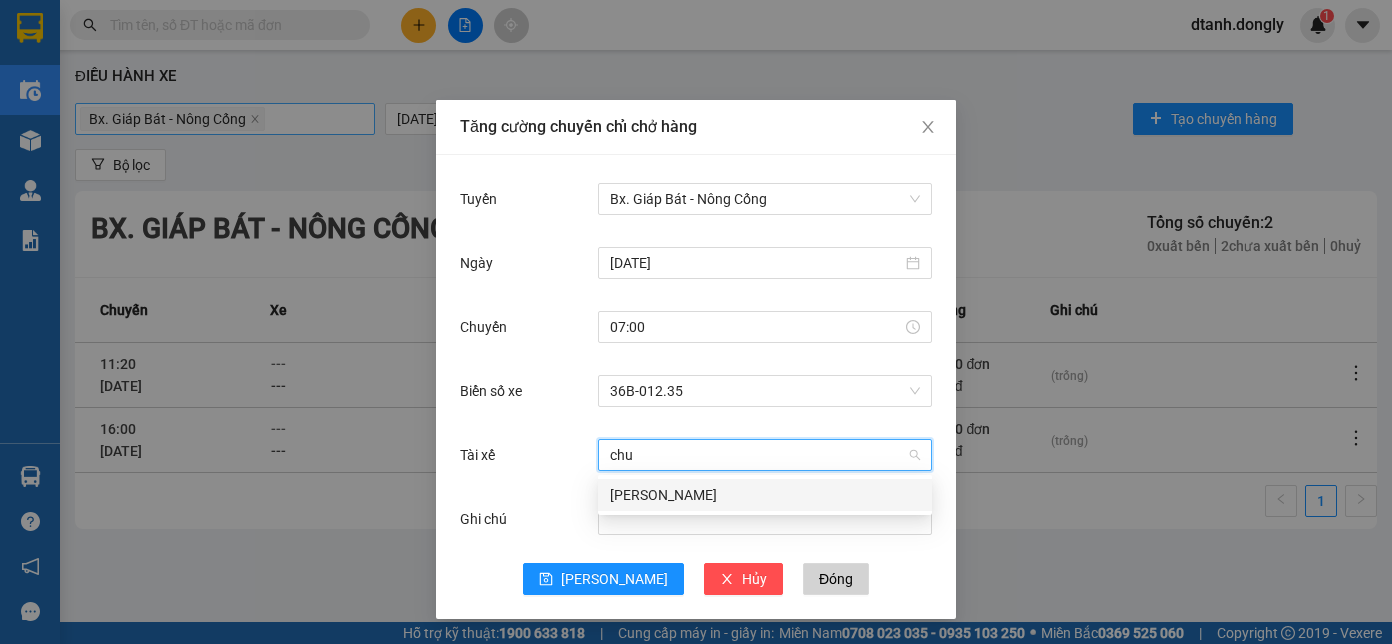 click on "[PERSON_NAME]" at bounding box center (765, 495) 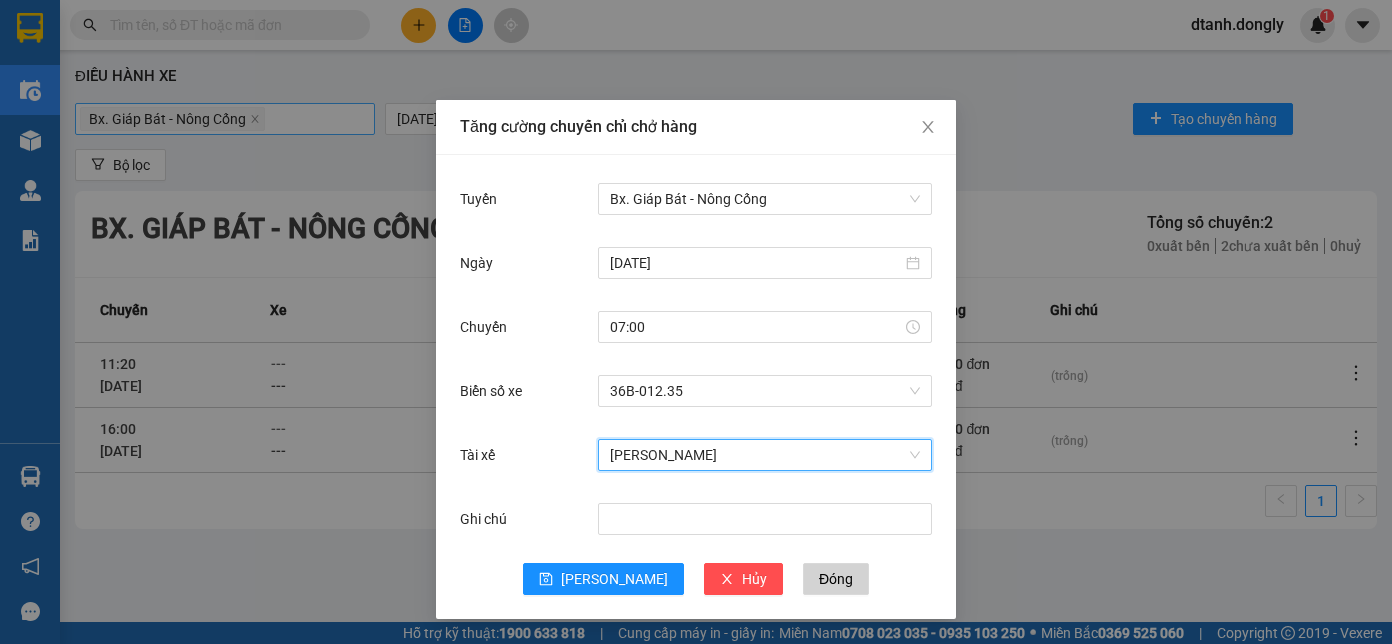 click on "Ghi chú" at bounding box center [696, 531] 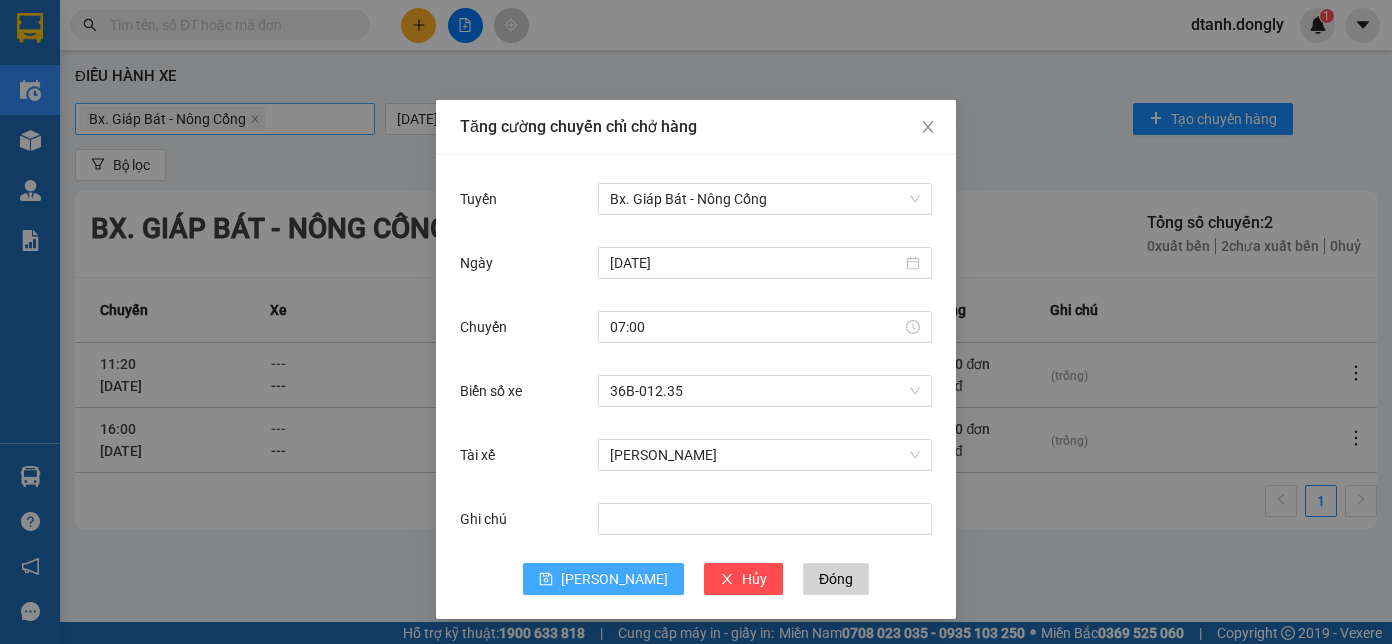 drag, startPoint x: 608, startPoint y: 576, endPoint x: 590, endPoint y: 565, distance: 21.095022 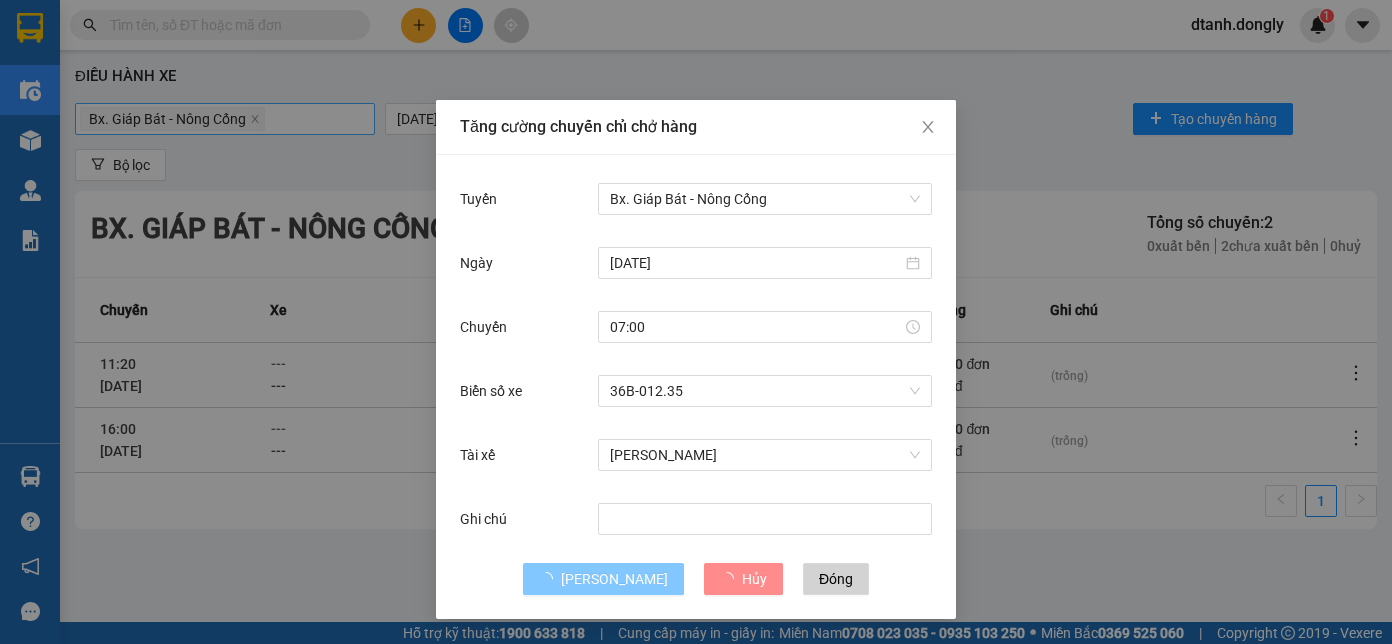 type 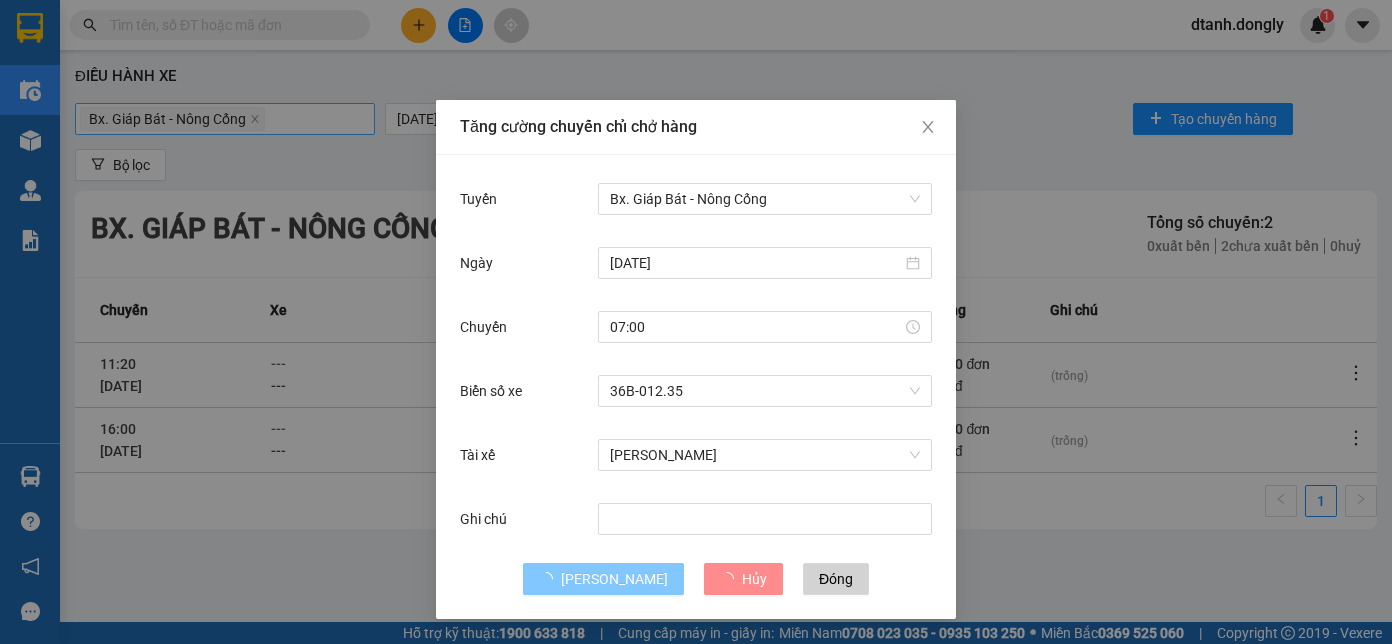 type 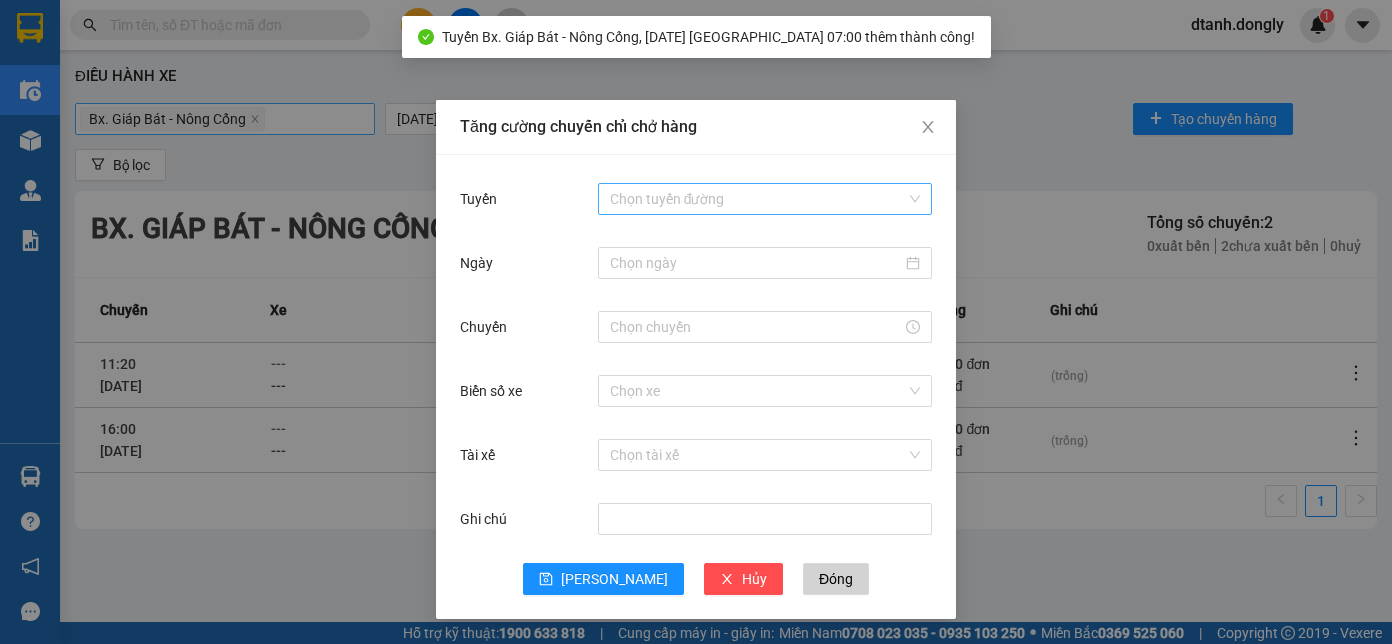 click on "Tuyến" at bounding box center (758, 199) 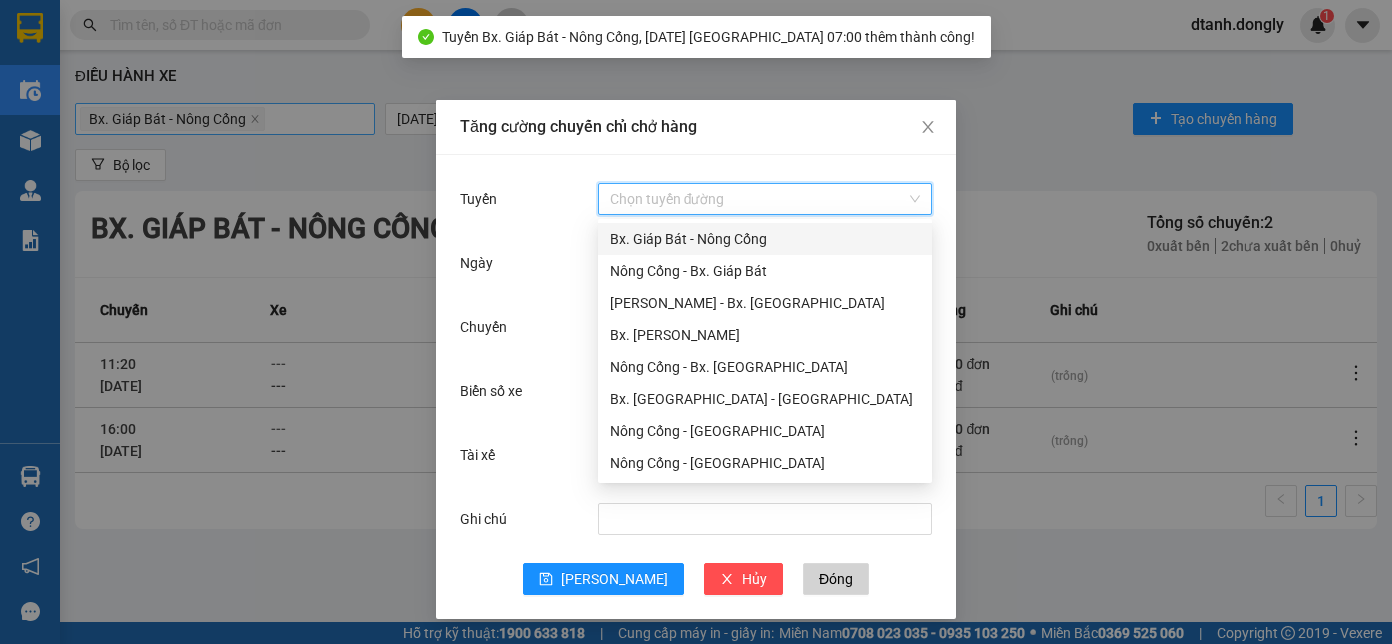 click on "Bx. Giáp Bát - Nông Cống" at bounding box center (765, 239) 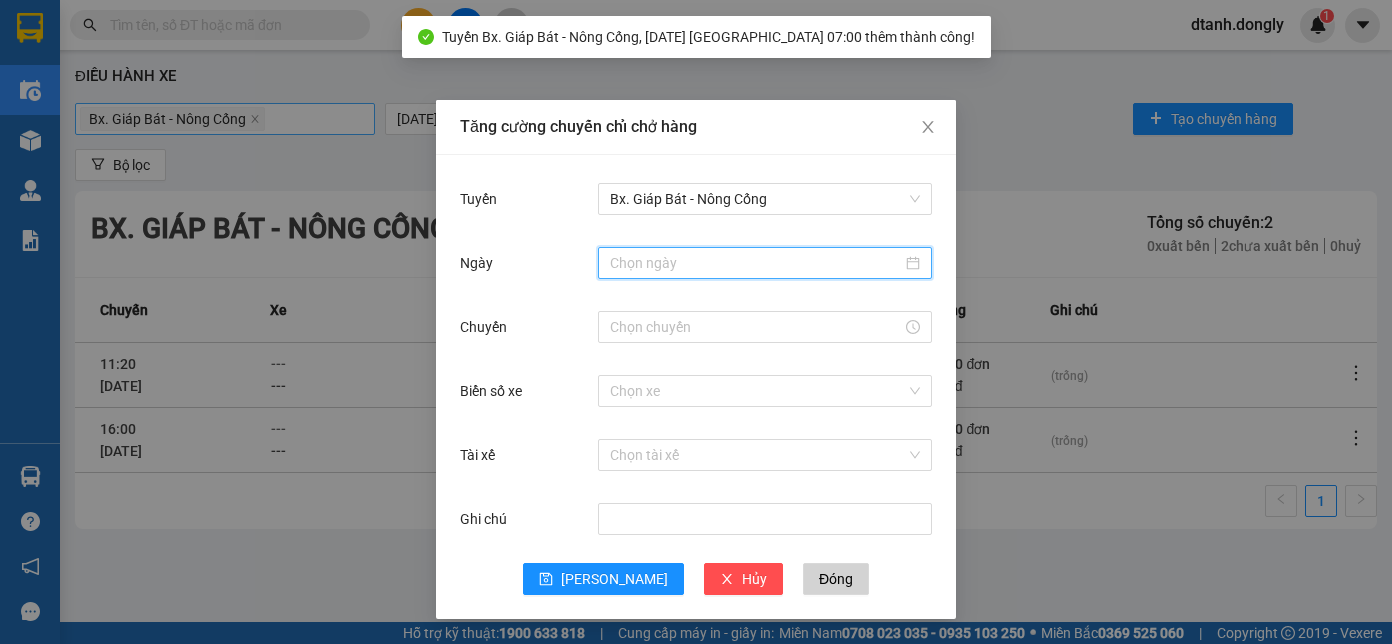 click on "Ngày" at bounding box center (756, 263) 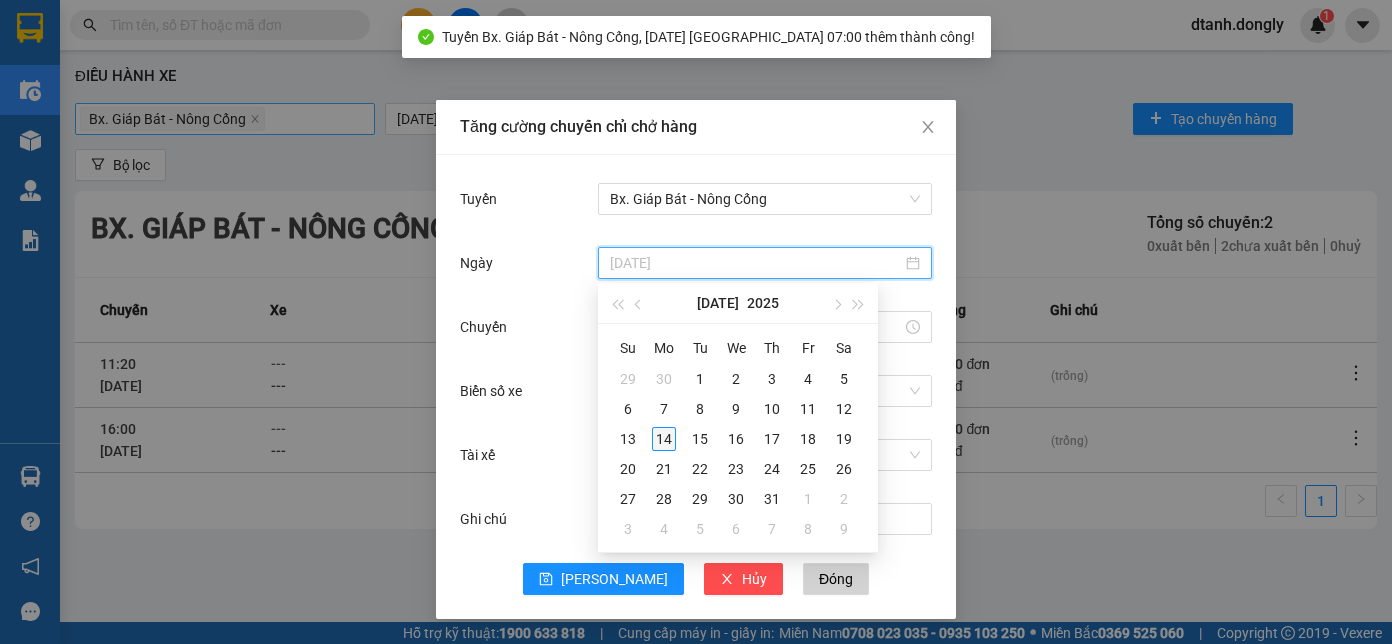 type on "[DATE]" 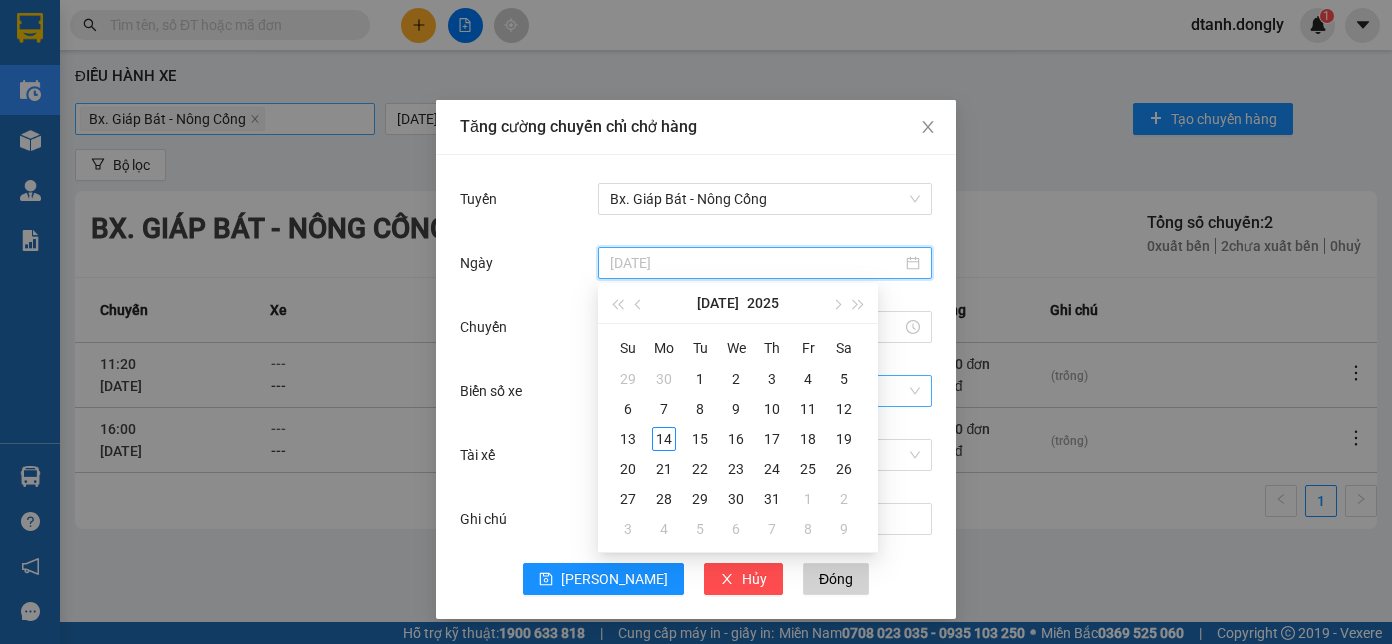 drag, startPoint x: 662, startPoint y: 438, endPoint x: 659, endPoint y: 397, distance: 41.109608 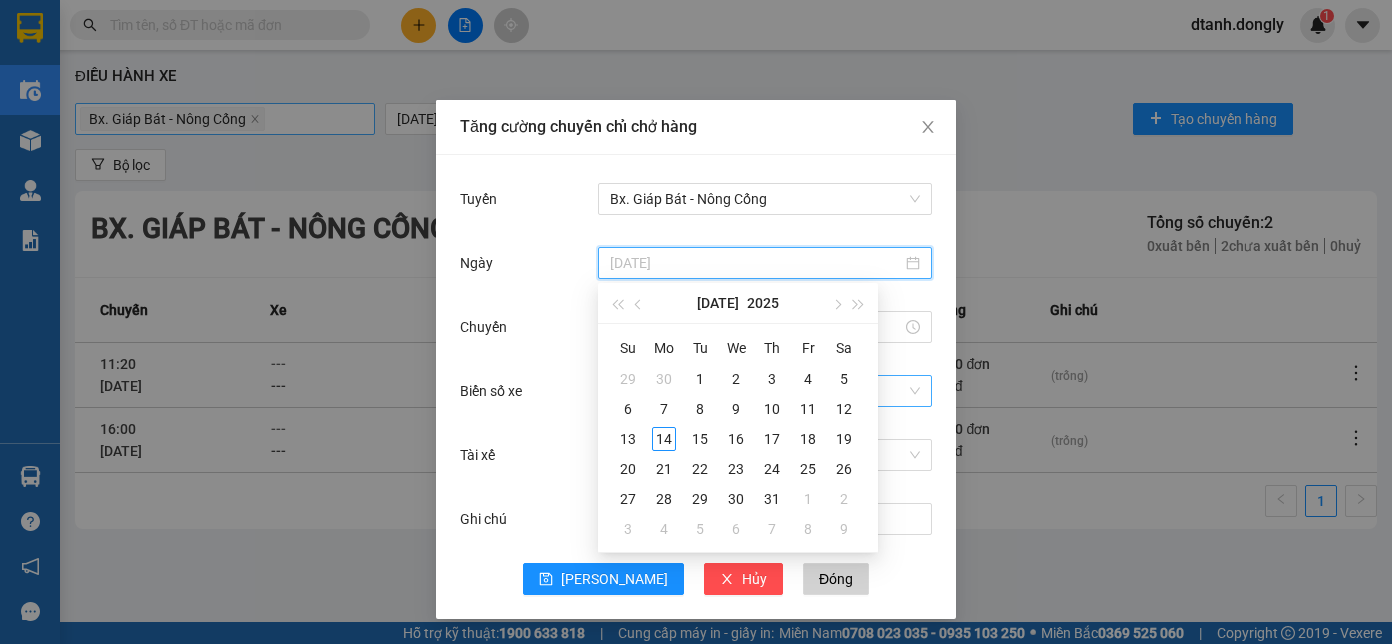 click on "14" at bounding box center (664, 439) 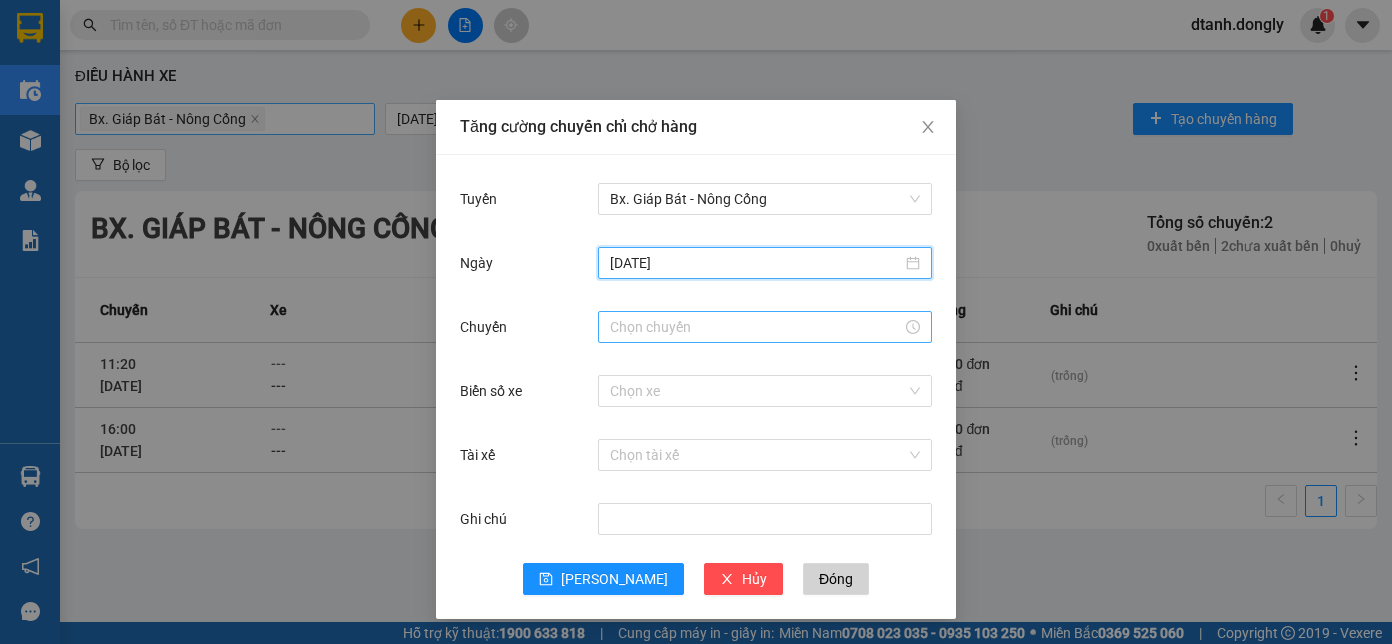 click on "Chuyến" at bounding box center [756, 327] 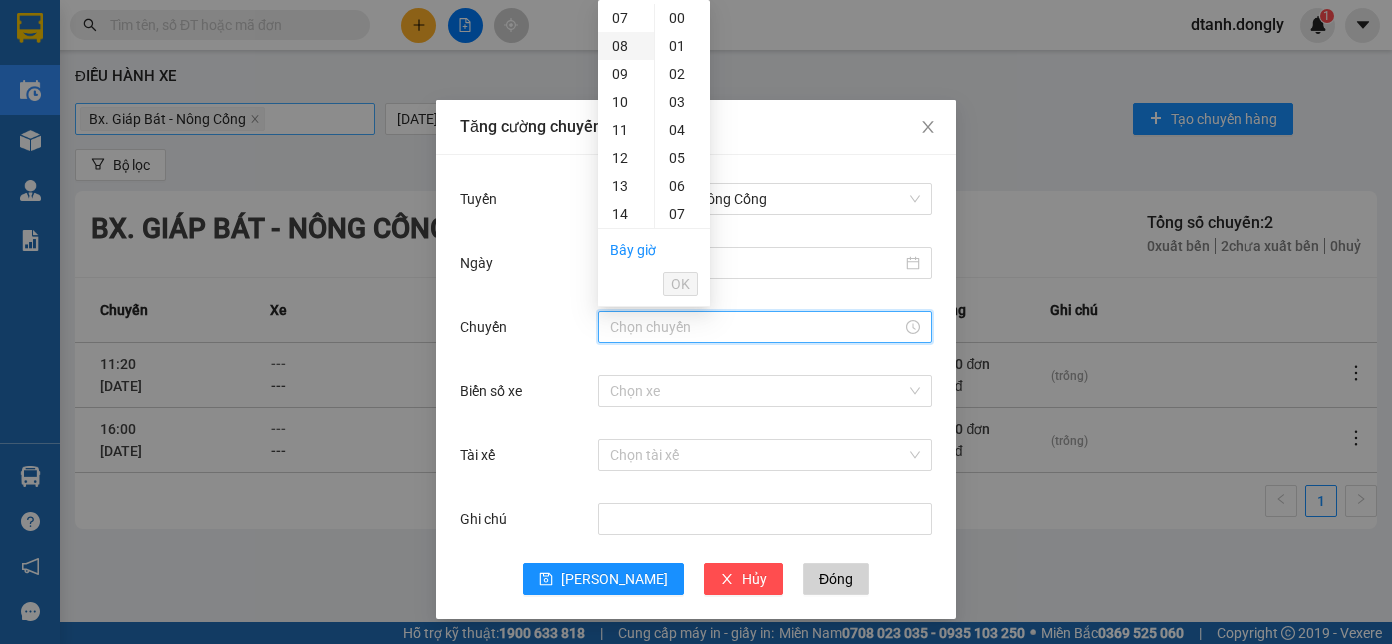 click on "08" at bounding box center (626, 46) 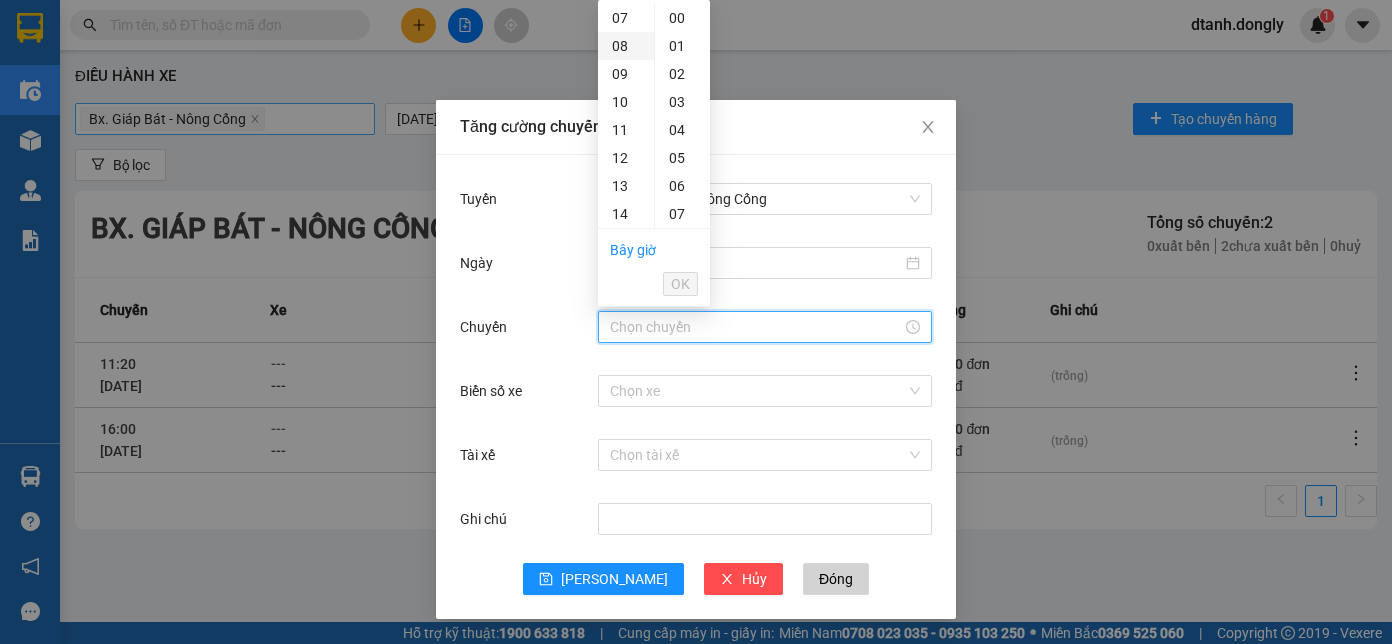 type on "08:00" 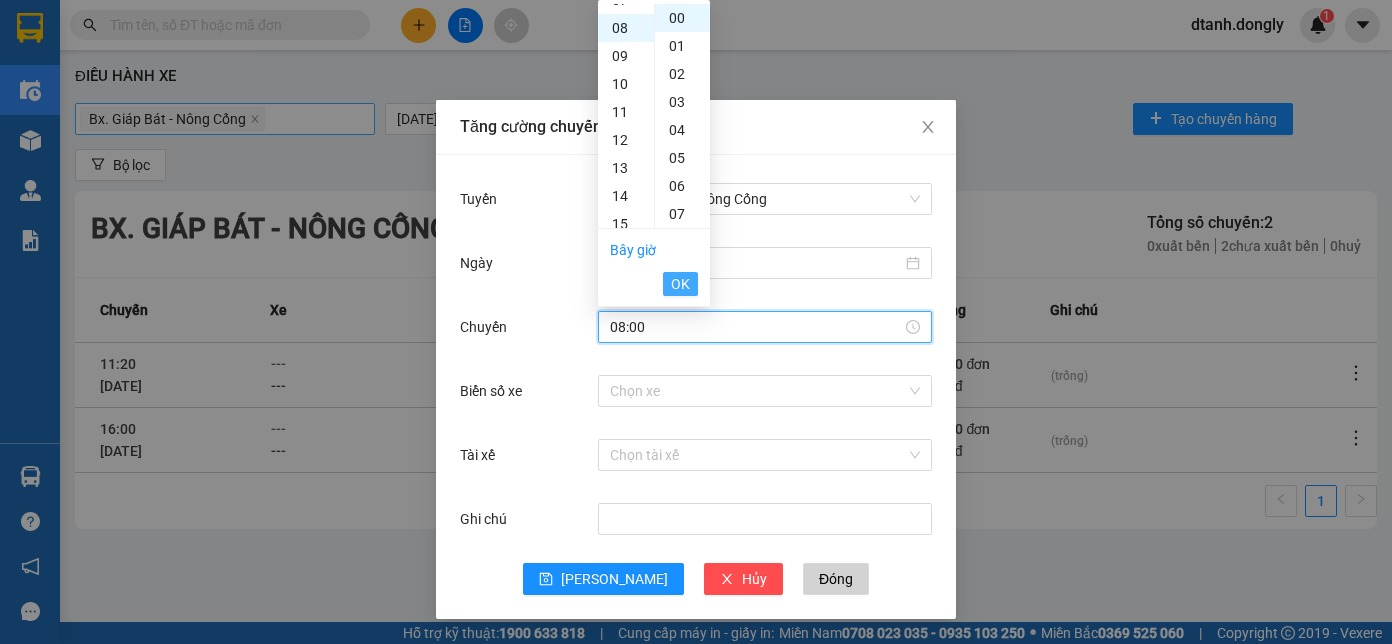 scroll, scrollTop: 224, scrollLeft: 0, axis: vertical 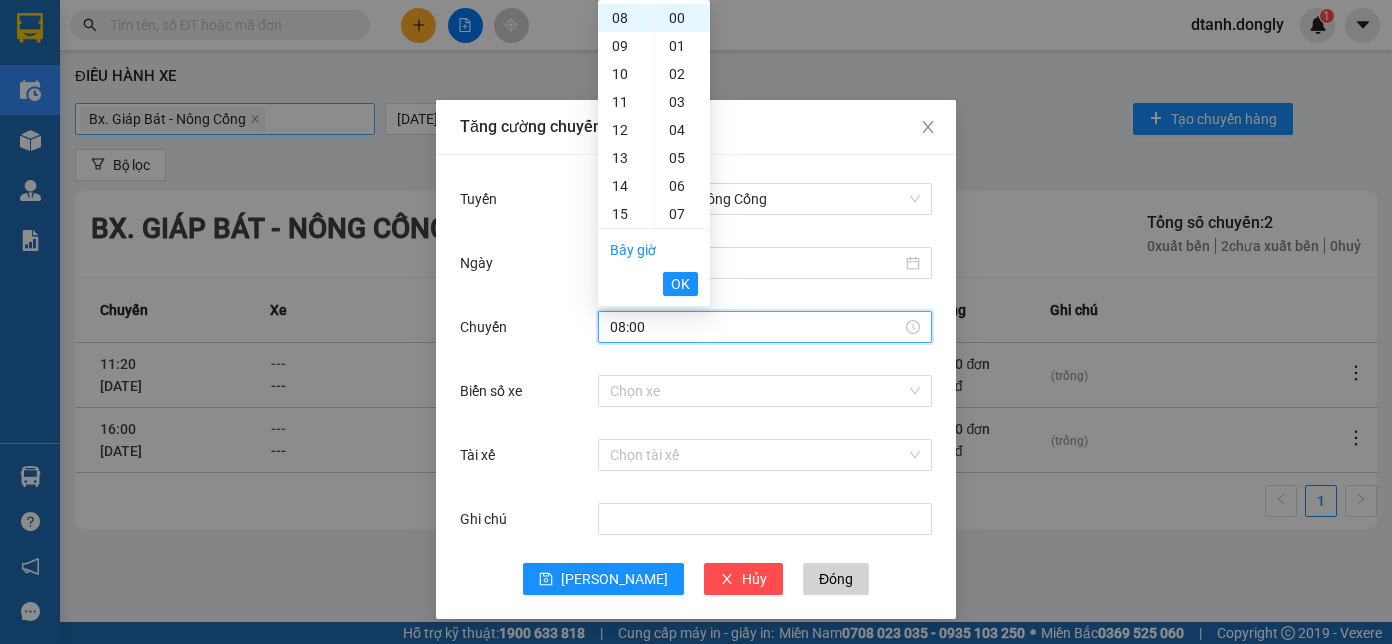 click on "OK" at bounding box center [680, 284] 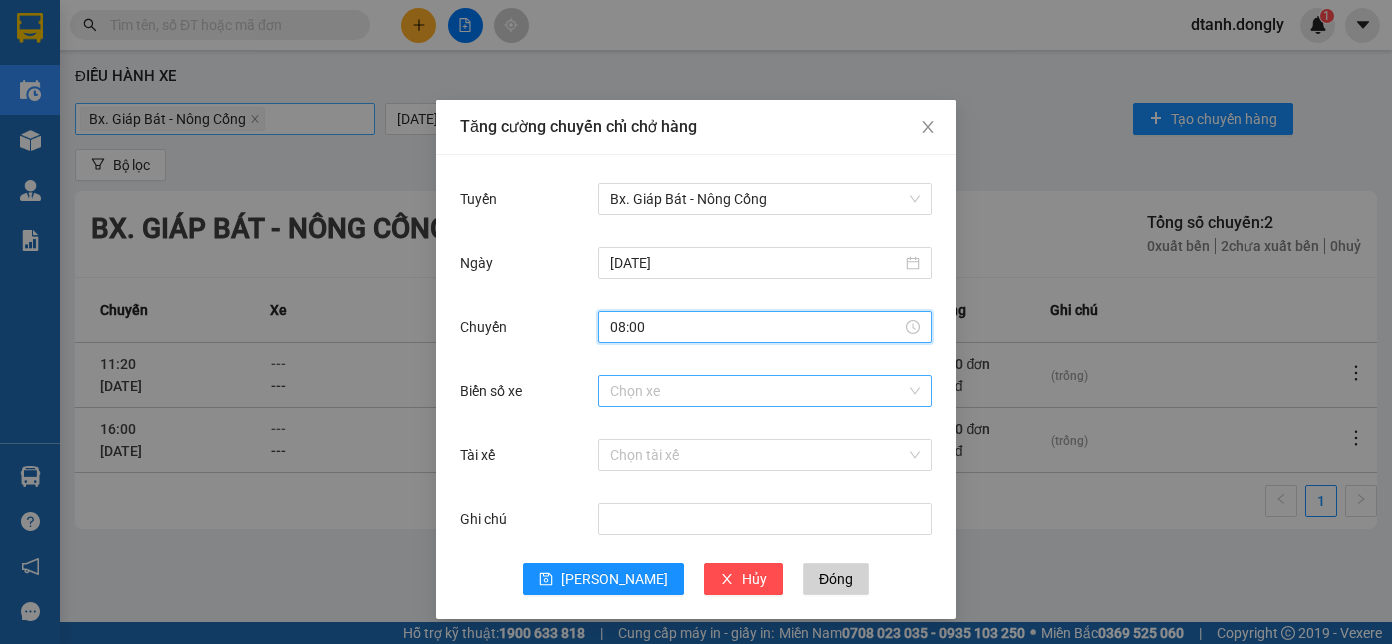 click on "Biển số xe" at bounding box center (758, 391) 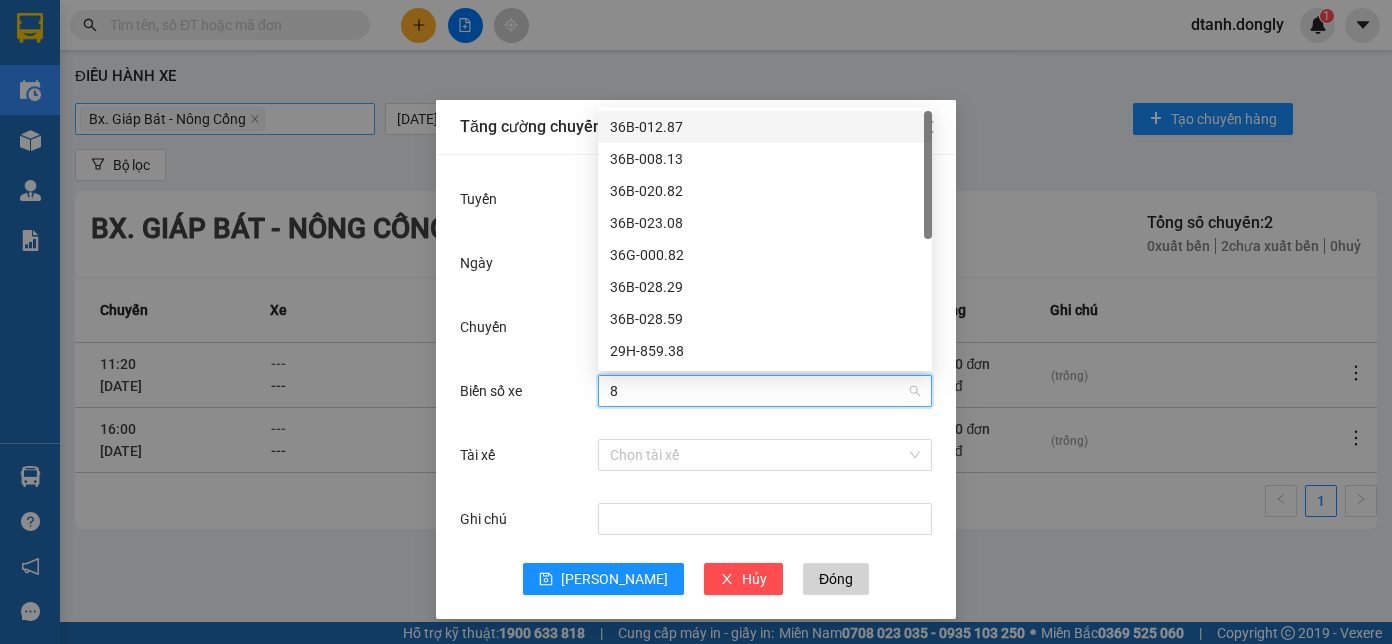 type on "87" 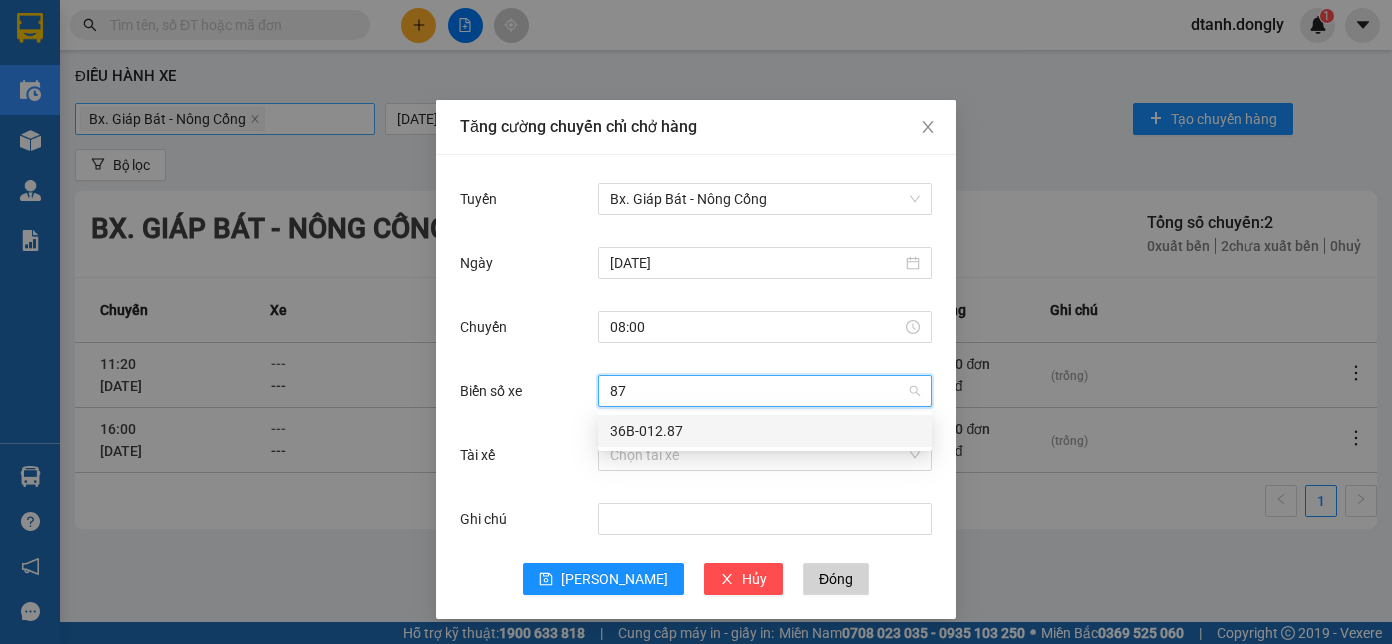 click on "36B-012.87" at bounding box center [765, 431] 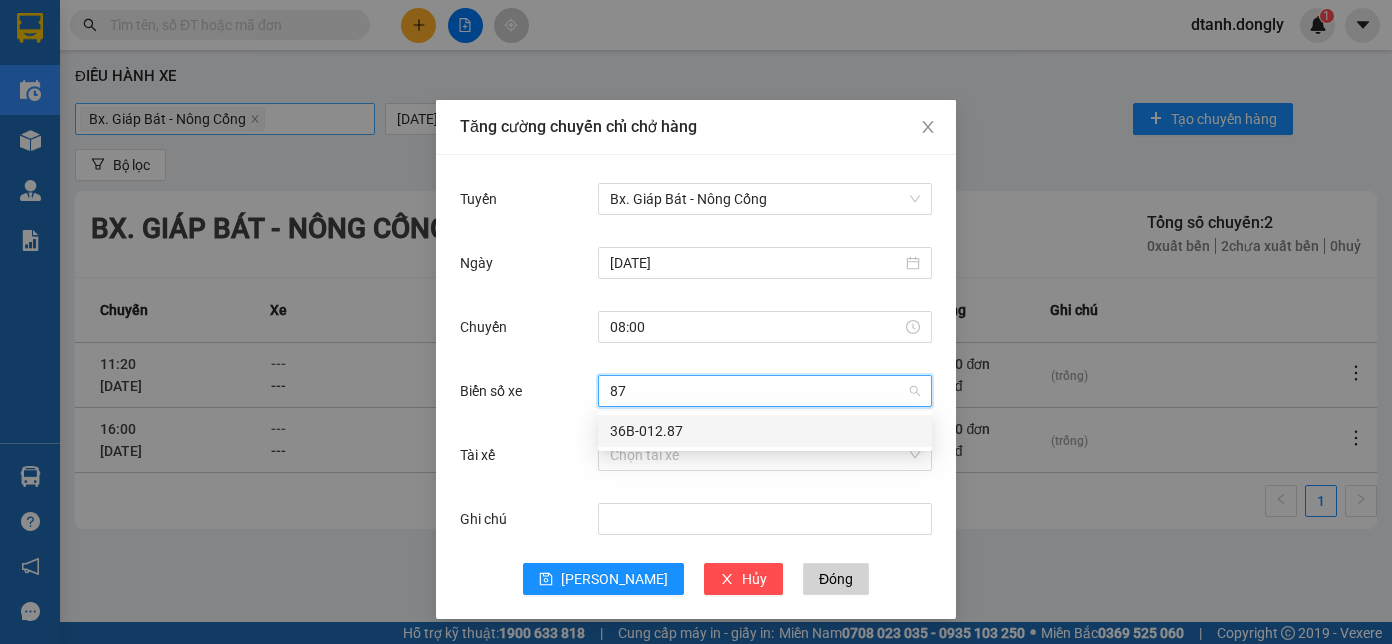 type 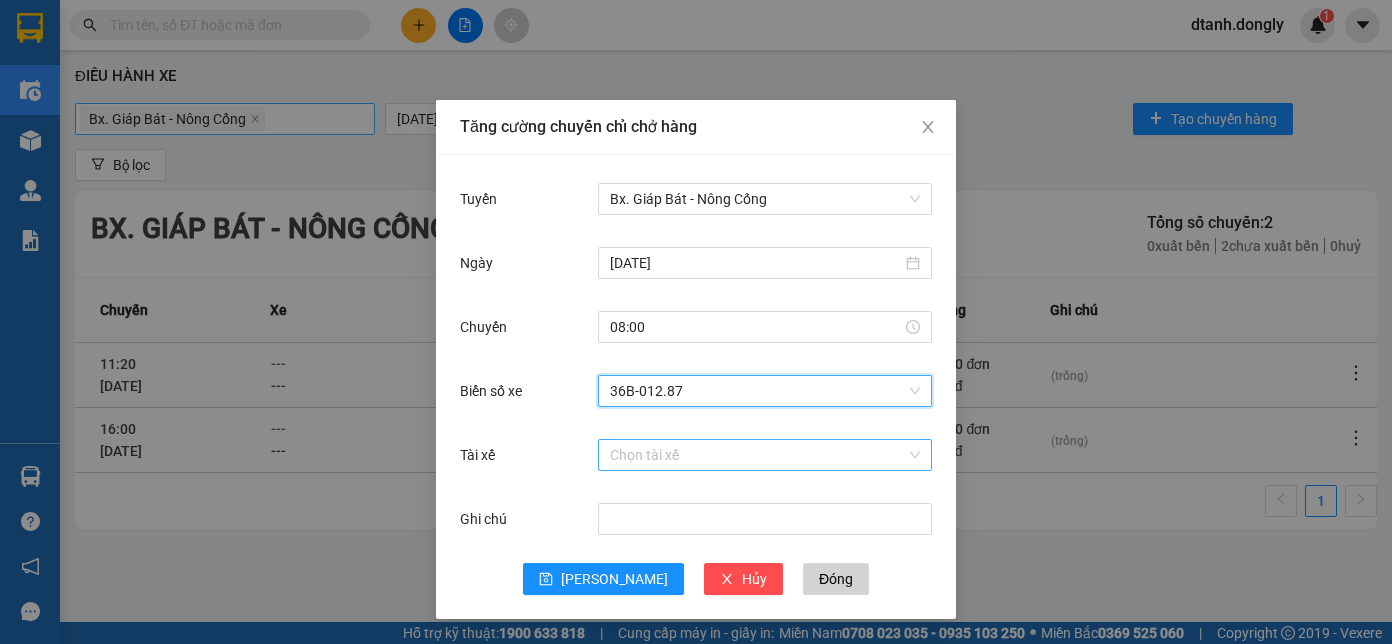 click on "Tài xế" at bounding box center [758, 455] 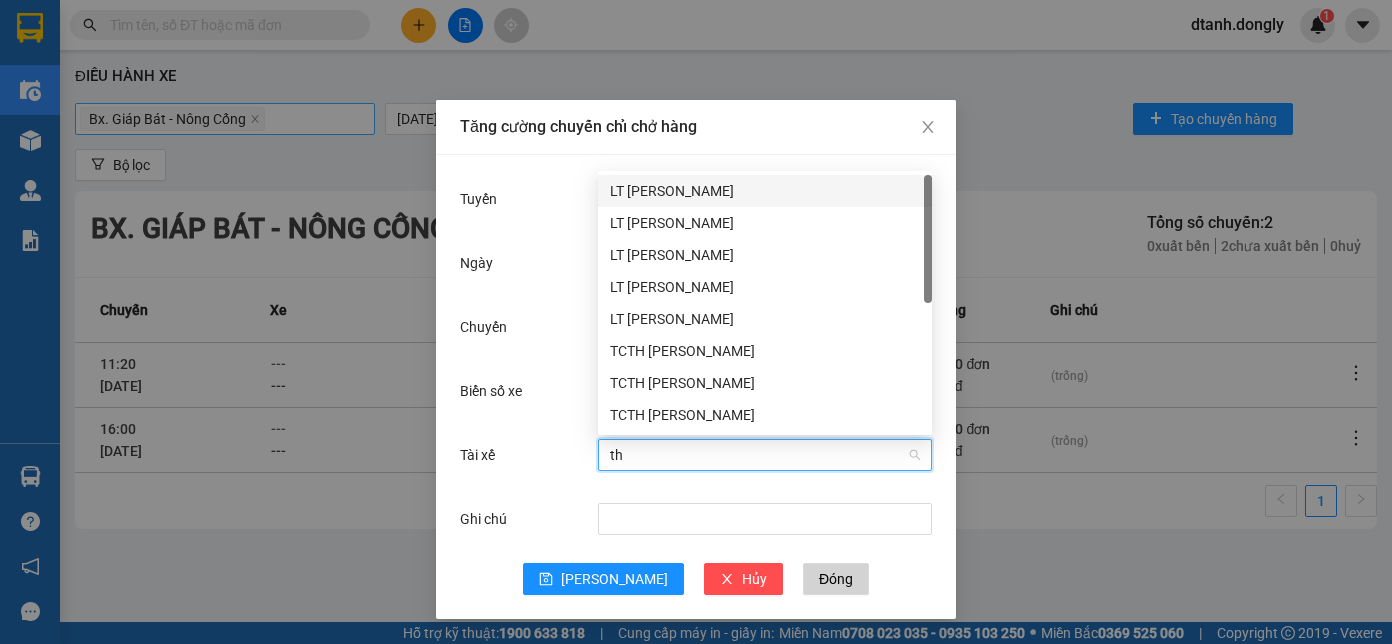 type on "thi" 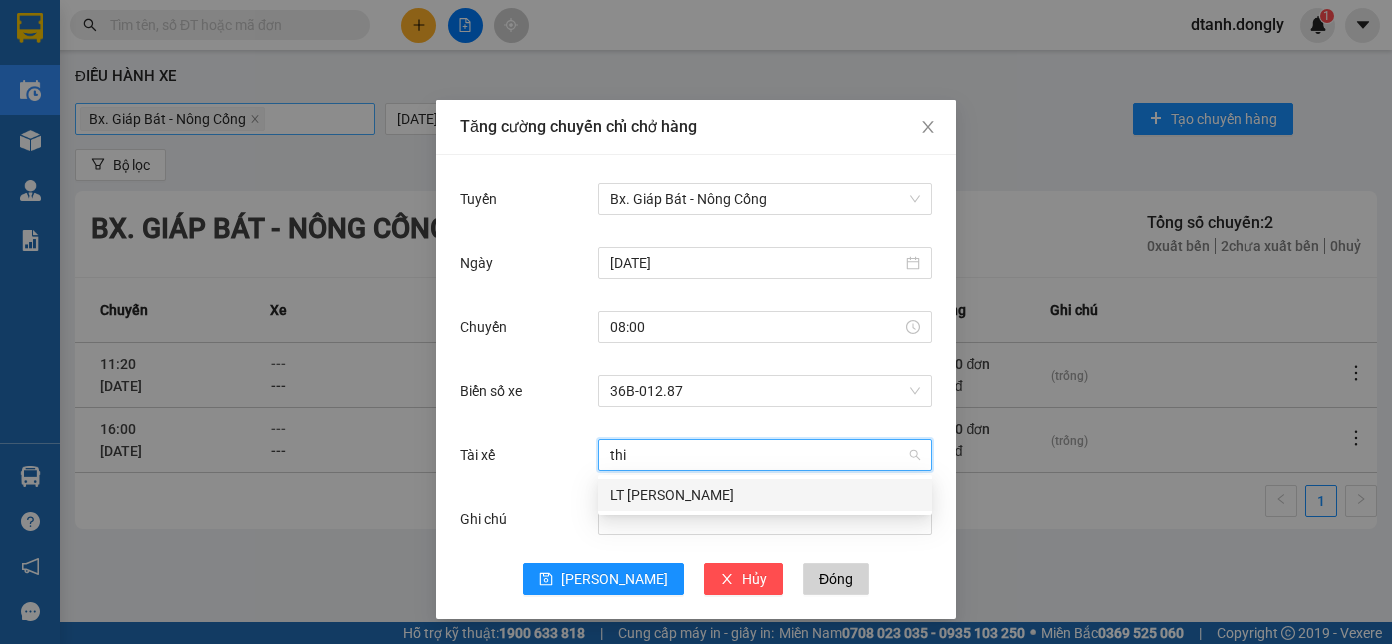 click on "LT [PERSON_NAME]" at bounding box center [765, 495] 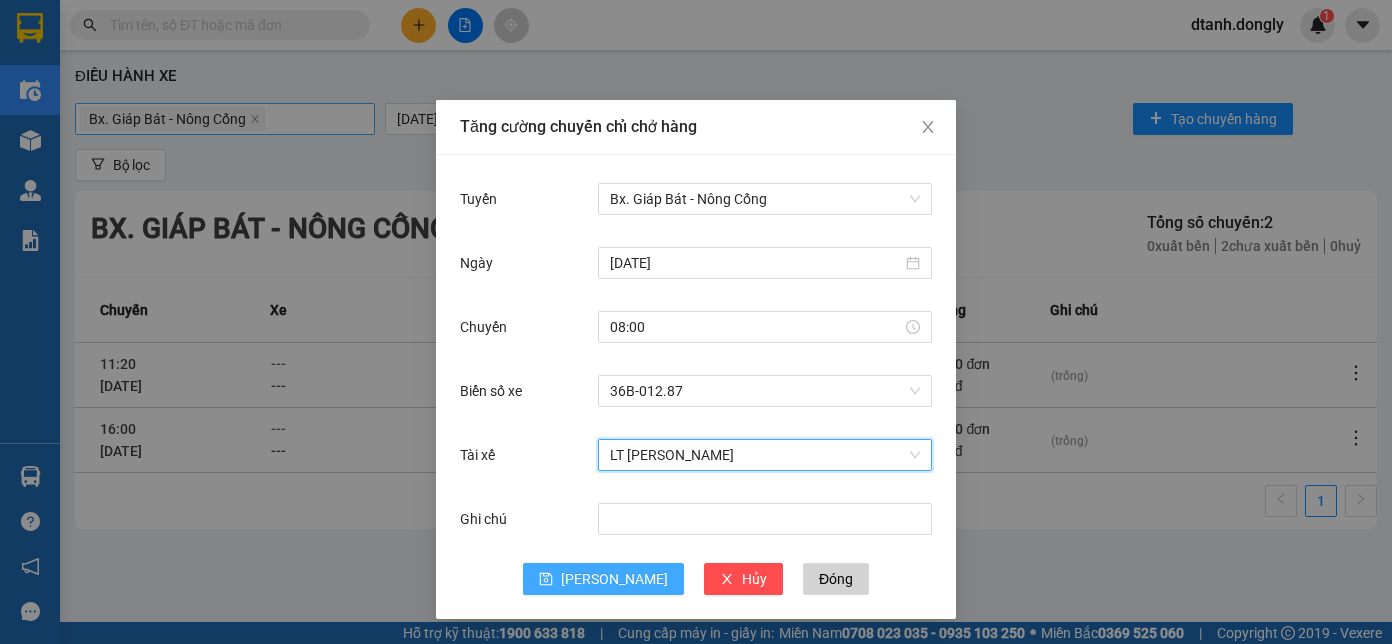 click on "[PERSON_NAME]" at bounding box center [614, 579] 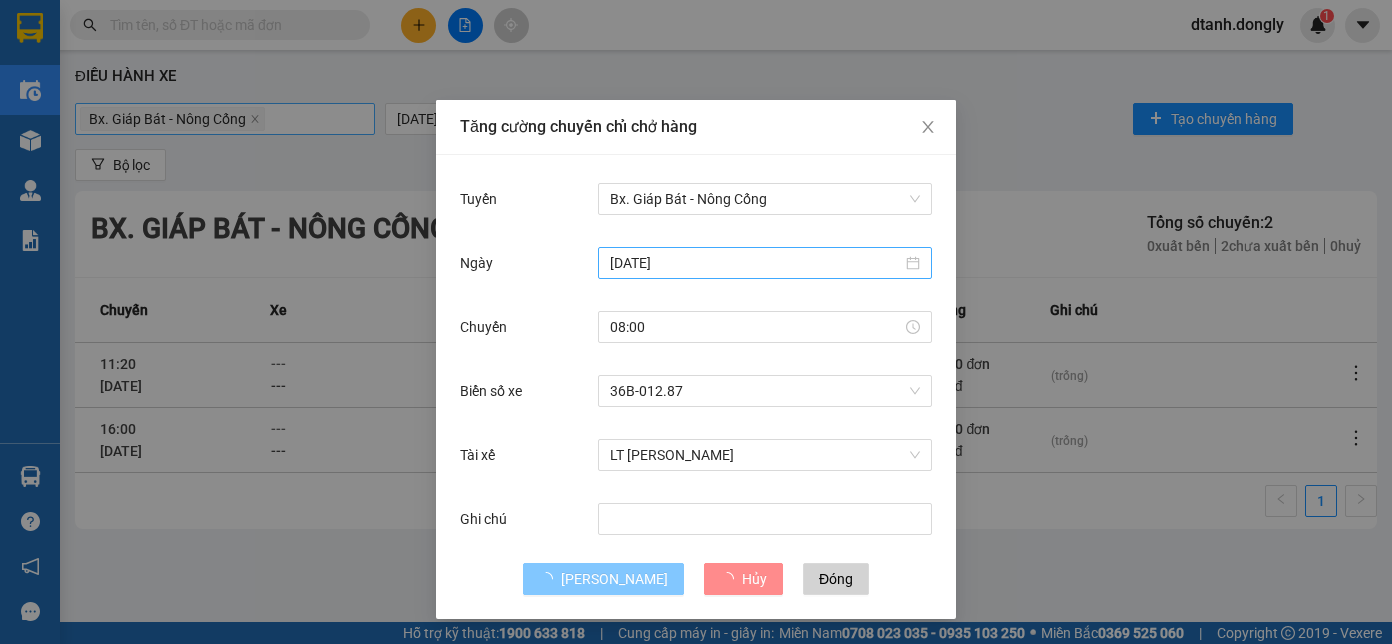 type 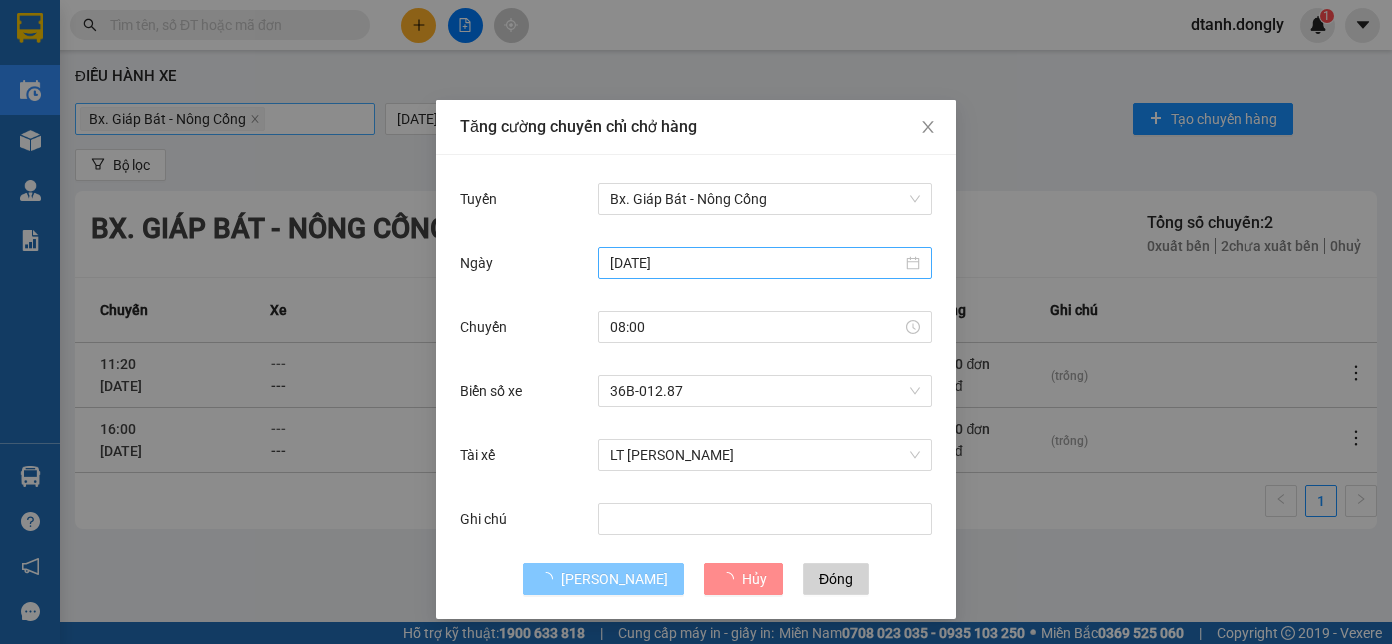 type 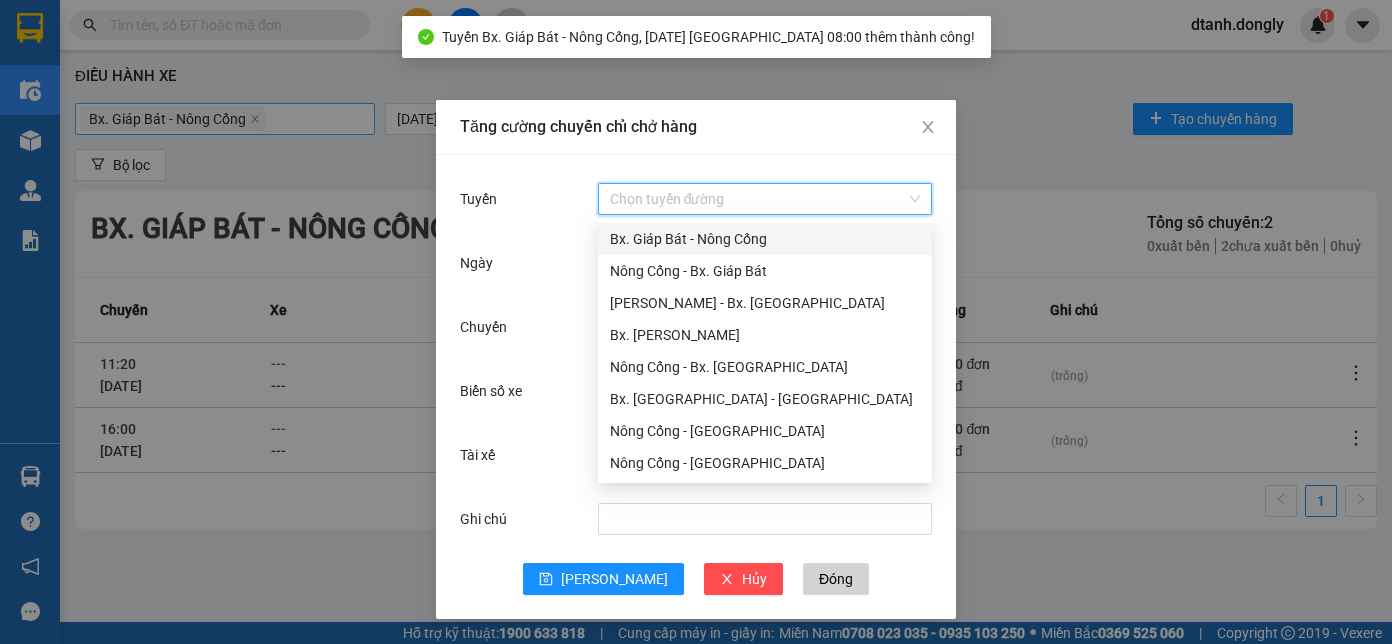 click on "Tuyến" at bounding box center [758, 199] 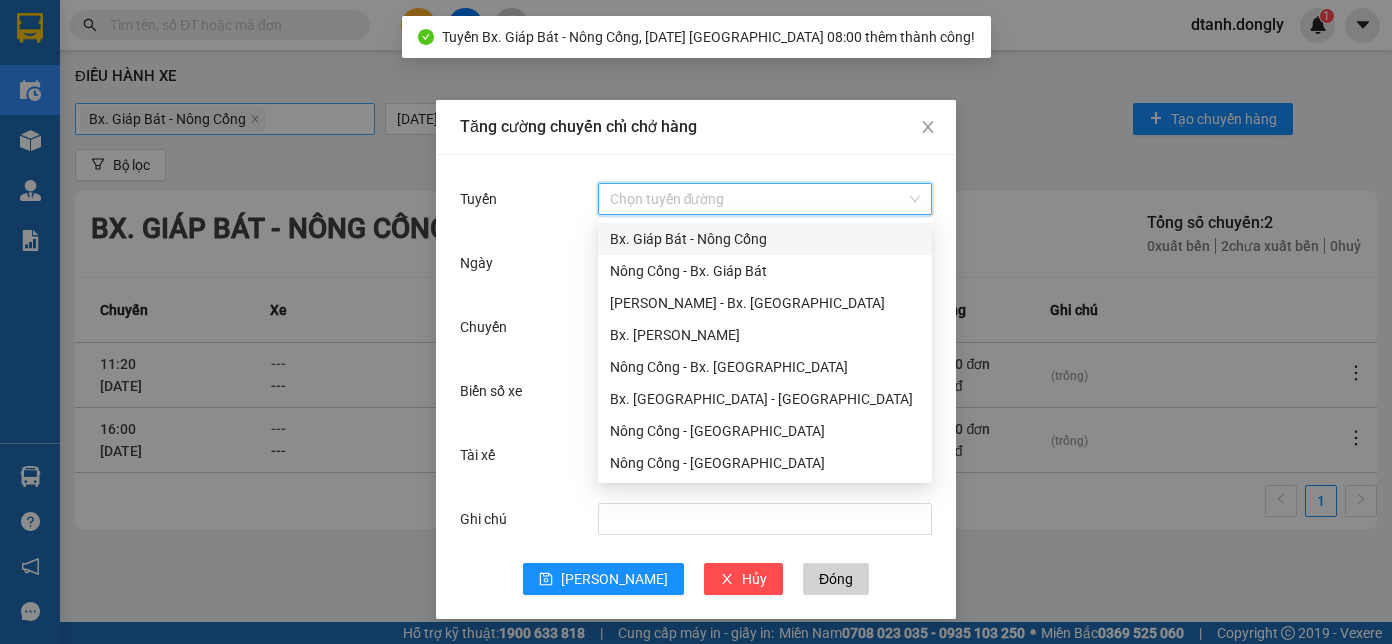 click on "Bx. Giáp Bát - Nông Cống" at bounding box center [765, 239] 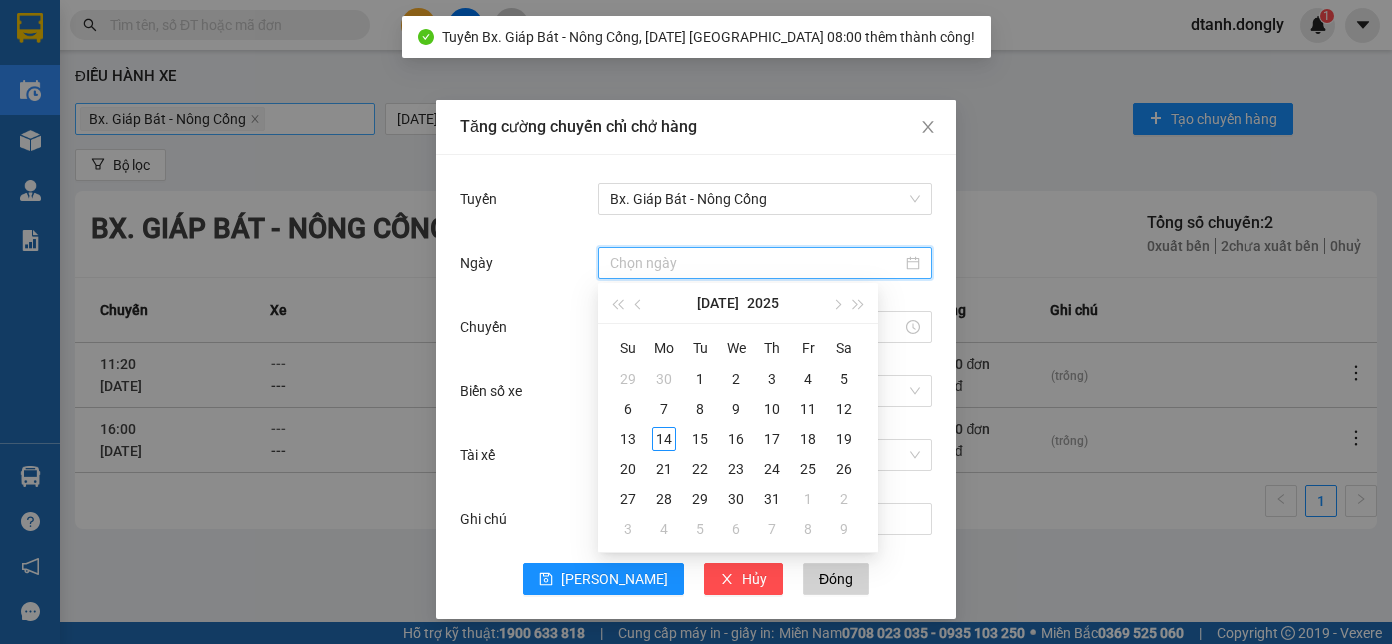 click on "Ngày" at bounding box center [756, 263] 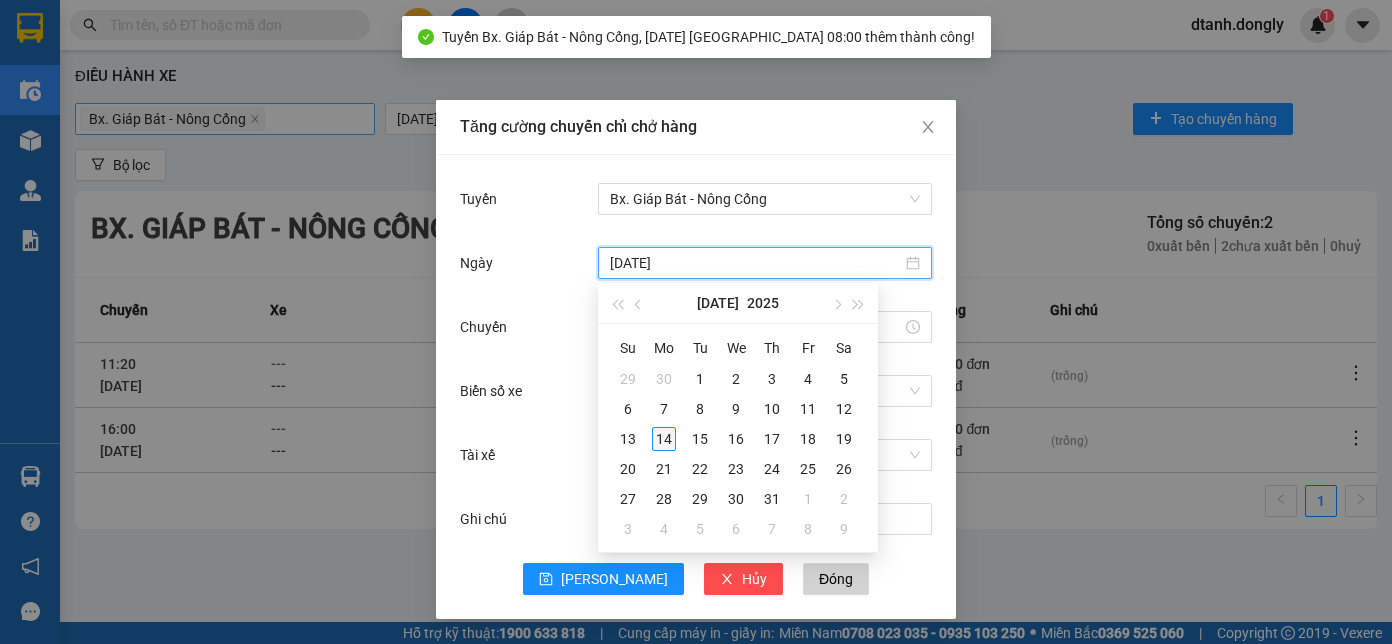 type on "[DATE]" 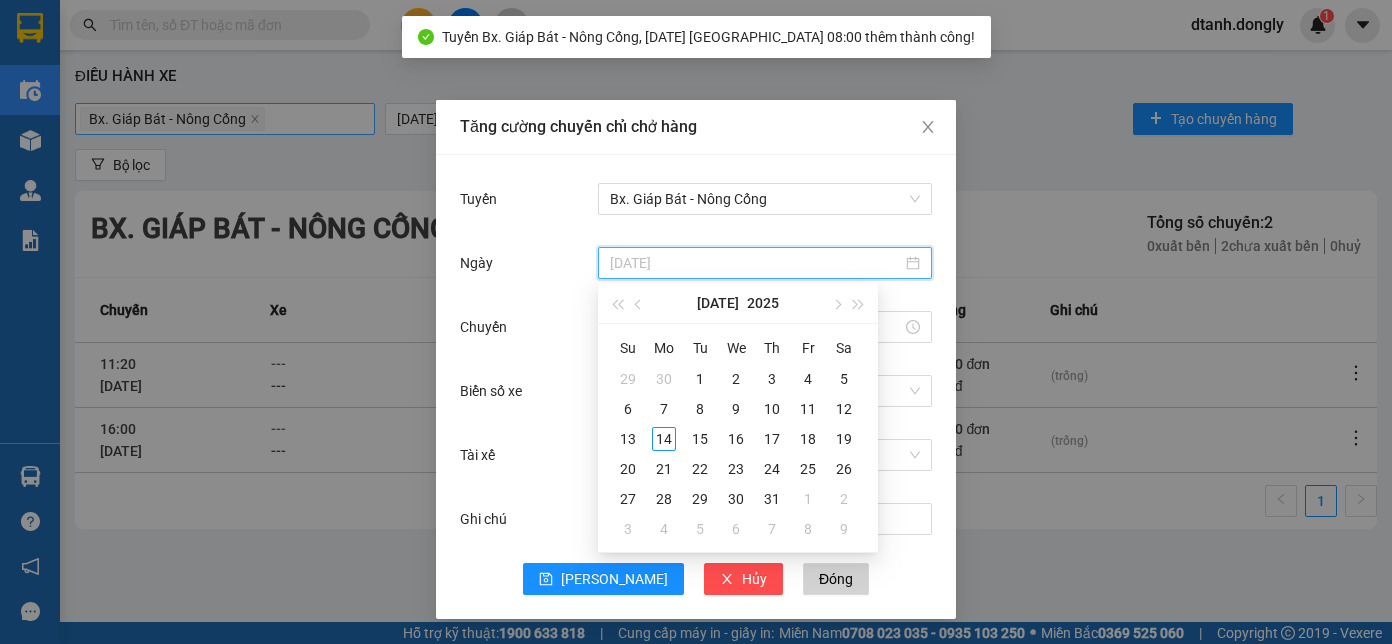 drag, startPoint x: 666, startPoint y: 443, endPoint x: 665, endPoint y: 417, distance: 26.019224 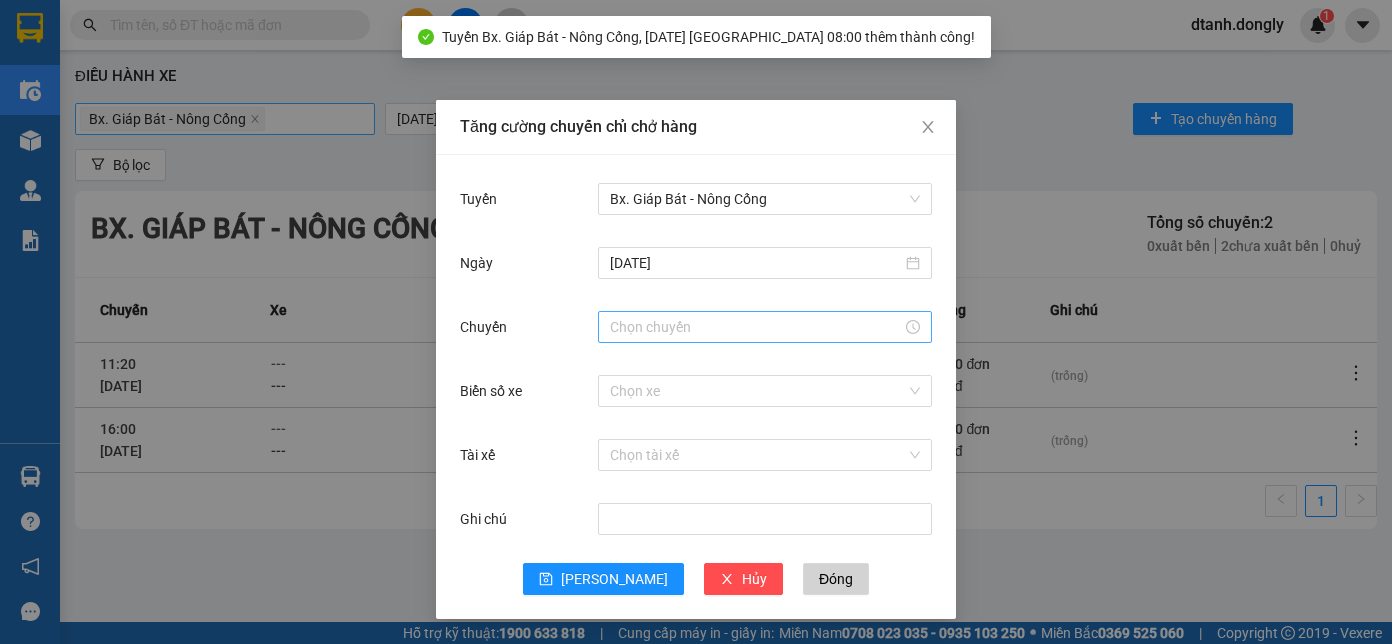 click at bounding box center [765, 327] 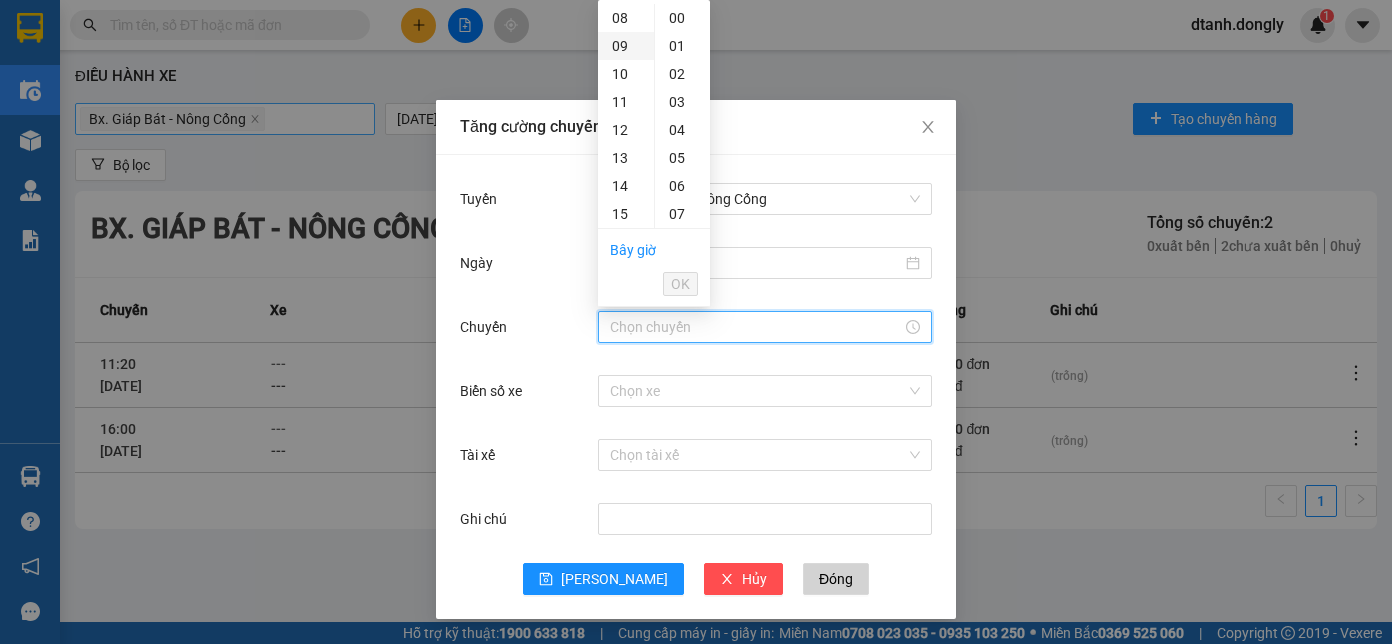 click on "09" at bounding box center (626, 46) 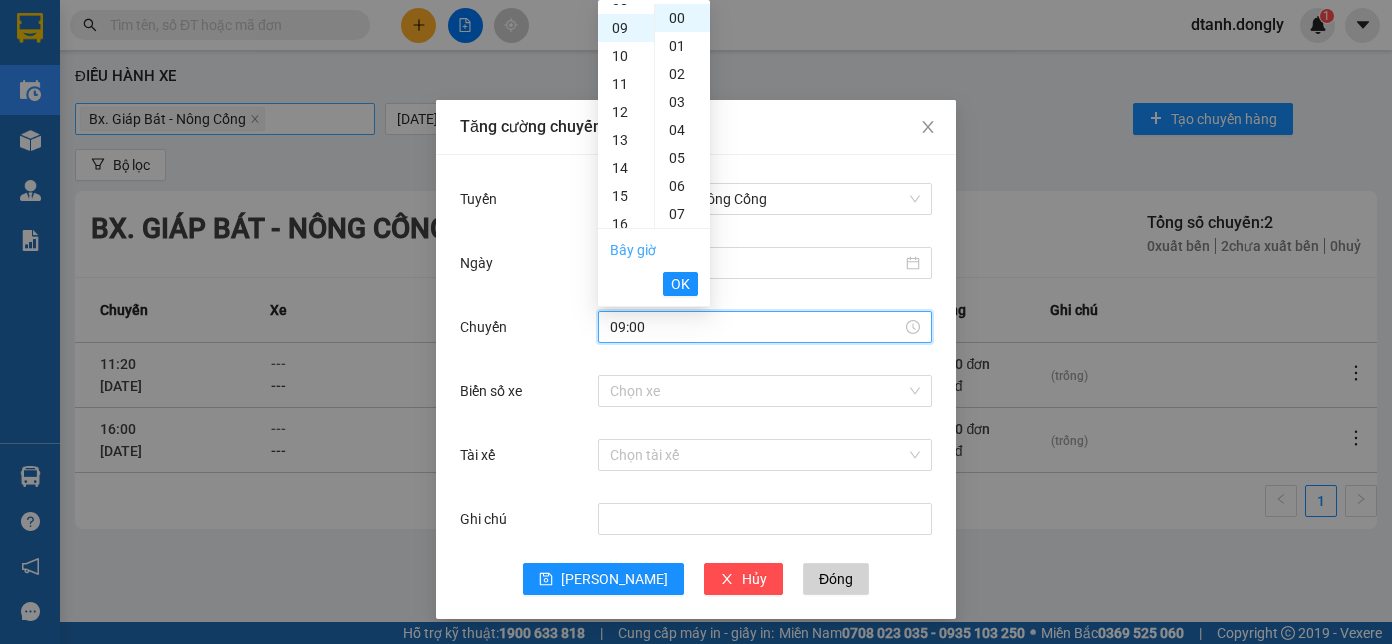 scroll, scrollTop: 252, scrollLeft: 0, axis: vertical 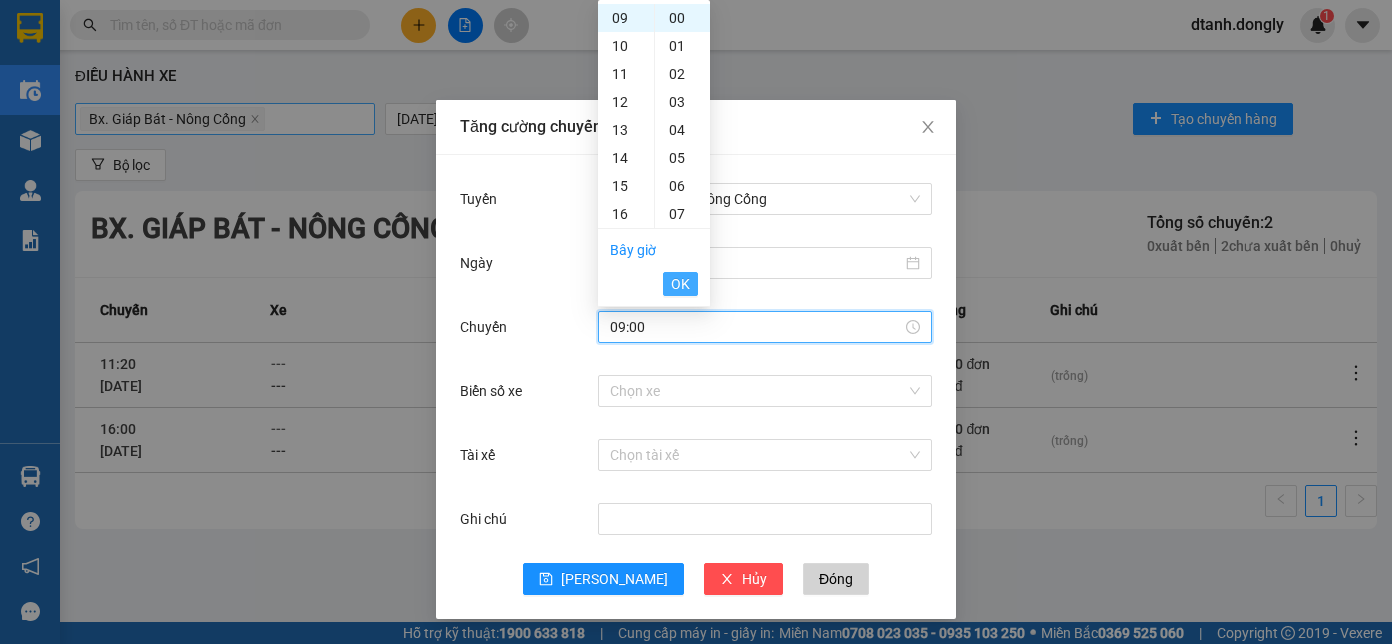 click on "OK" at bounding box center [680, 284] 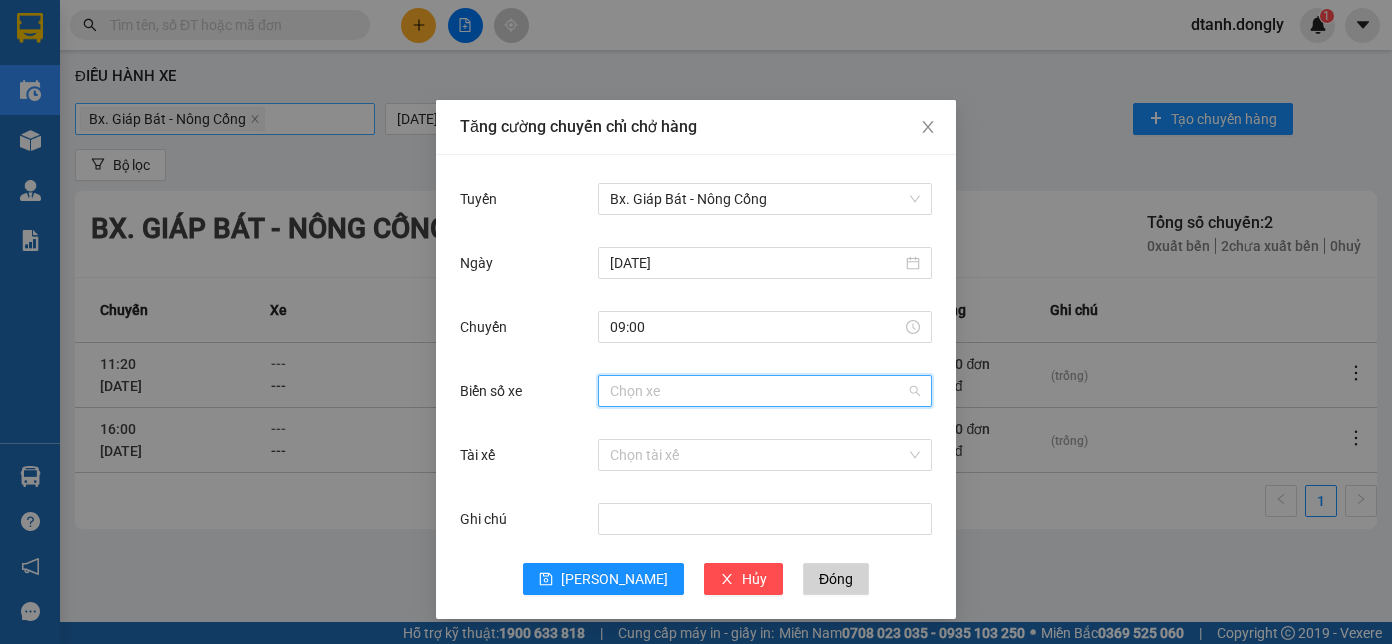 click on "Biển số xe" at bounding box center [758, 391] 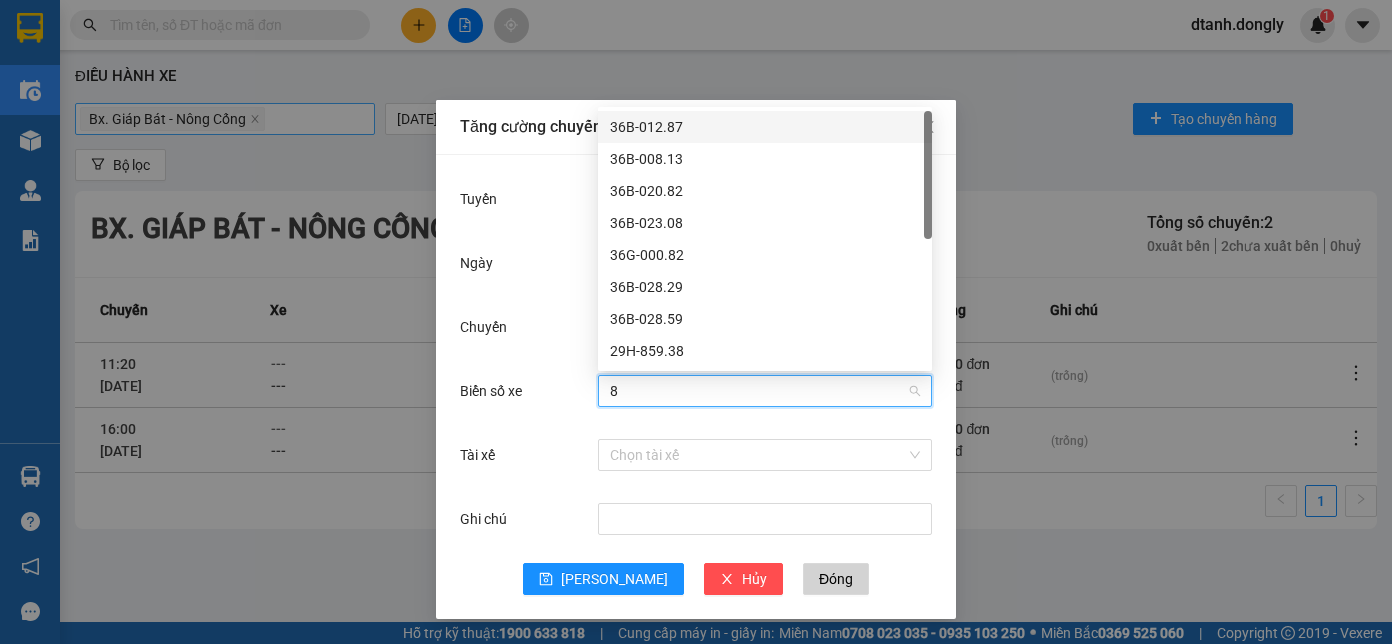 type on "82" 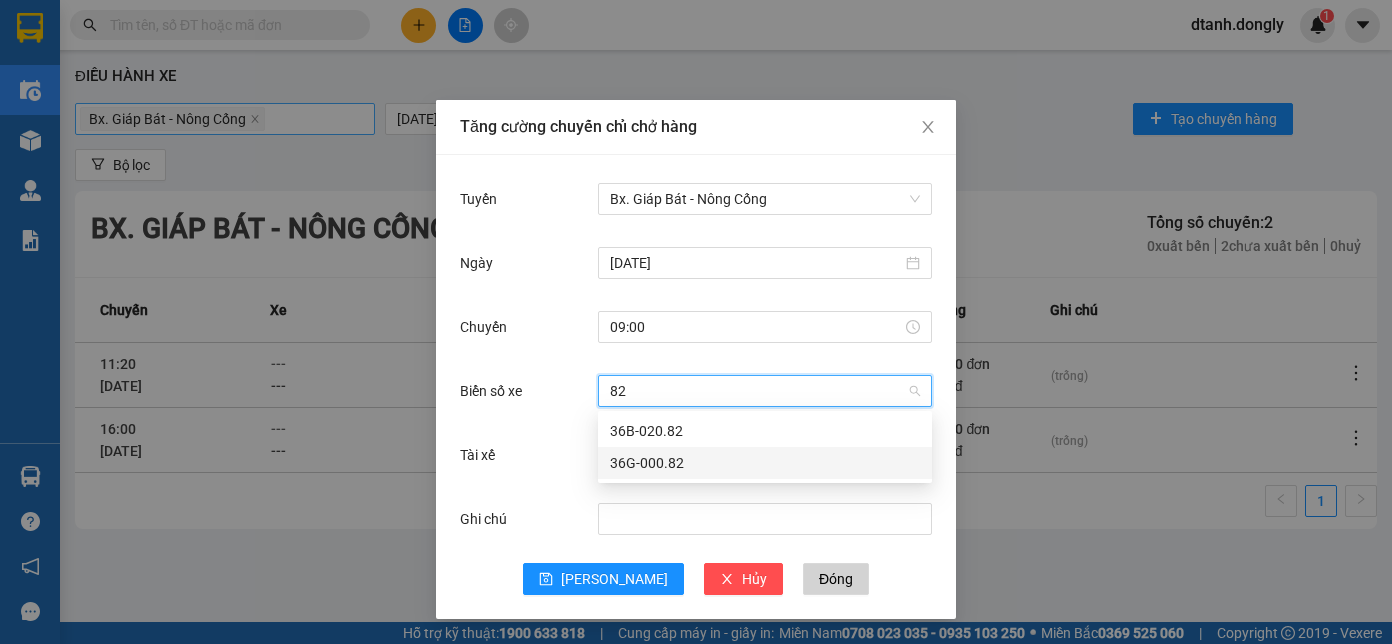 click on "36G-000.82" at bounding box center [765, 463] 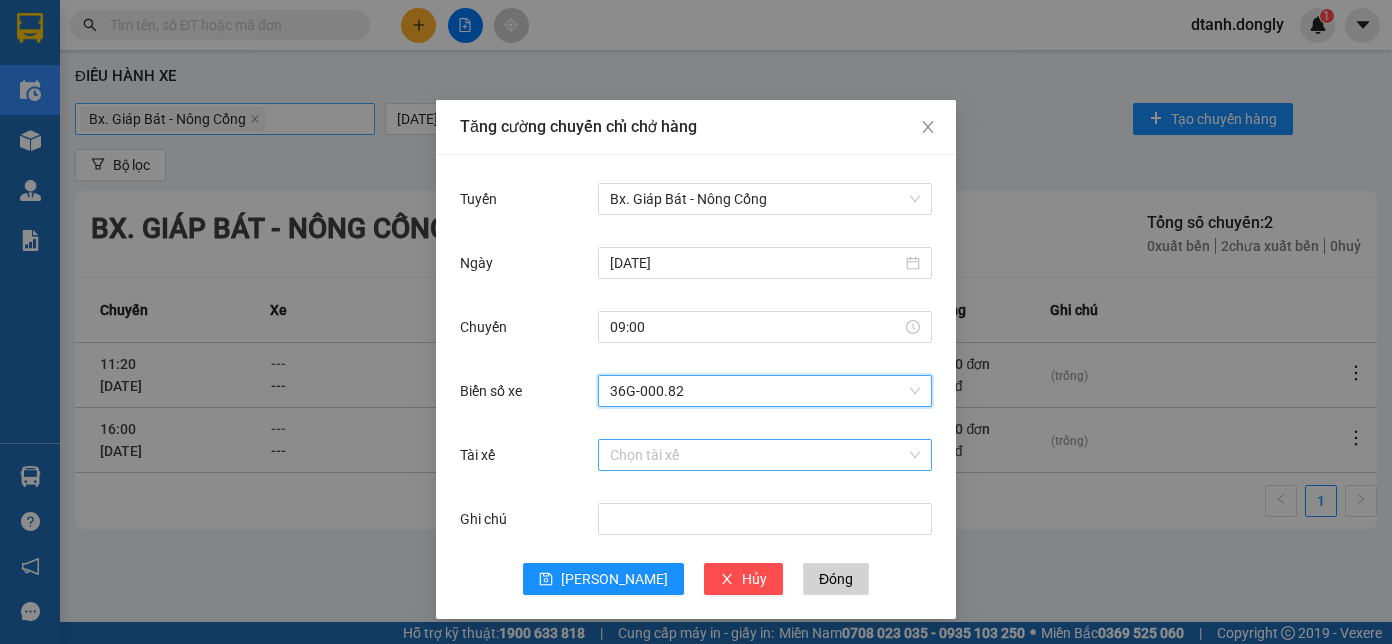 click on "Tài xế" at bounding box center (758, 455) 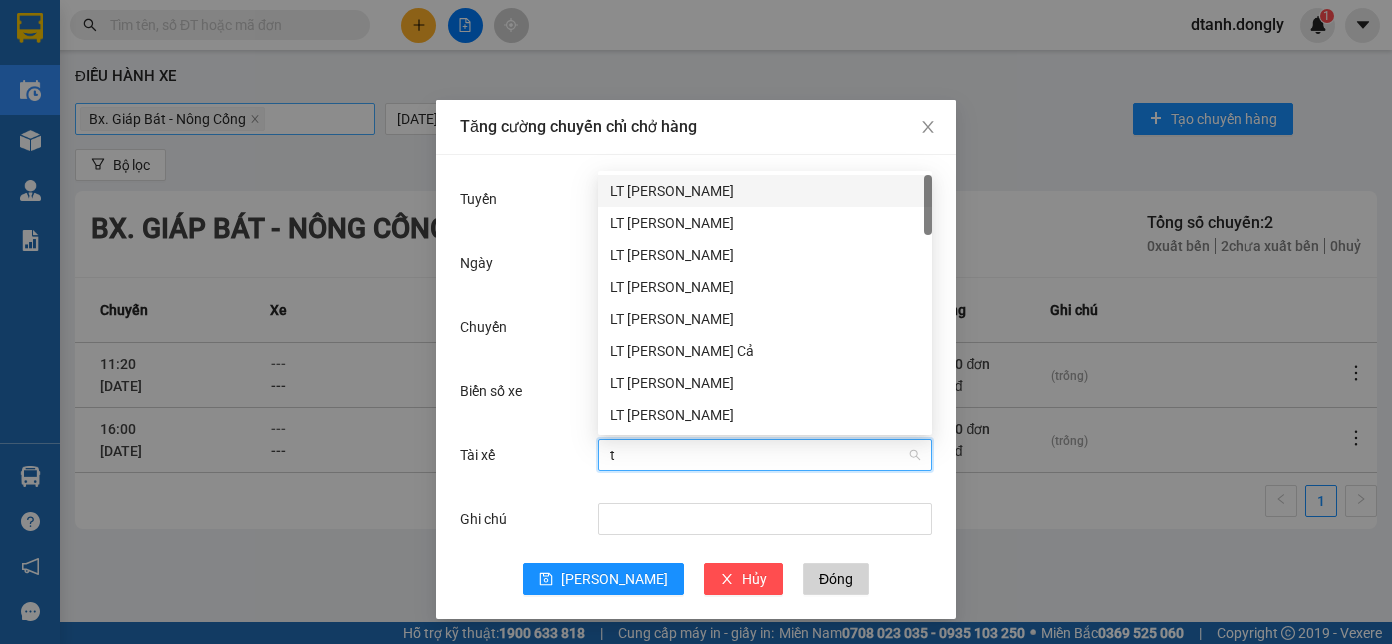 type on "tu" 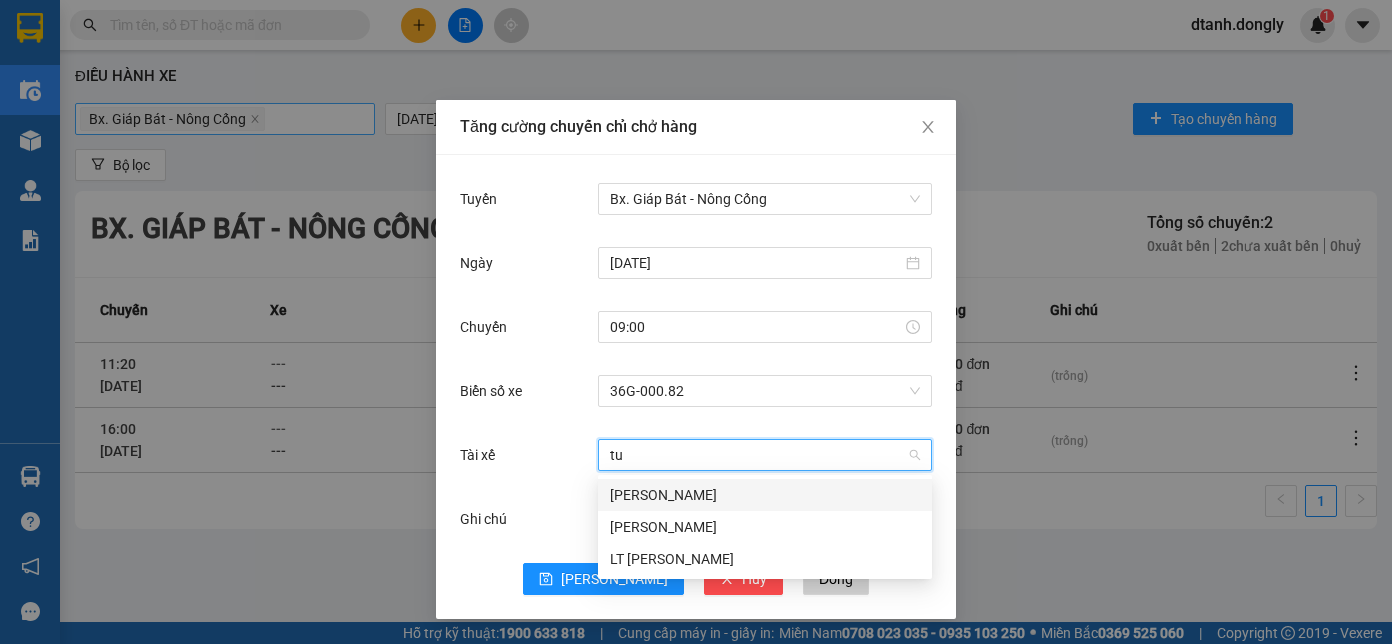 click on "[PERSON_NAME]" at bounding box center [765, 495] 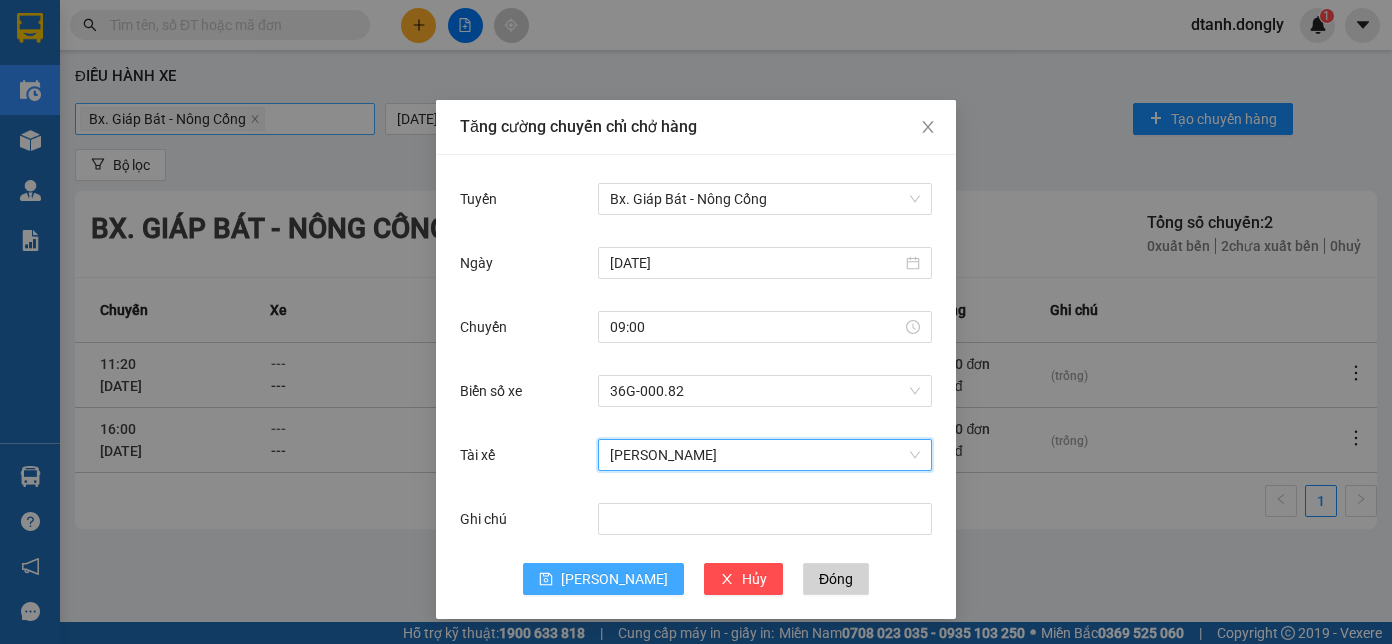 click on "[PERSON_NAME]" at bounding box center [614, 579] 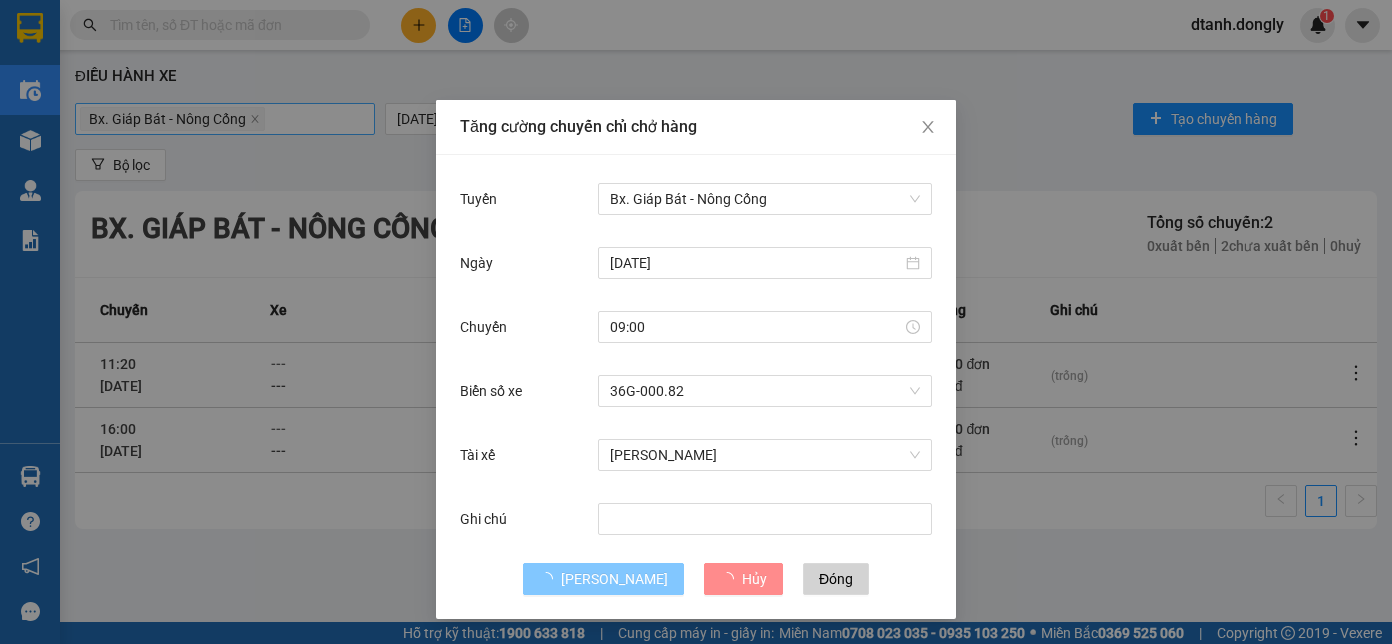 type 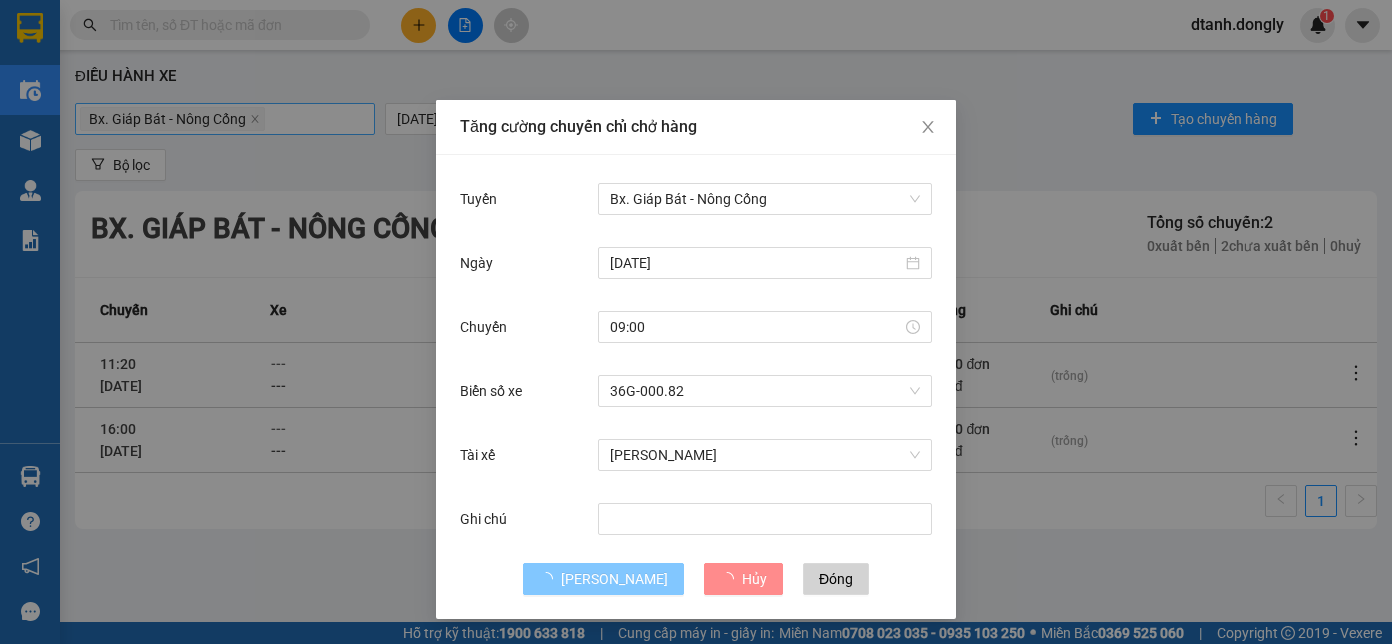 type 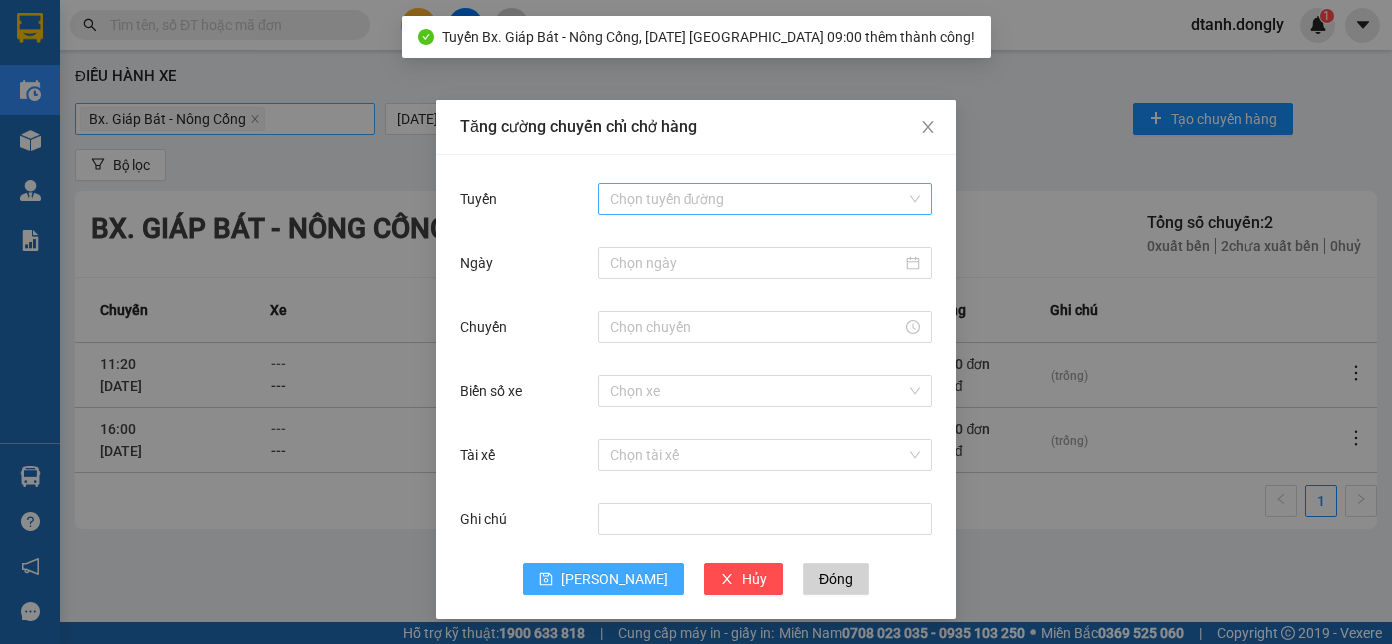 click on "Chọn tuyến đường" at bounding box center (765, 199) 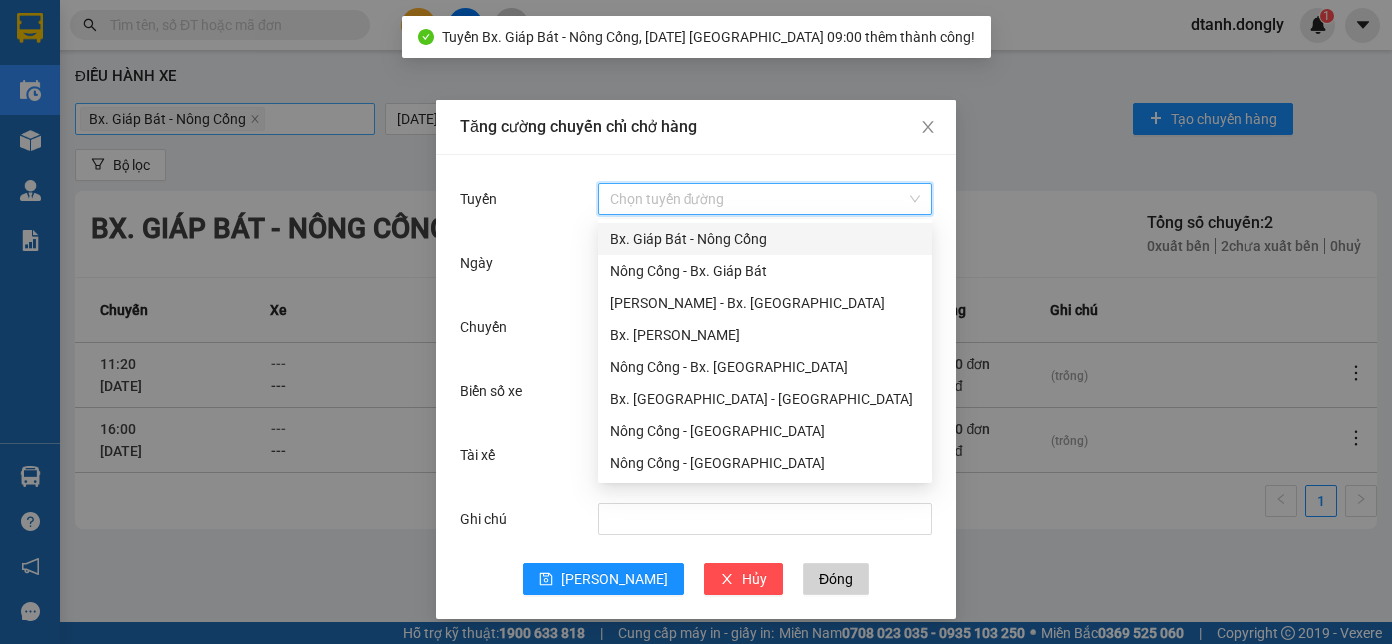 click on "Bx. Giáp Bát - Nông Cống" at bounding box center [765, 239] 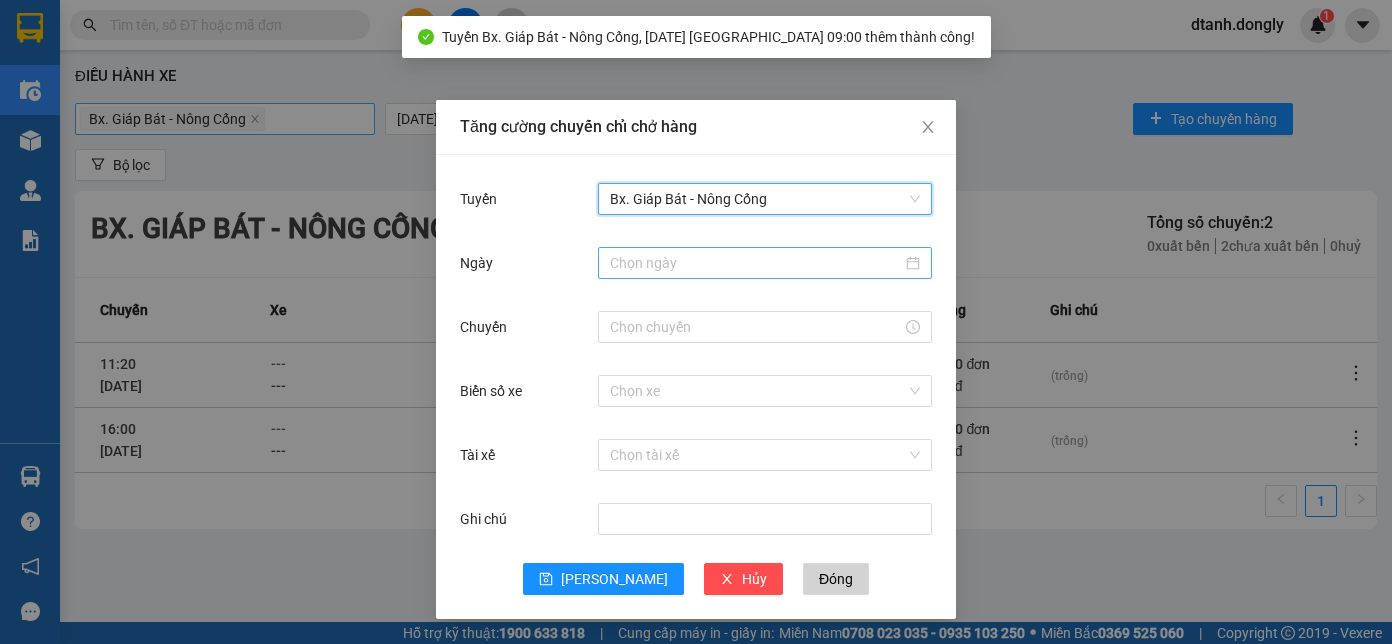 click on "Ngày" at bounding box center [756, 263] 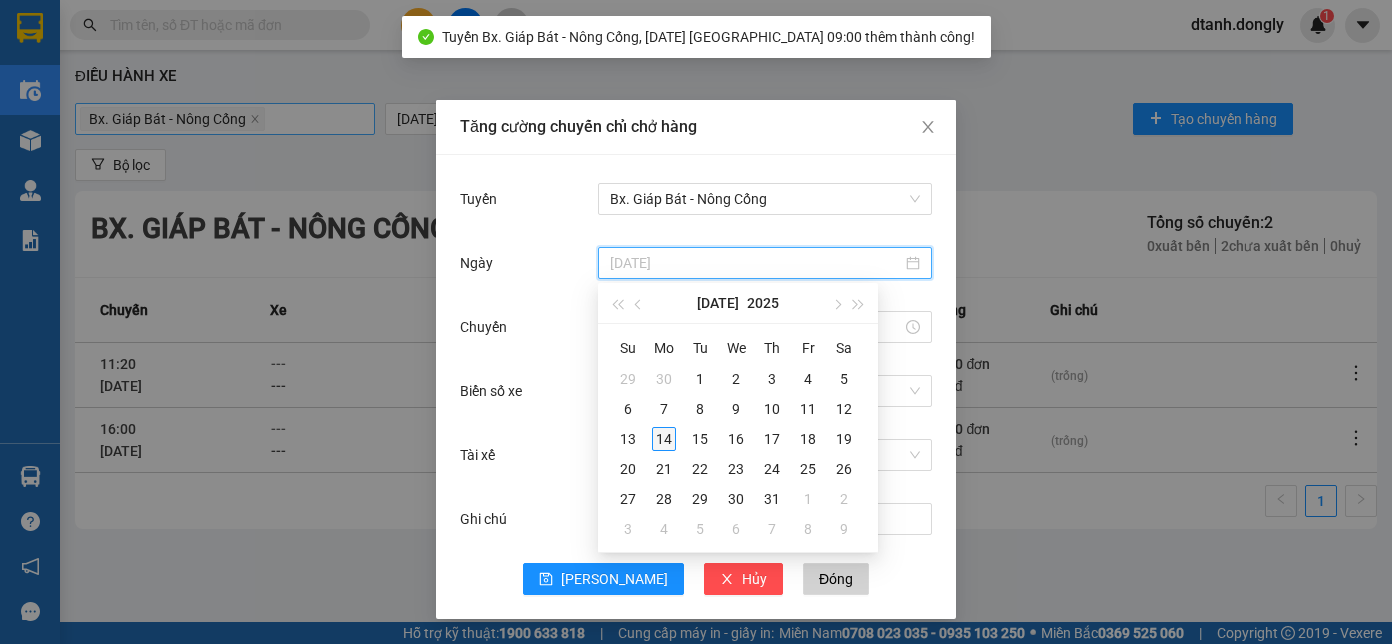 type on "[DATE]" 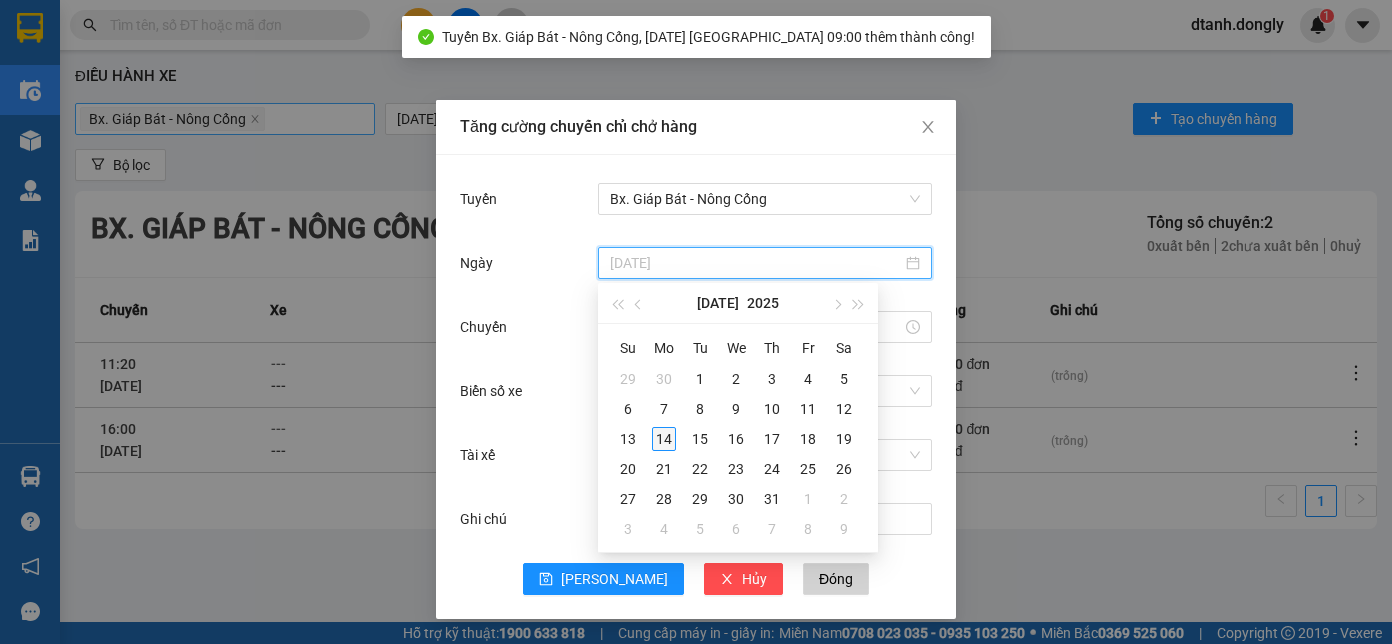 click on "14" at bounding box center [664, 439] 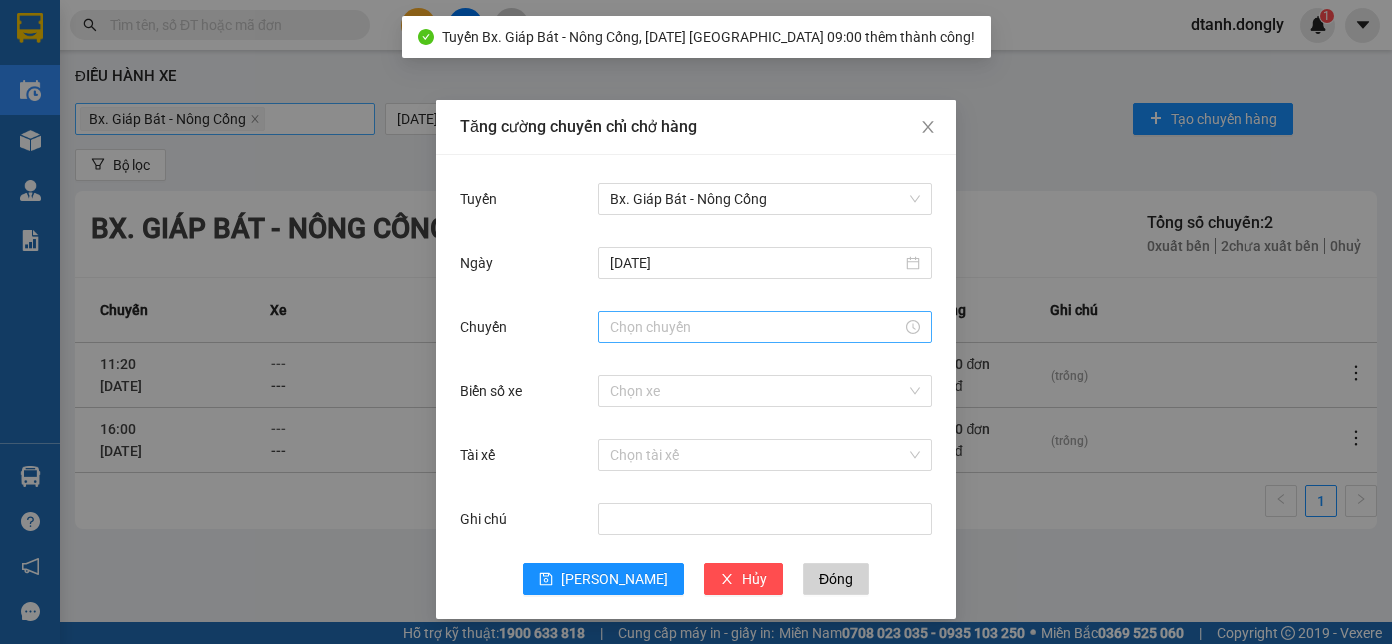 click at bounding box center (765, 327) 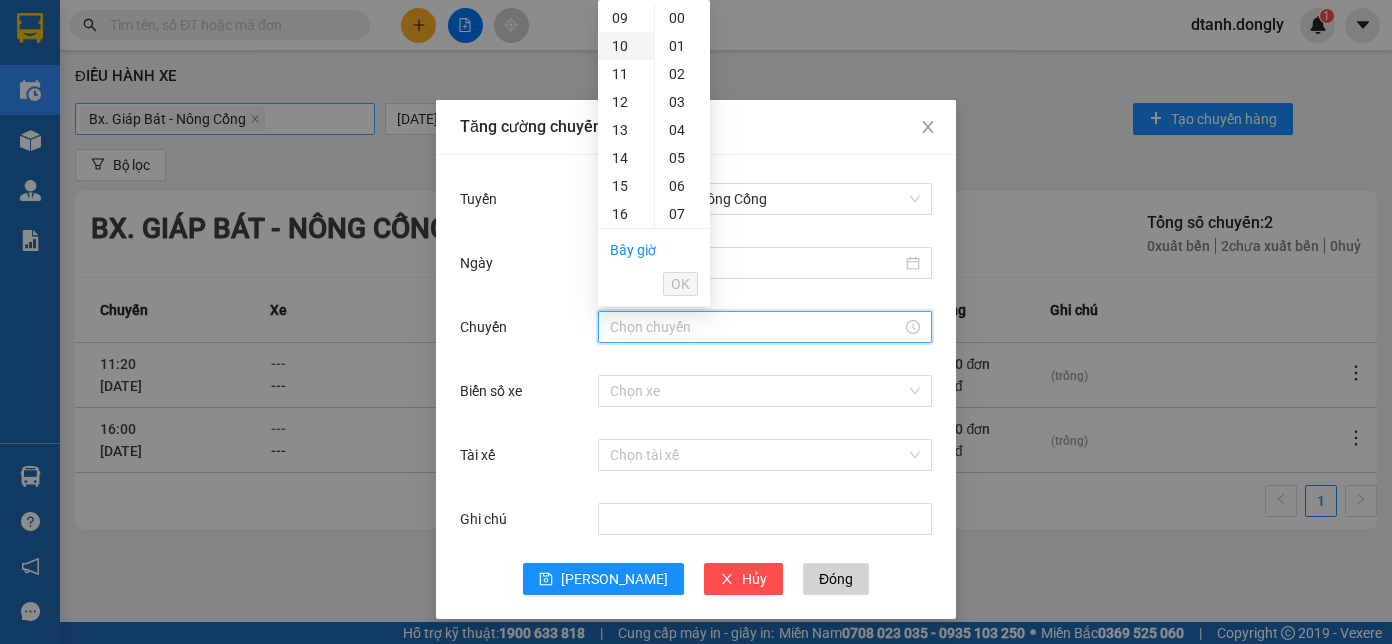 click on "10" at bounding box center (626, 46) 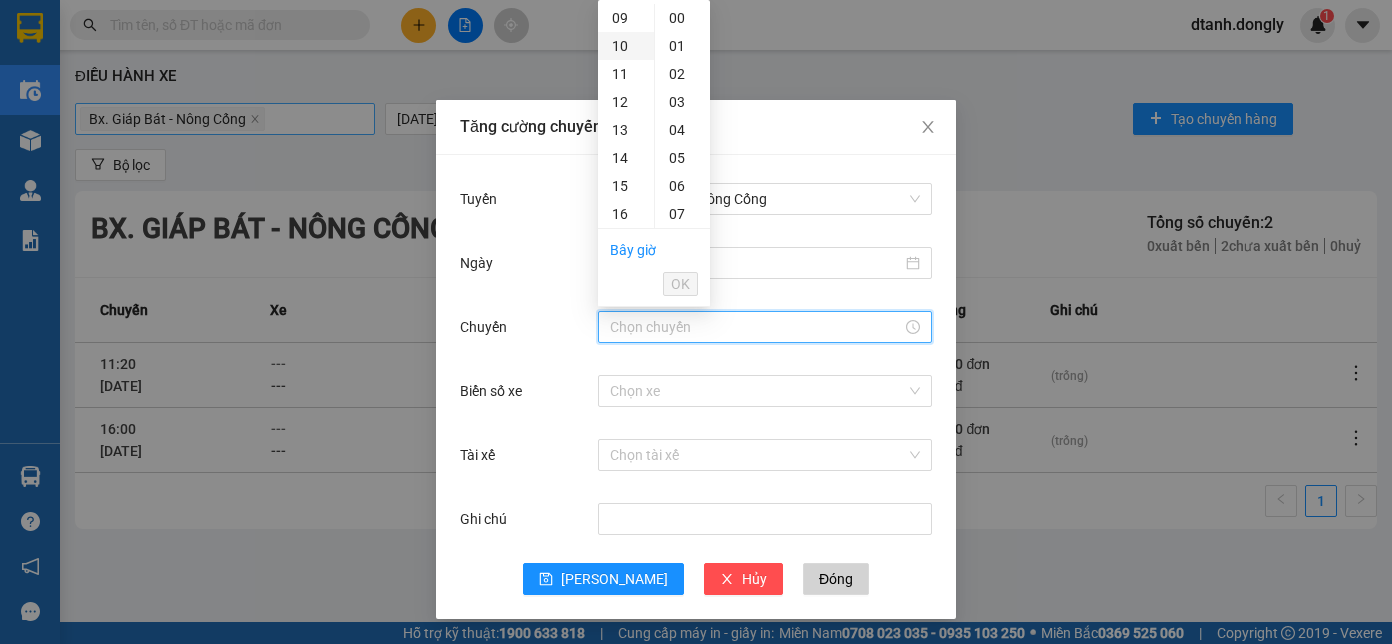 type on "10:00" 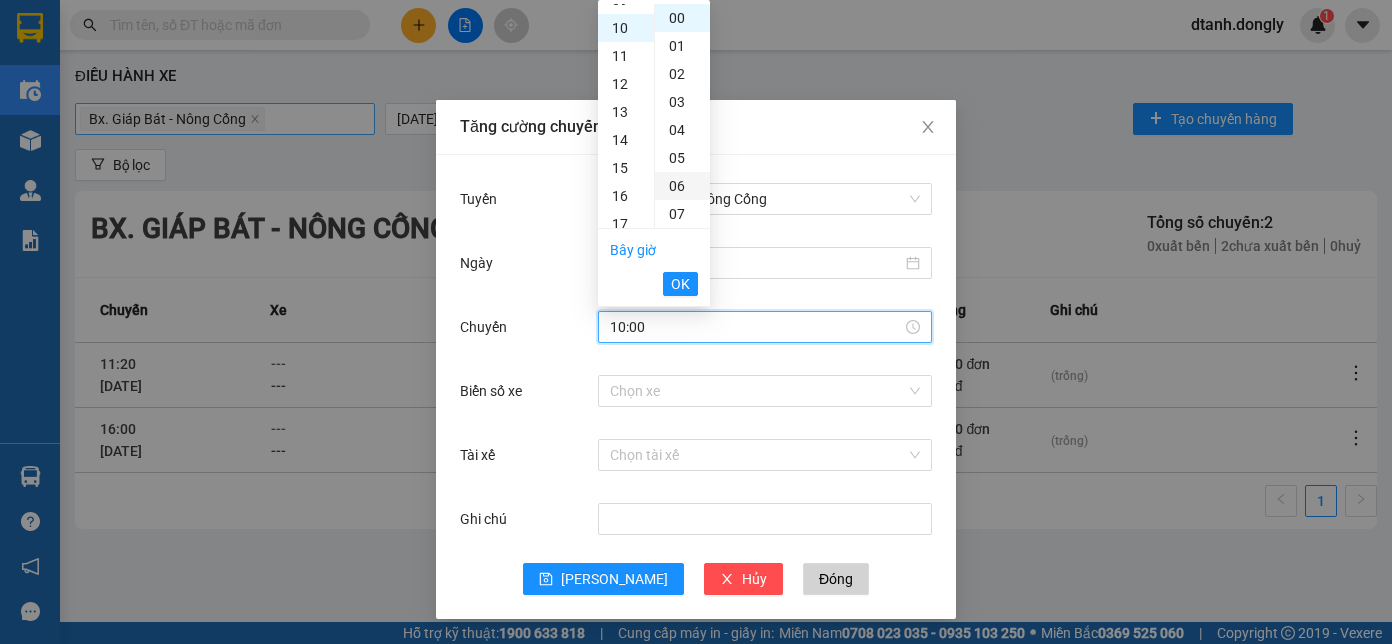 scroll, scrollTop: 280, scrollLeft: 0, axis: vertical 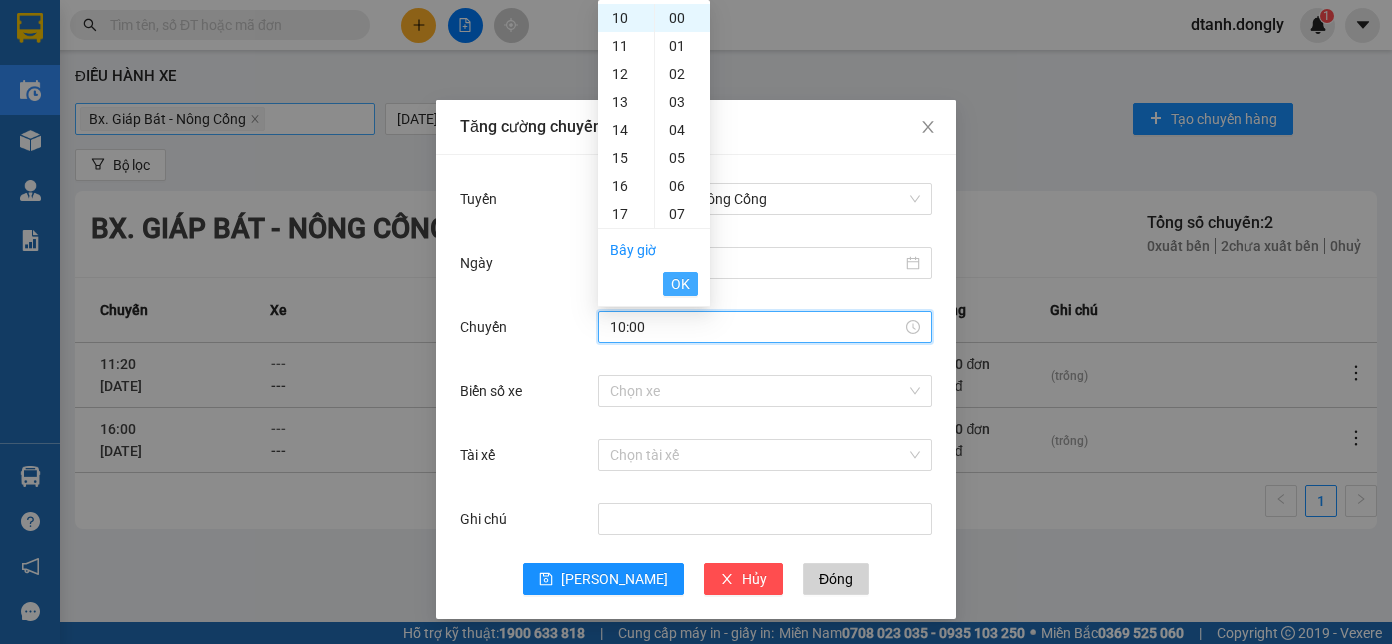 click on "OK" at bounding box center (680, 284) 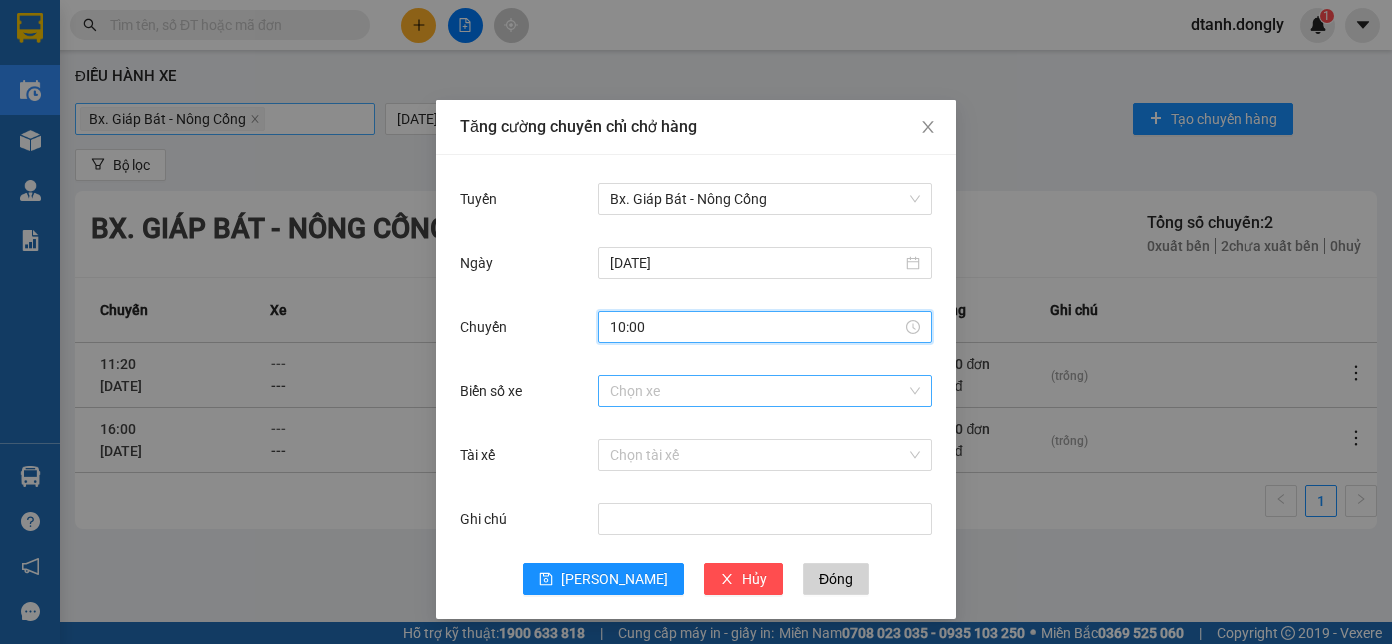 click on "Biển số xe" at bounding box center [758, 391] 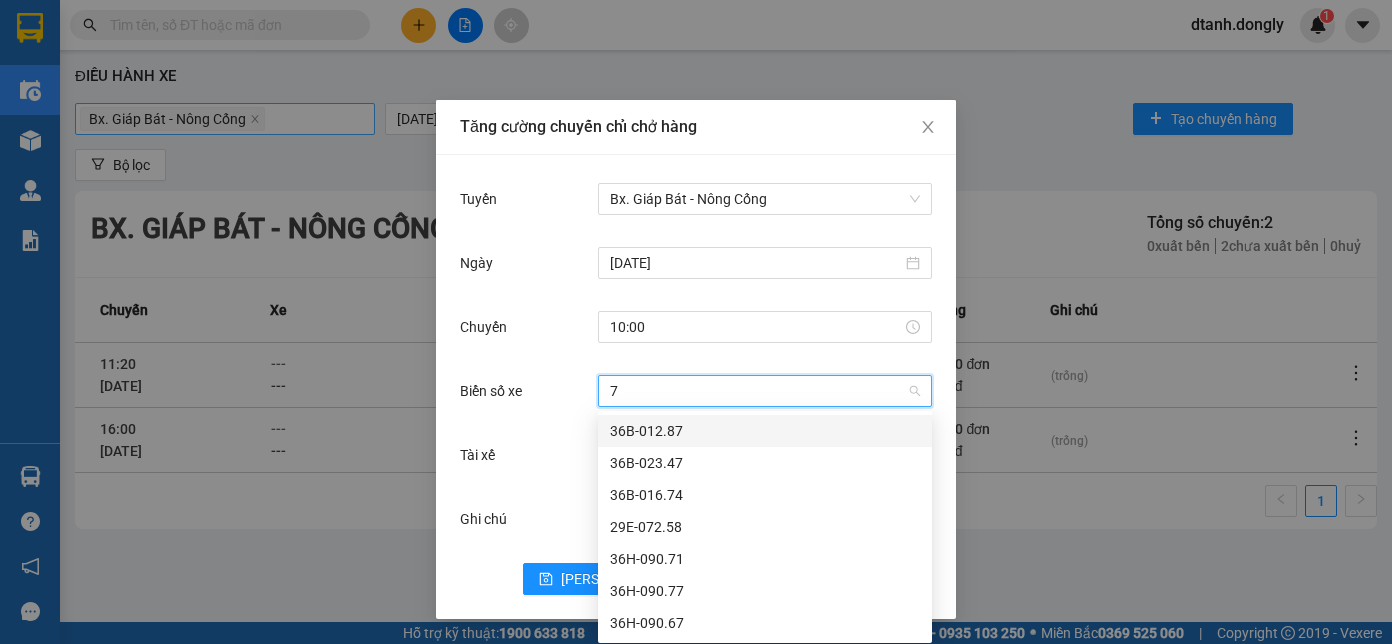 type on "71" 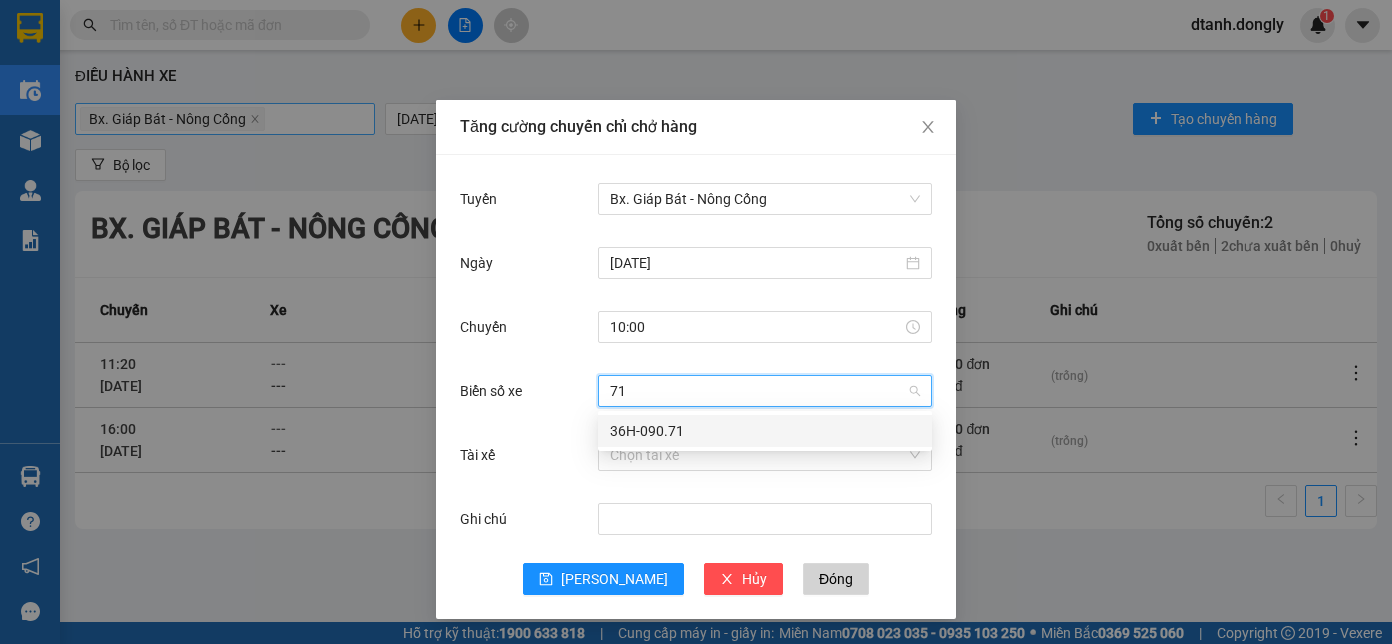 click on "36H-090.71" at bounding box center [765, 431] 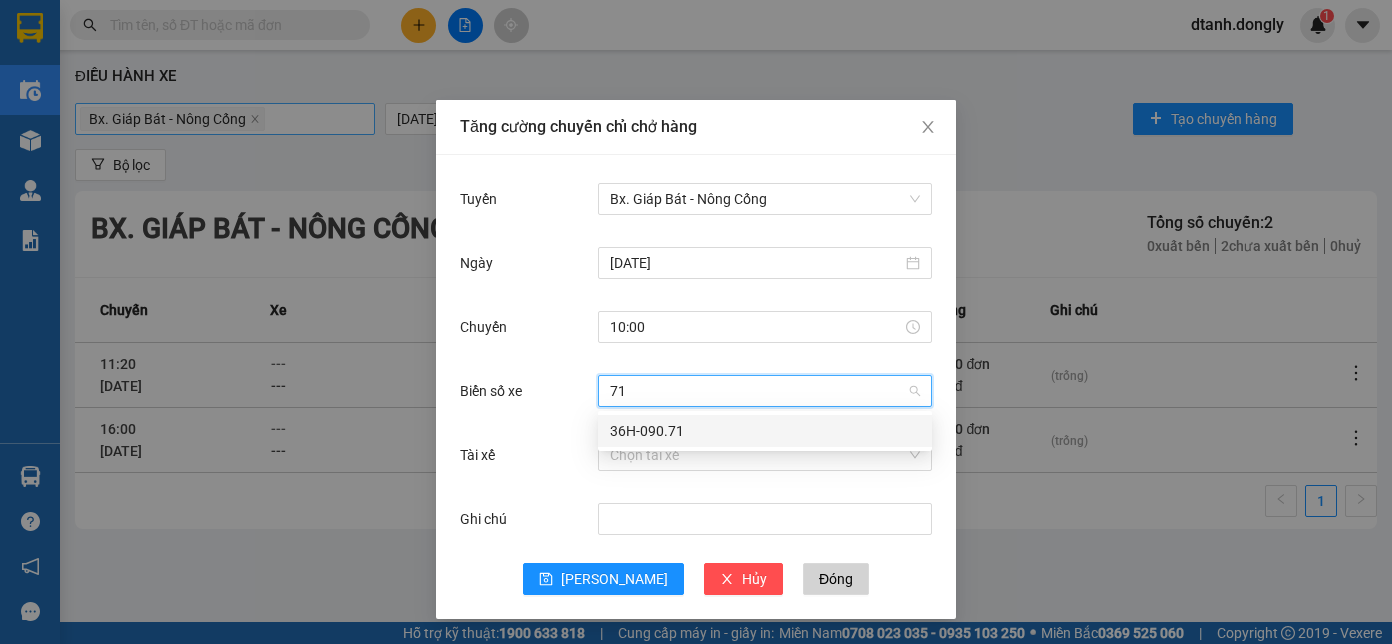 type 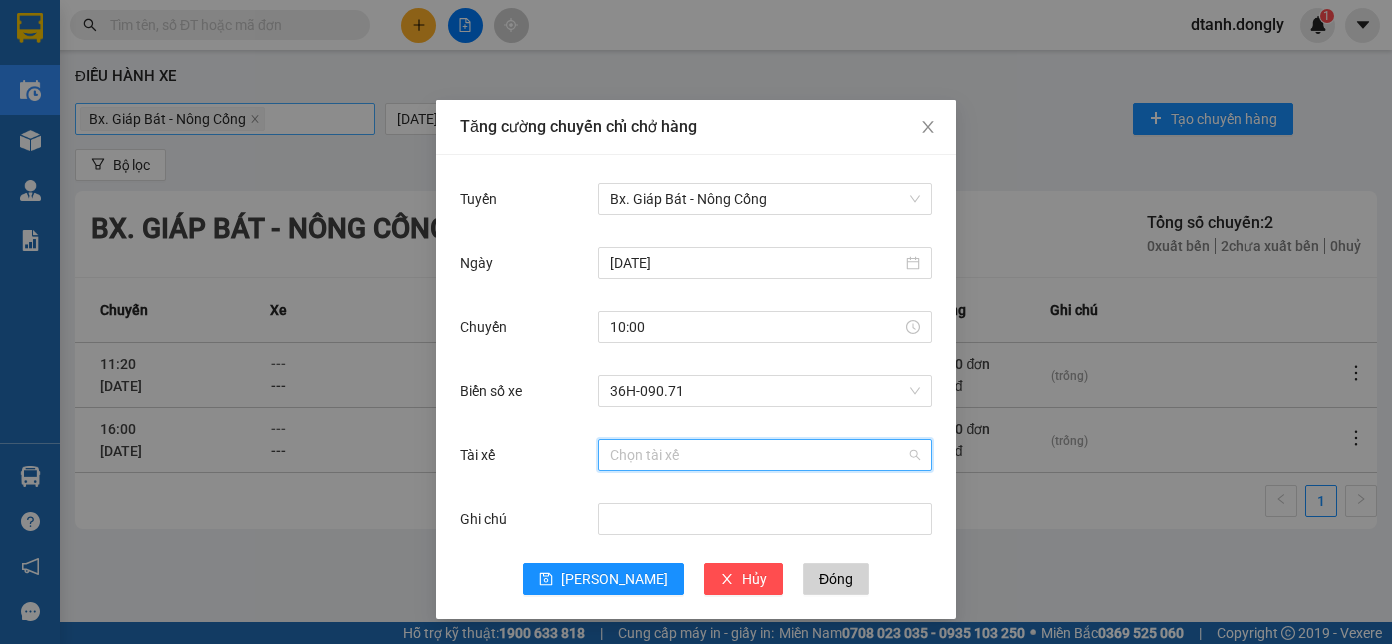 click on "Tài xế" at bounding box center [758, 455] 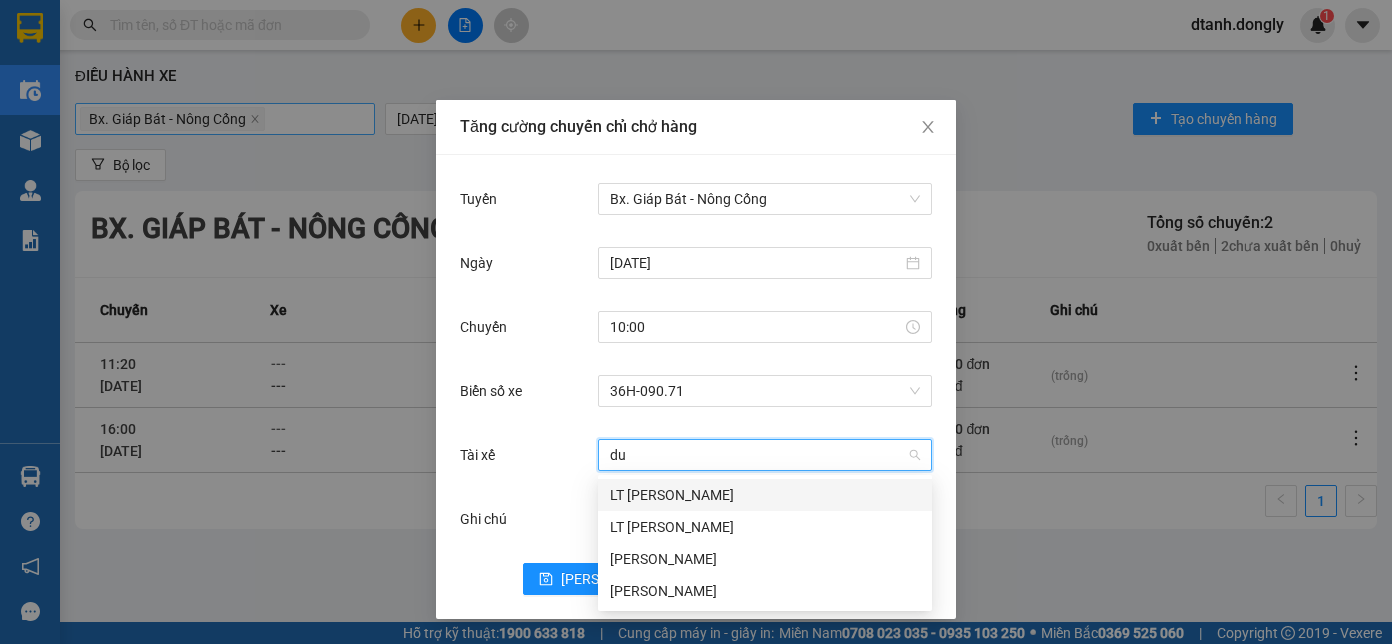 type on "dun" 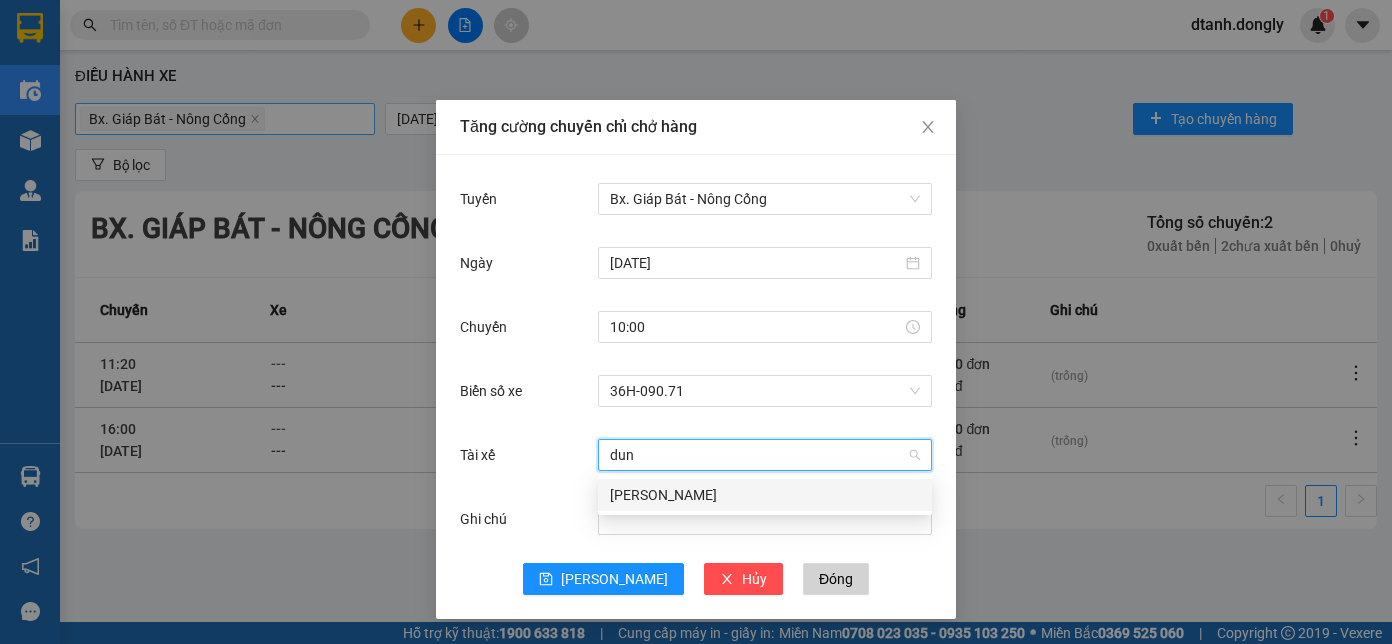 drag, startPoint x: 668, startPoint y: 487, endPoint x: 642, endPoint y: 516, distance: 38.948685 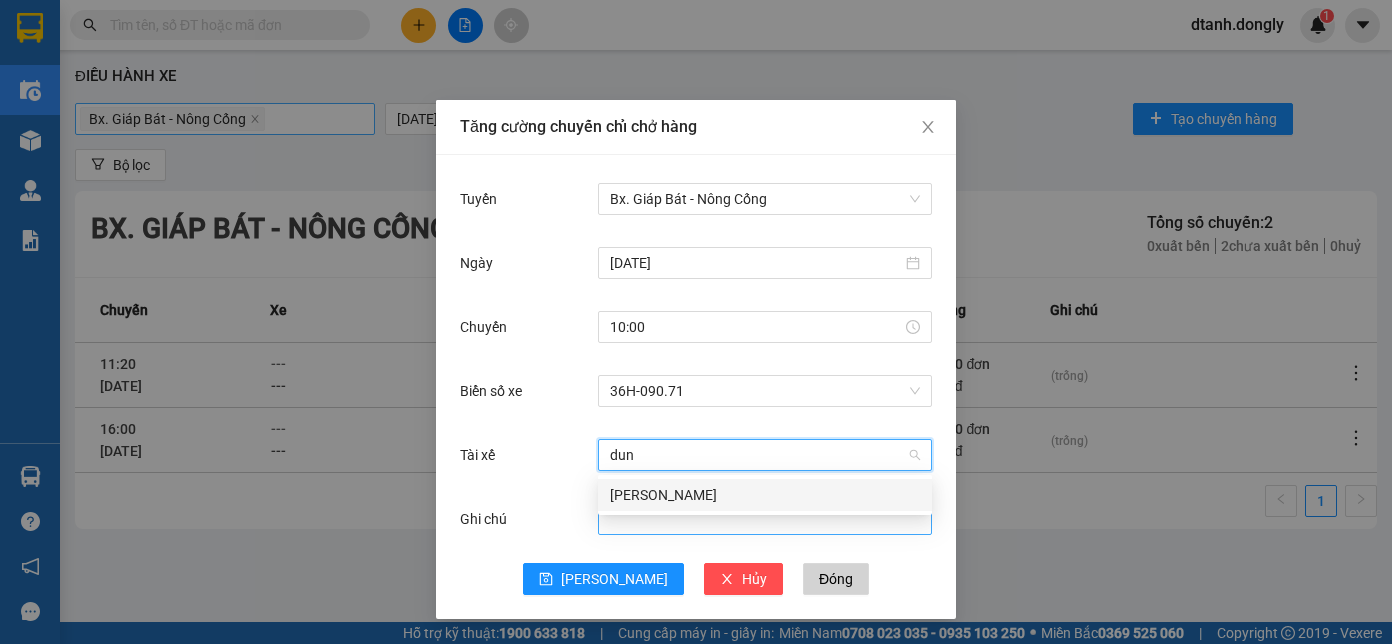type 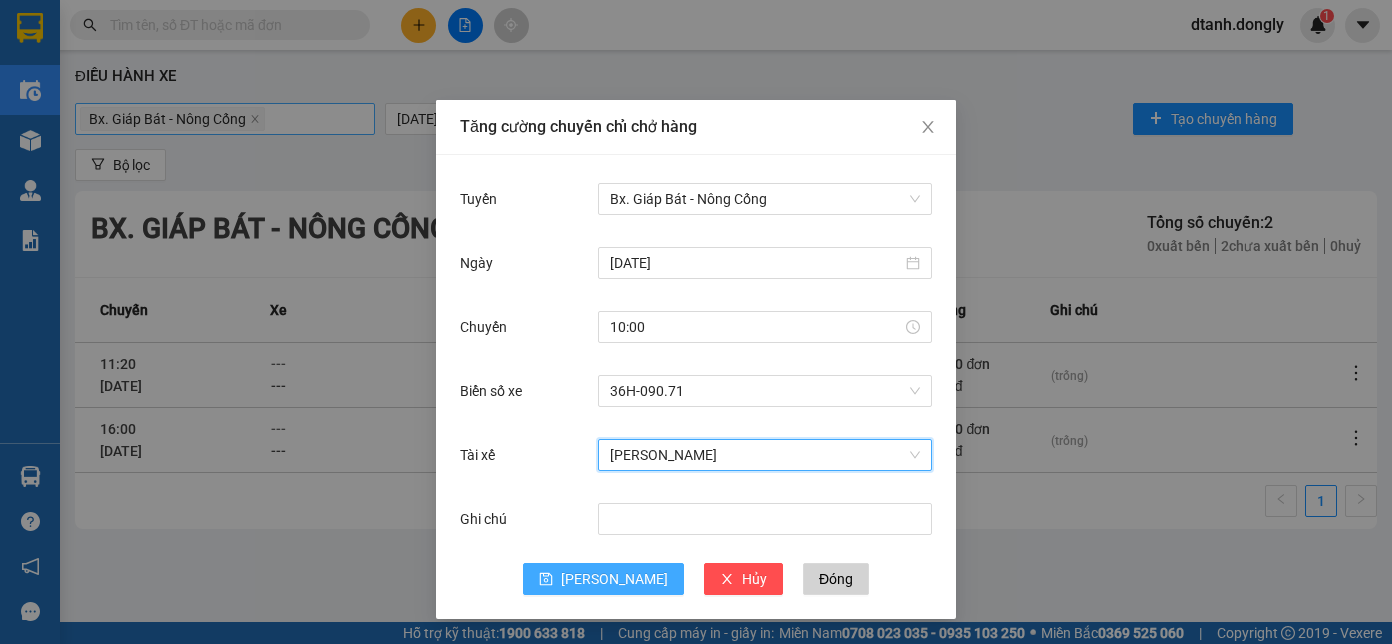 click on "[PERSON_NAME]" at bounding box center (614, 579) 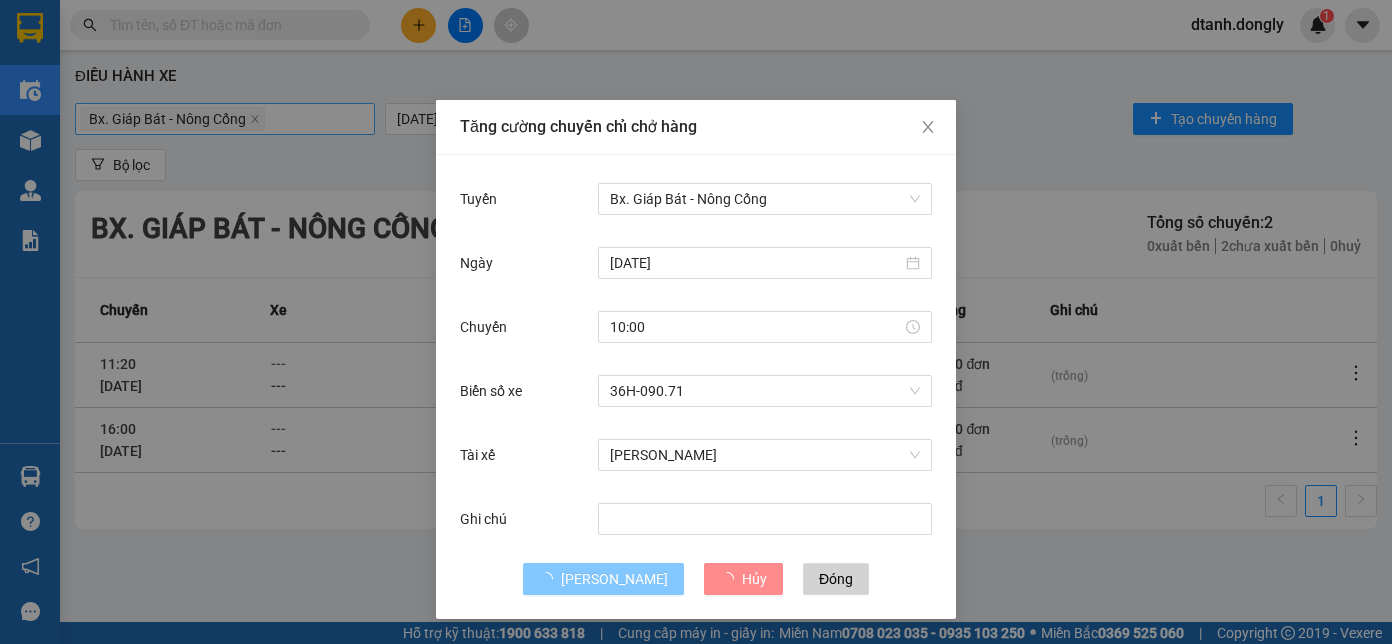 type 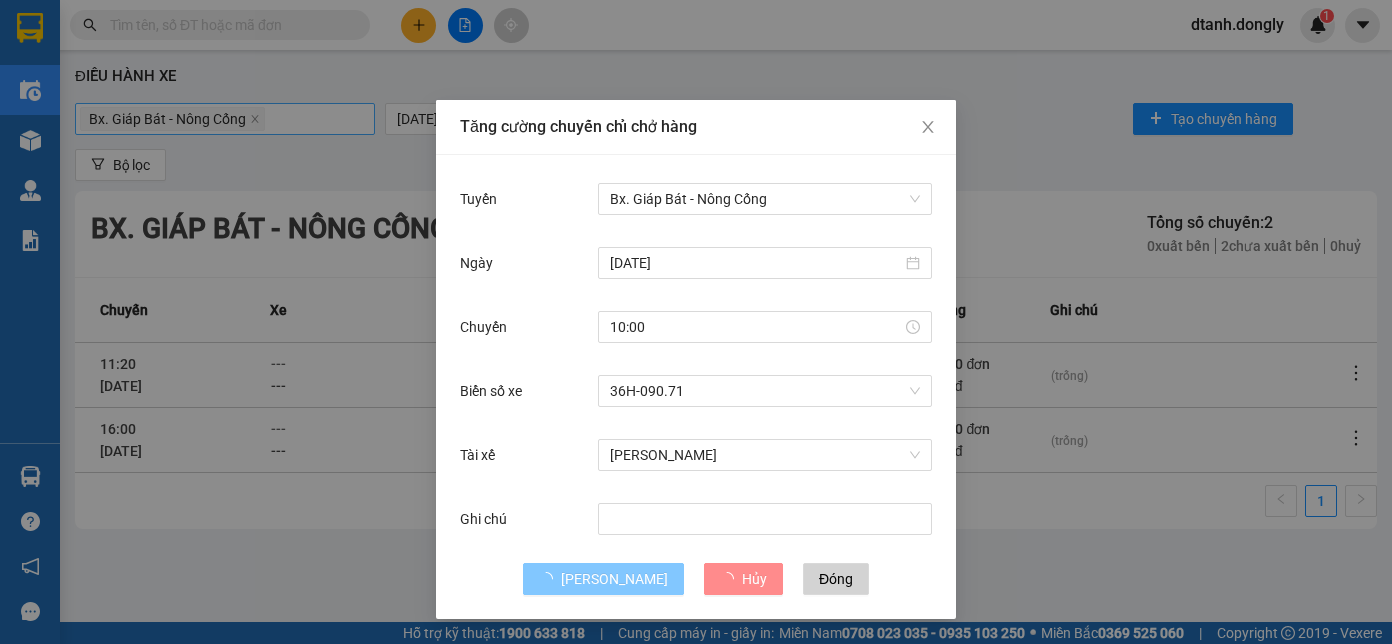 type 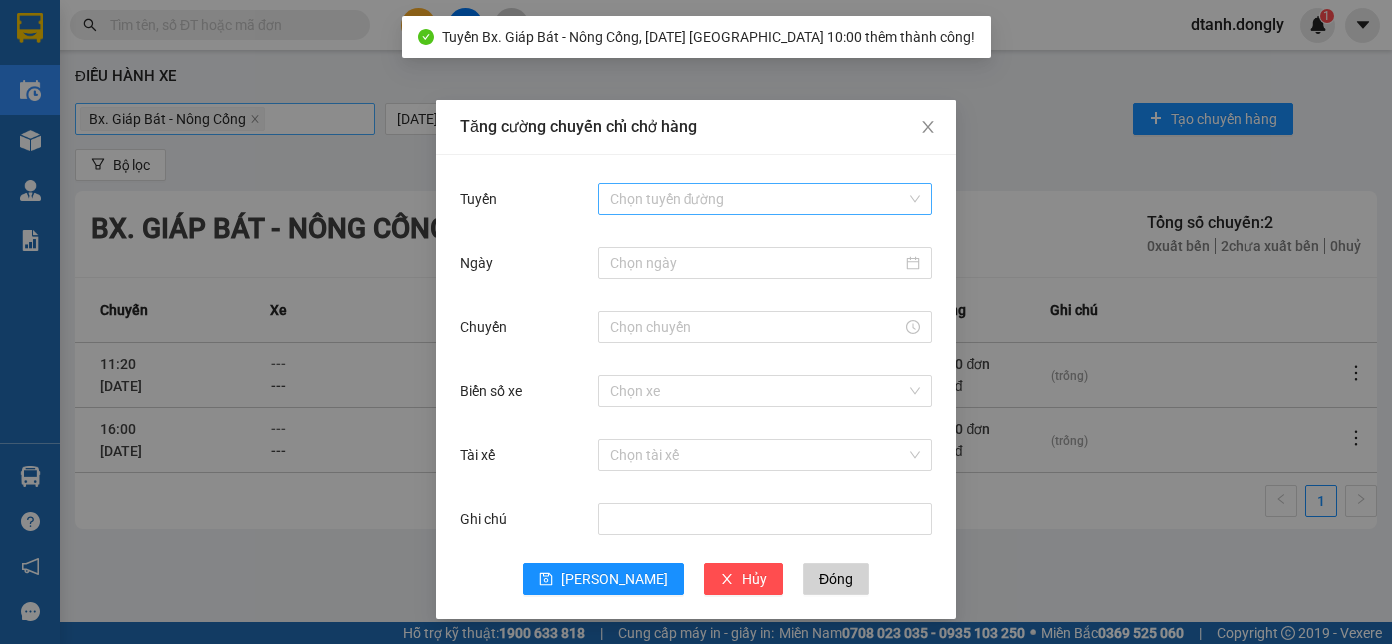 click on "Chọn tuyến đường" at bounding box center [765, 199] 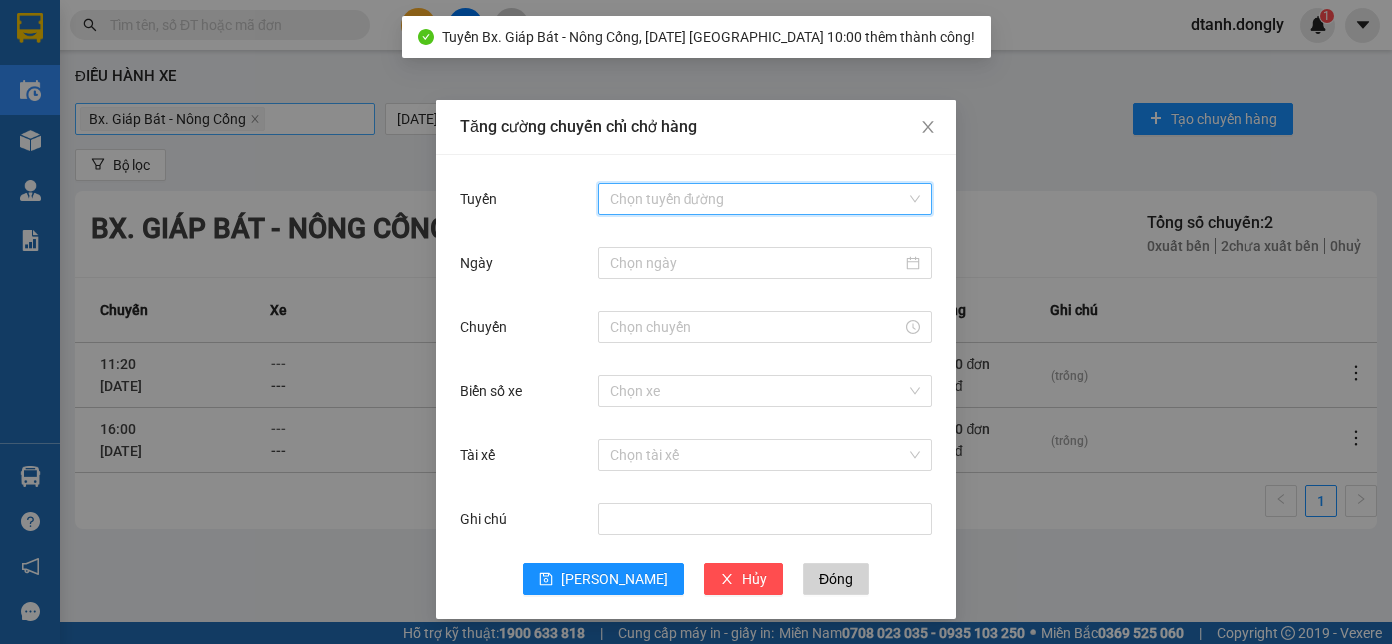 click on "Tuyến" at bounding box center (758, 199) 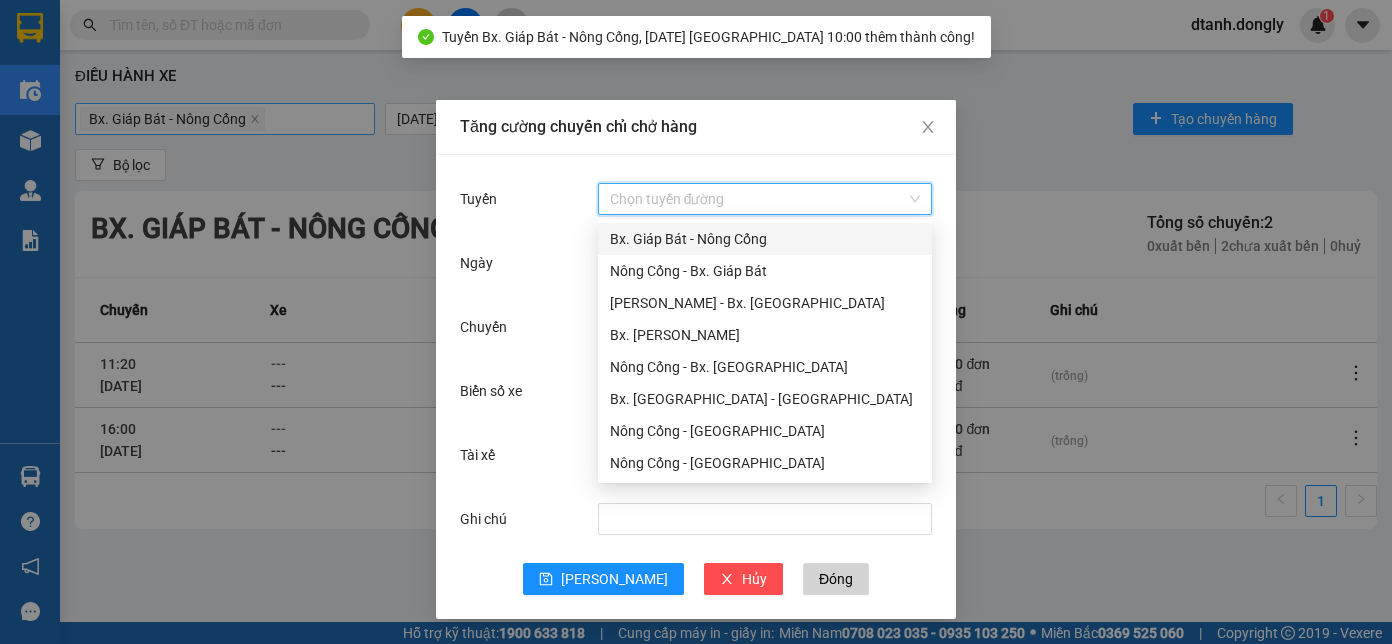 click on "Bx. Giáp Bát - Nông Cống" at bounding box center (765, 239) 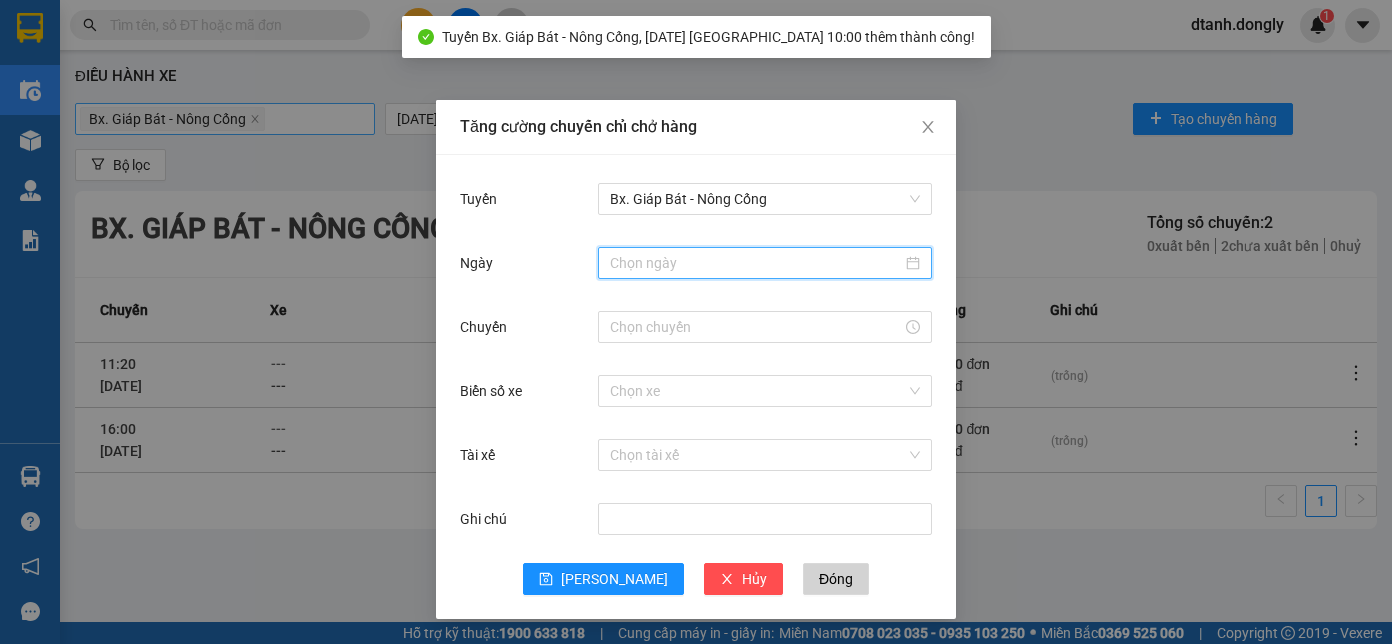 click on "Ngày" at bounding box center (756, 263) 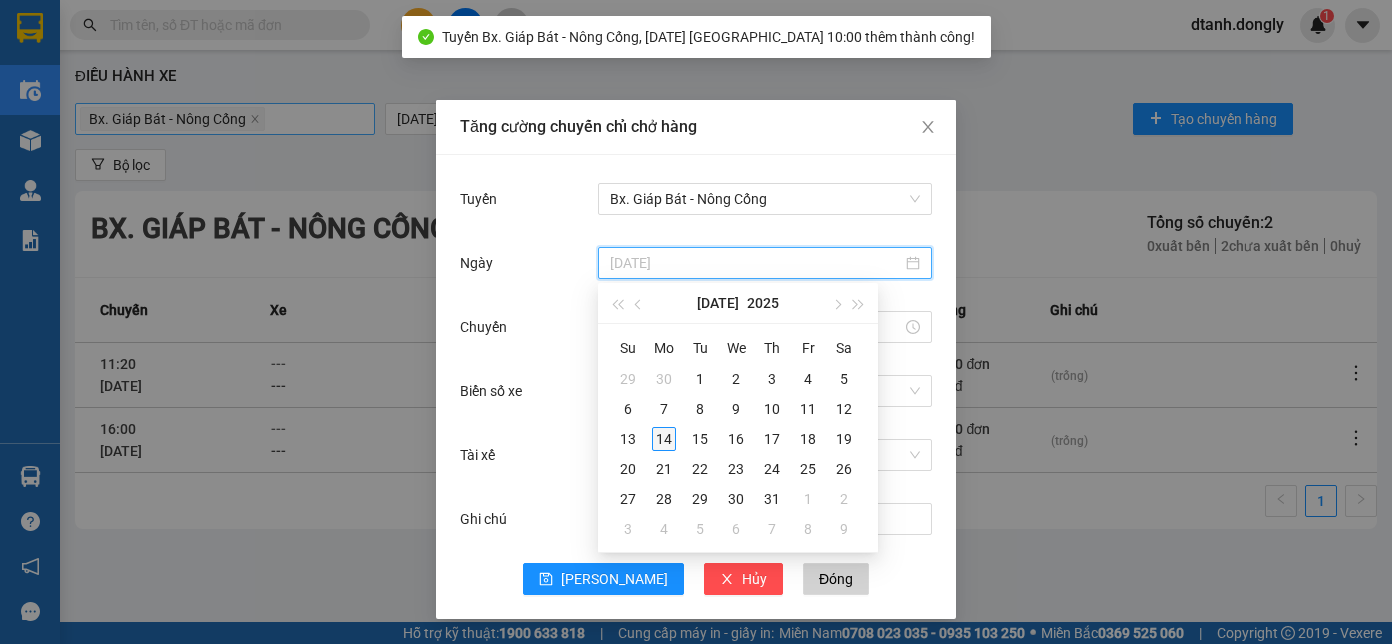 type on "[DATE]" 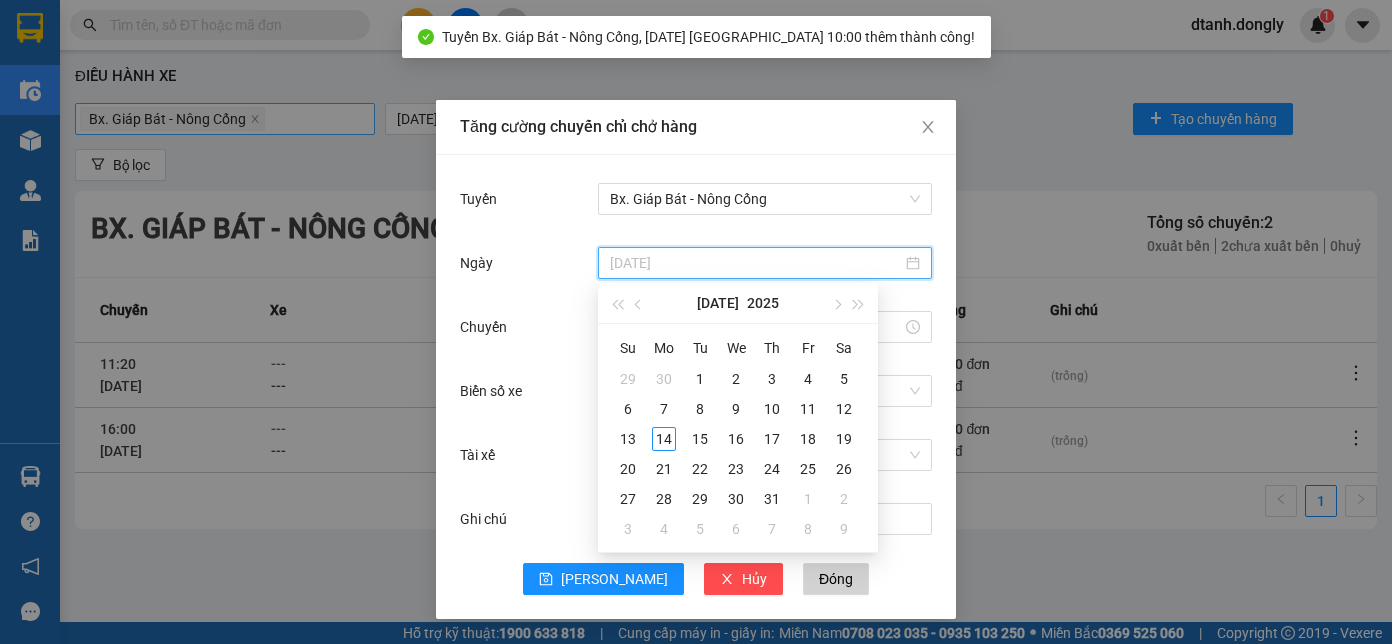 drag, startPoint x: 661, startPoint y: 435, endPoint x: 665, endPoint y: 373, distance: 62.1289 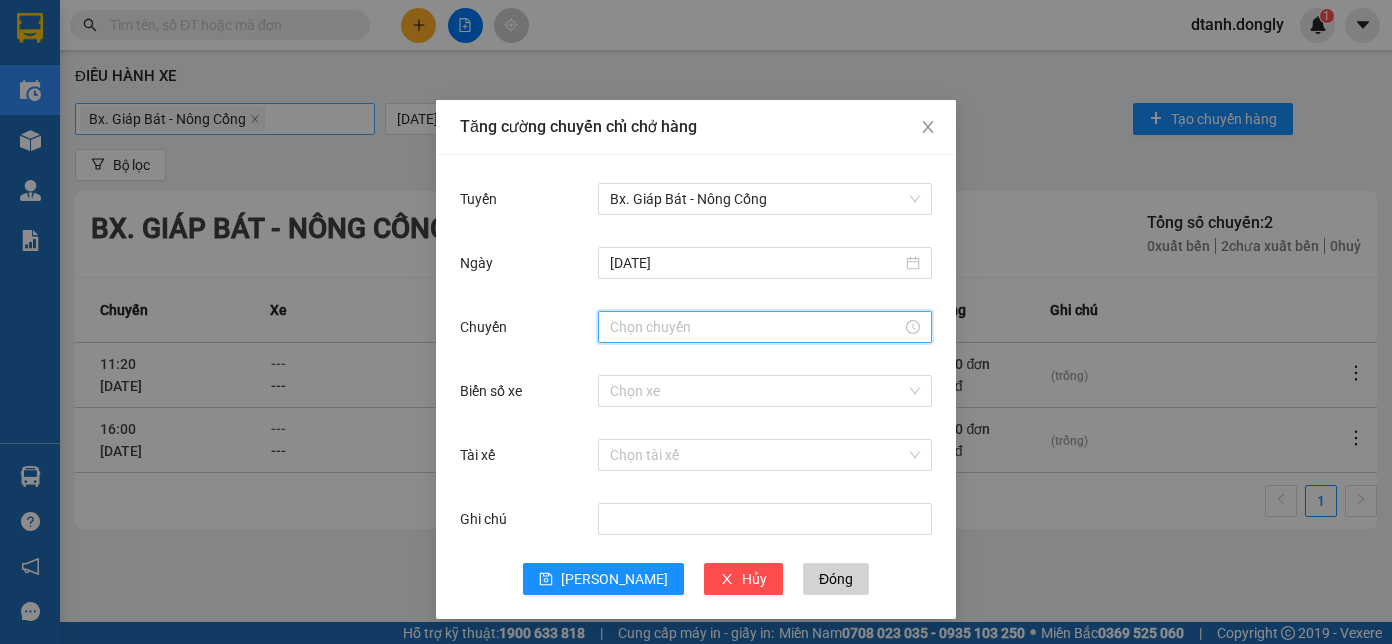 click on "Chuyến" at bounding box center [756, 327] 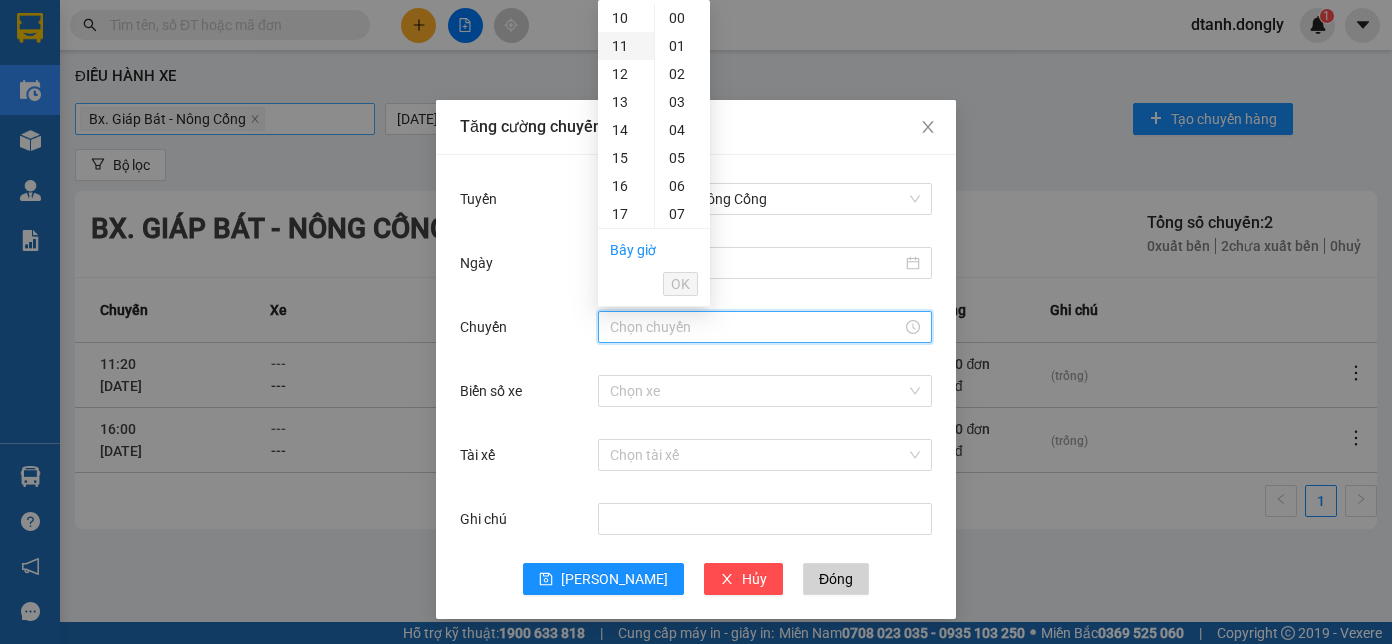 click on "11" at bounding box center (626, 46) 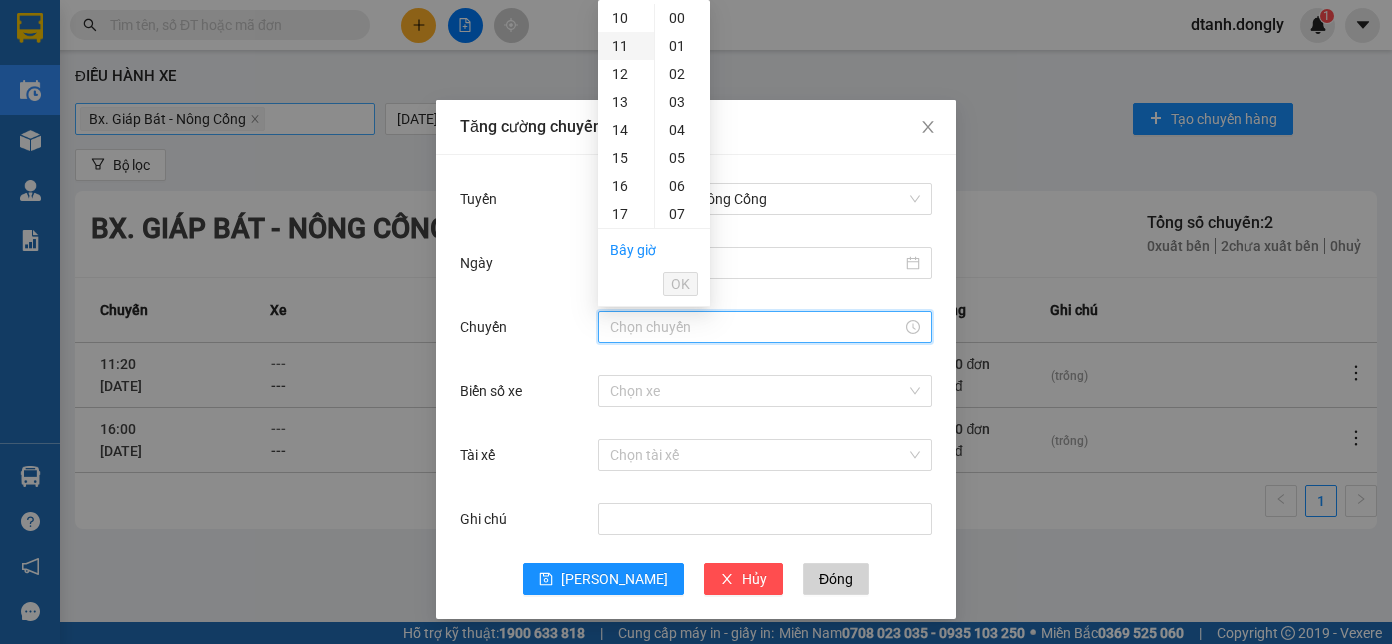 type on "11:00" 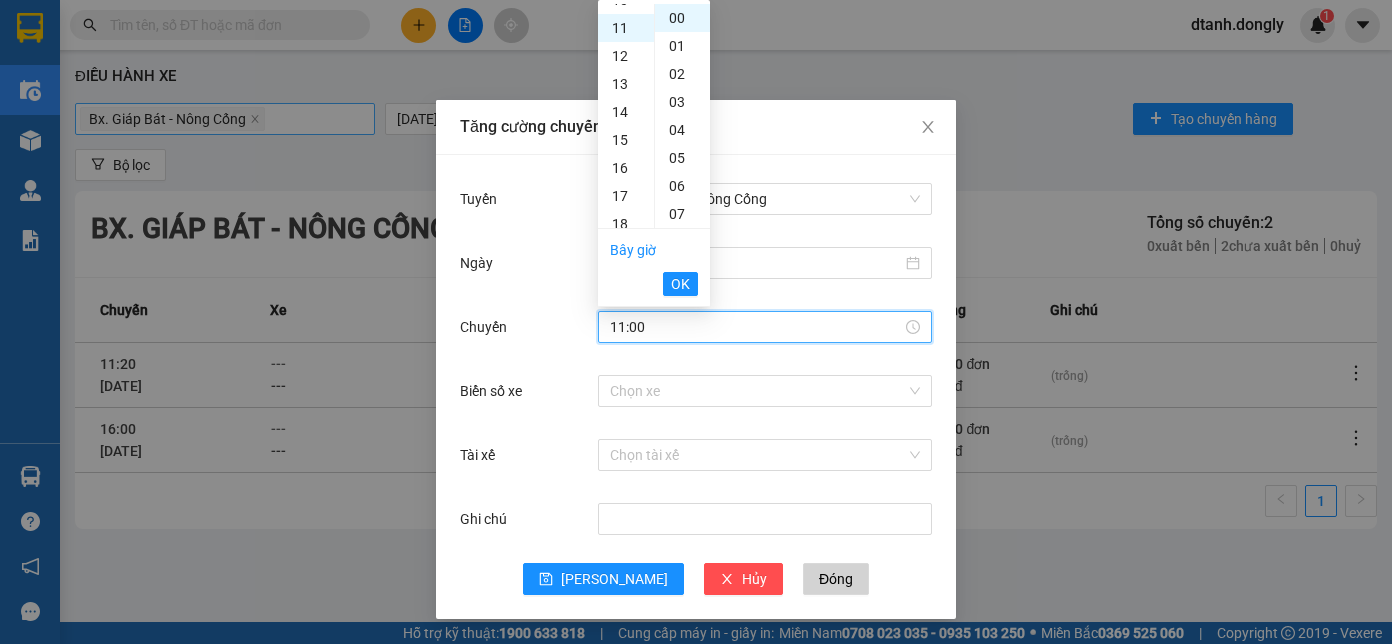 scroll, scrollTop: 308, scrollLeft: 0, axis: vertical 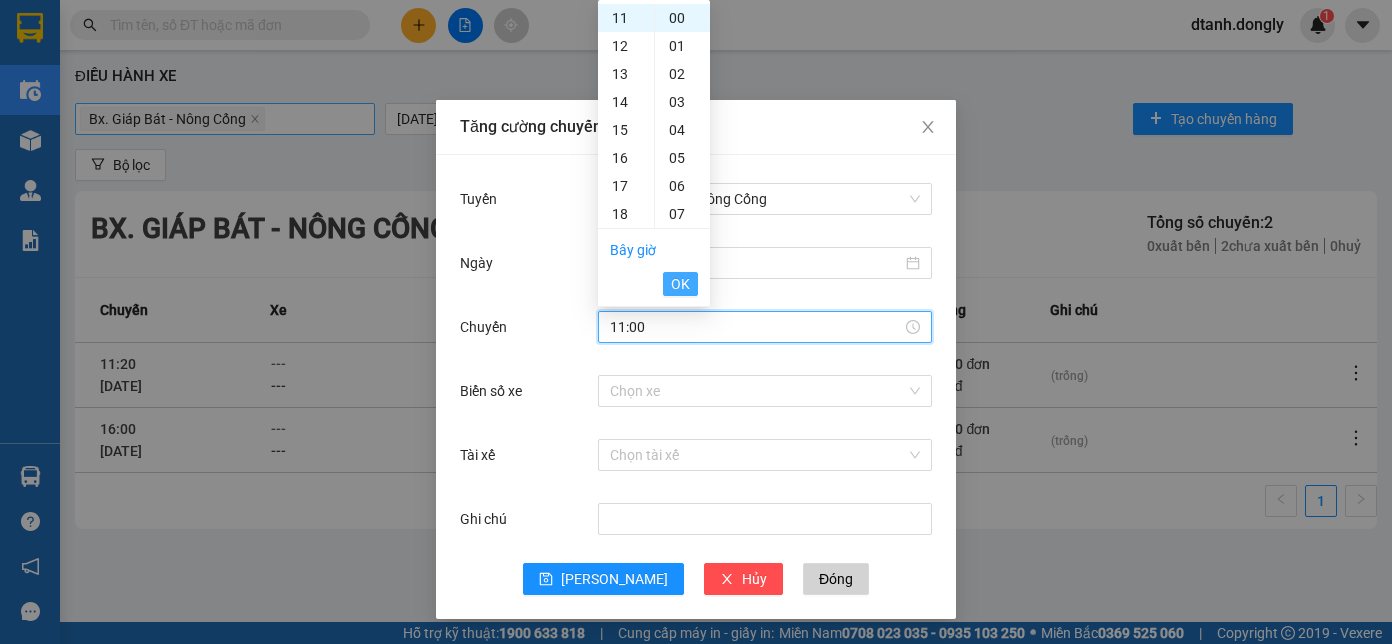 click on "OK" at bounding box center (680, 284) 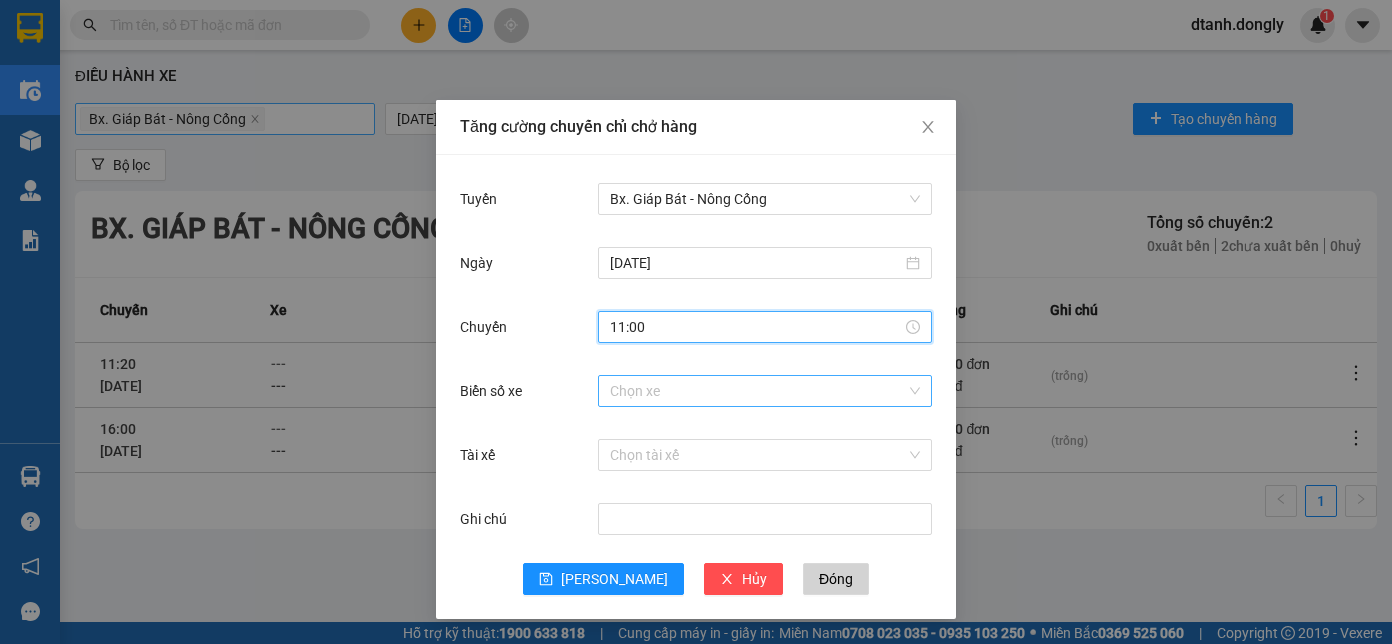 click on "Biển số xe" at bounding box center (758, 391) 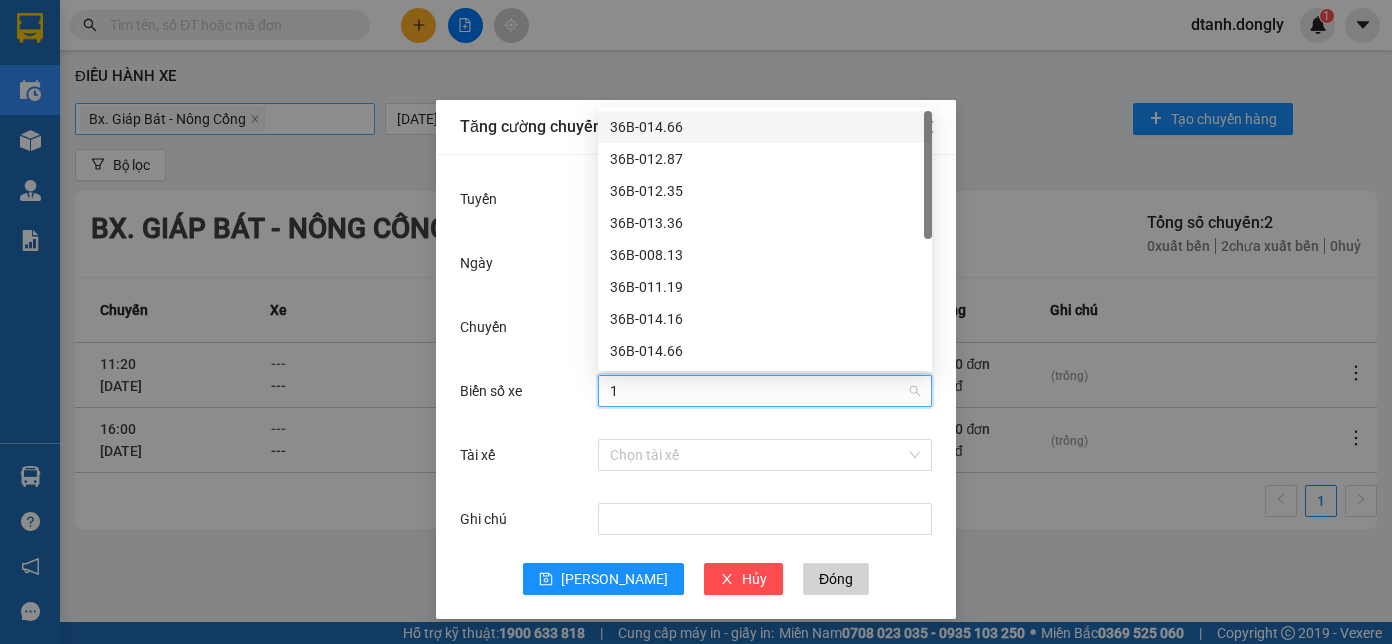 type on "16" 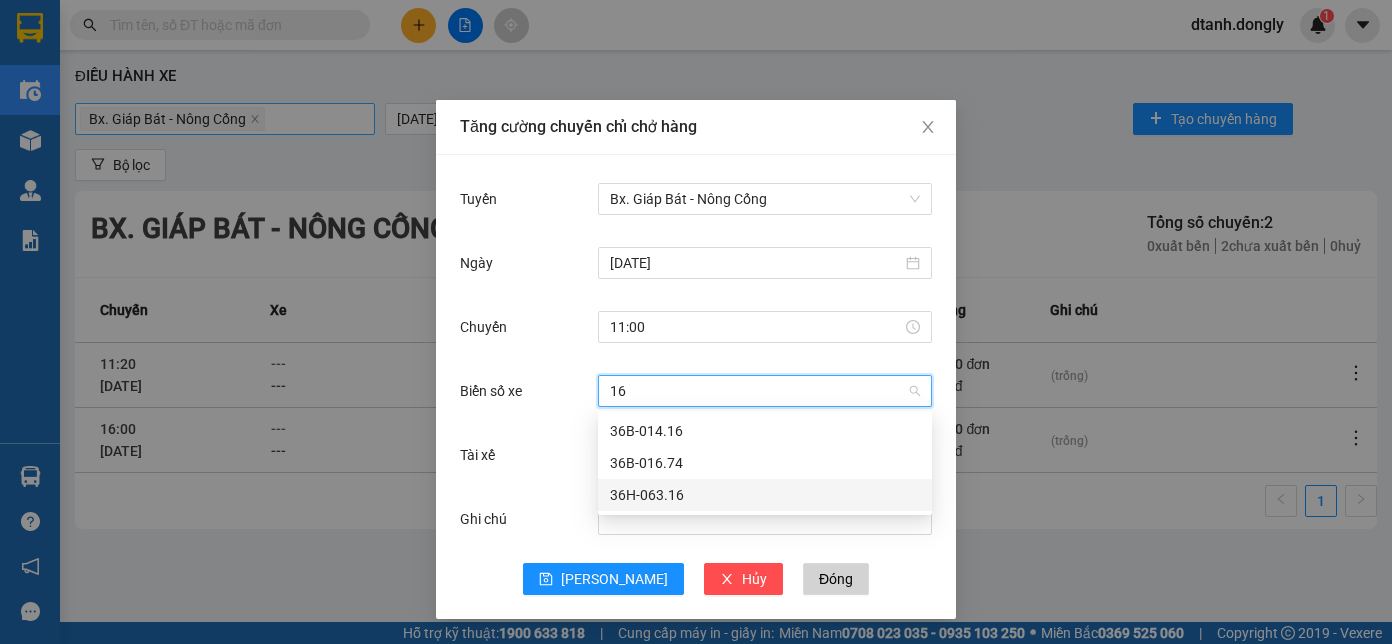 click on "36H-063.16" at bounding box center [765, 495] 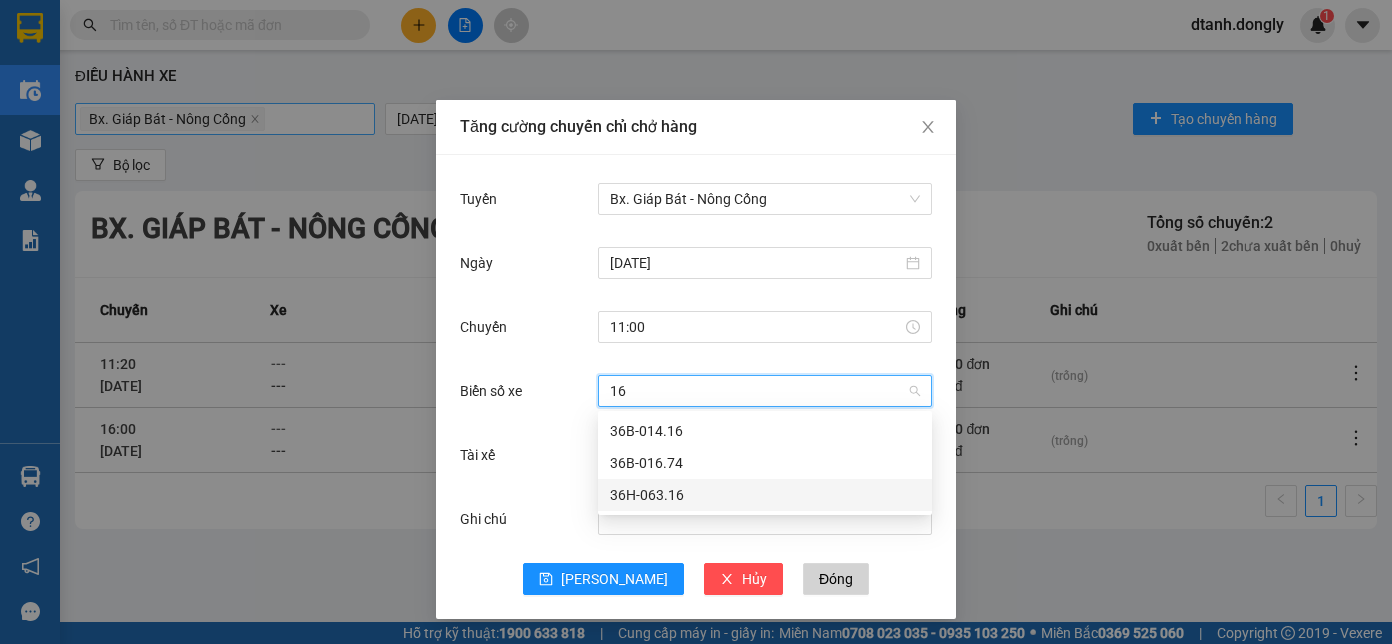 type 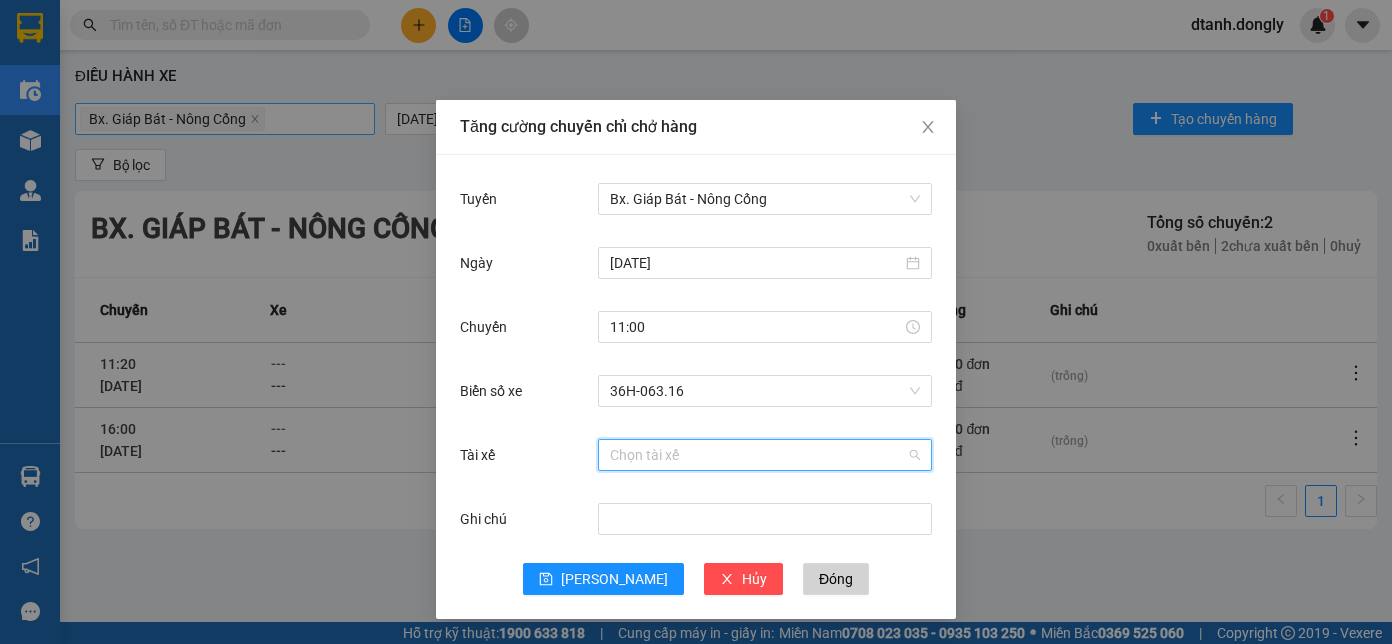 click on "Tài xế" at bounding box center [758, 455] 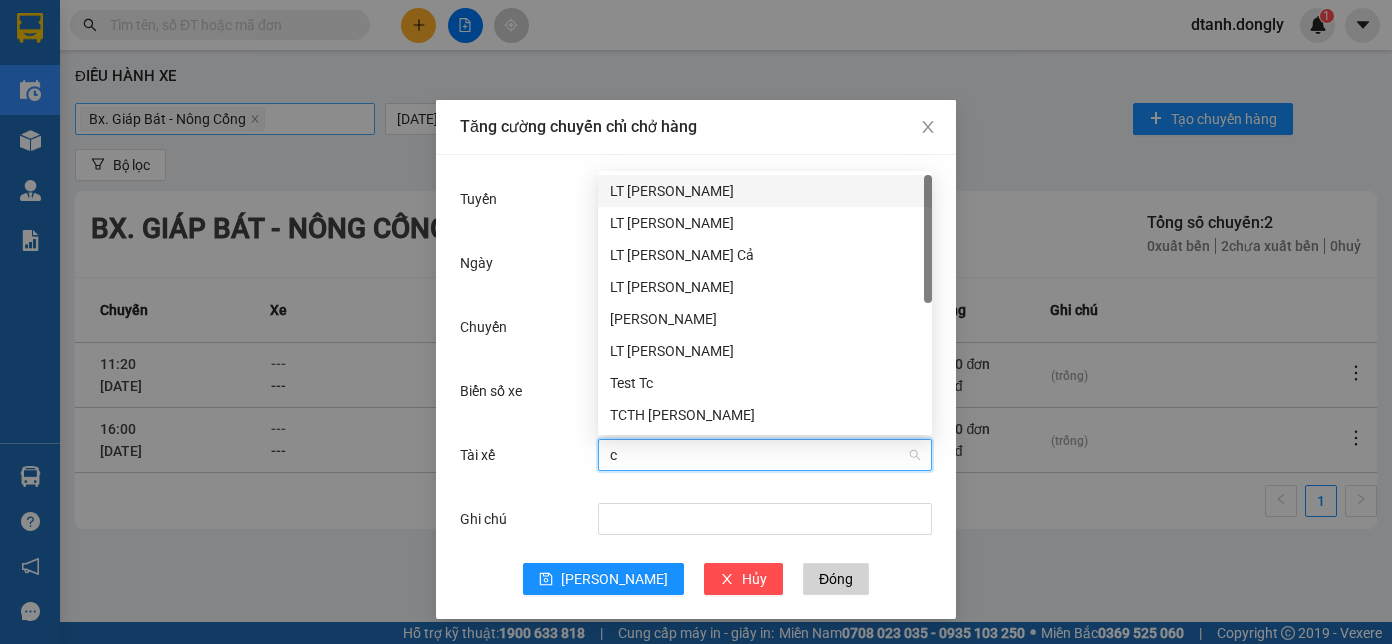 type on "co" 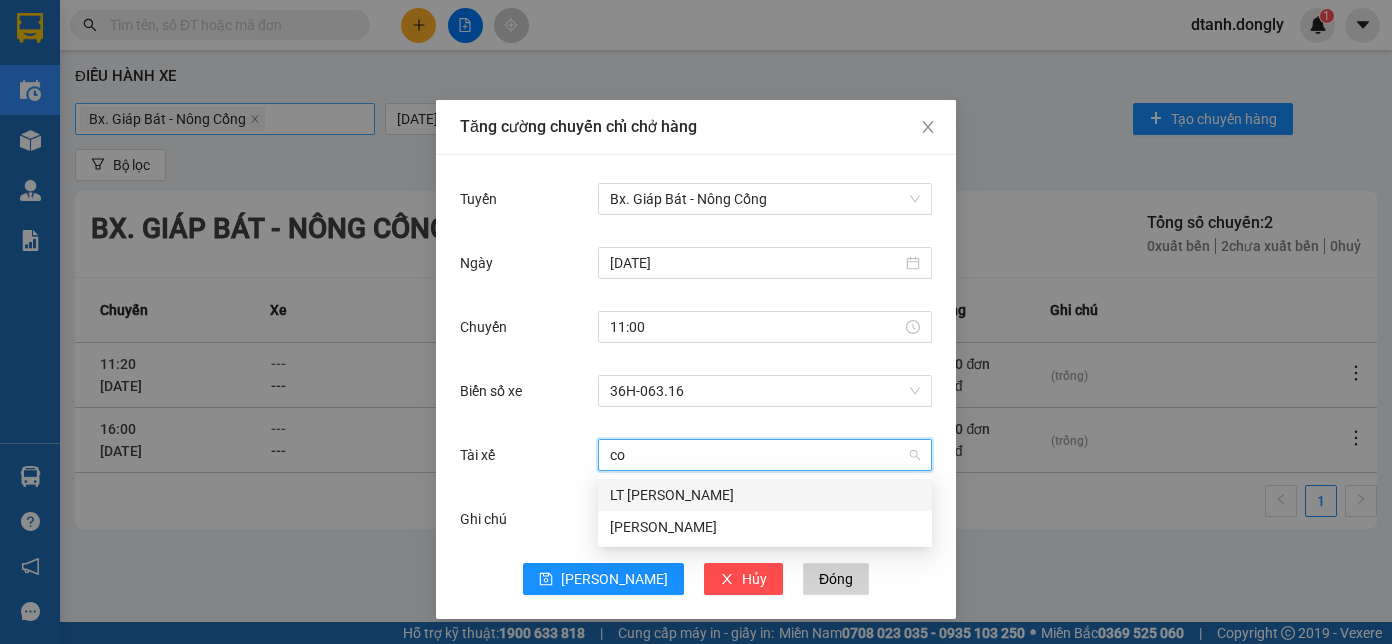 click on "LT [PERSON_NAME]" at bounding box center (765, 495) 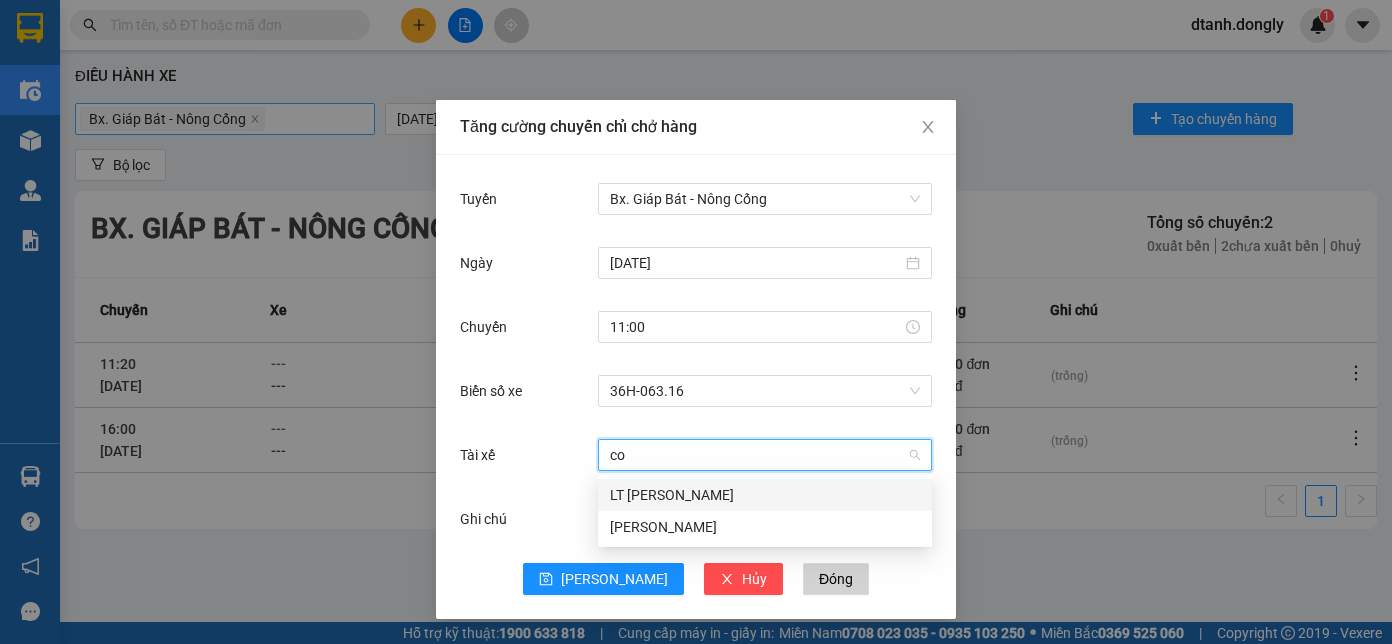 type 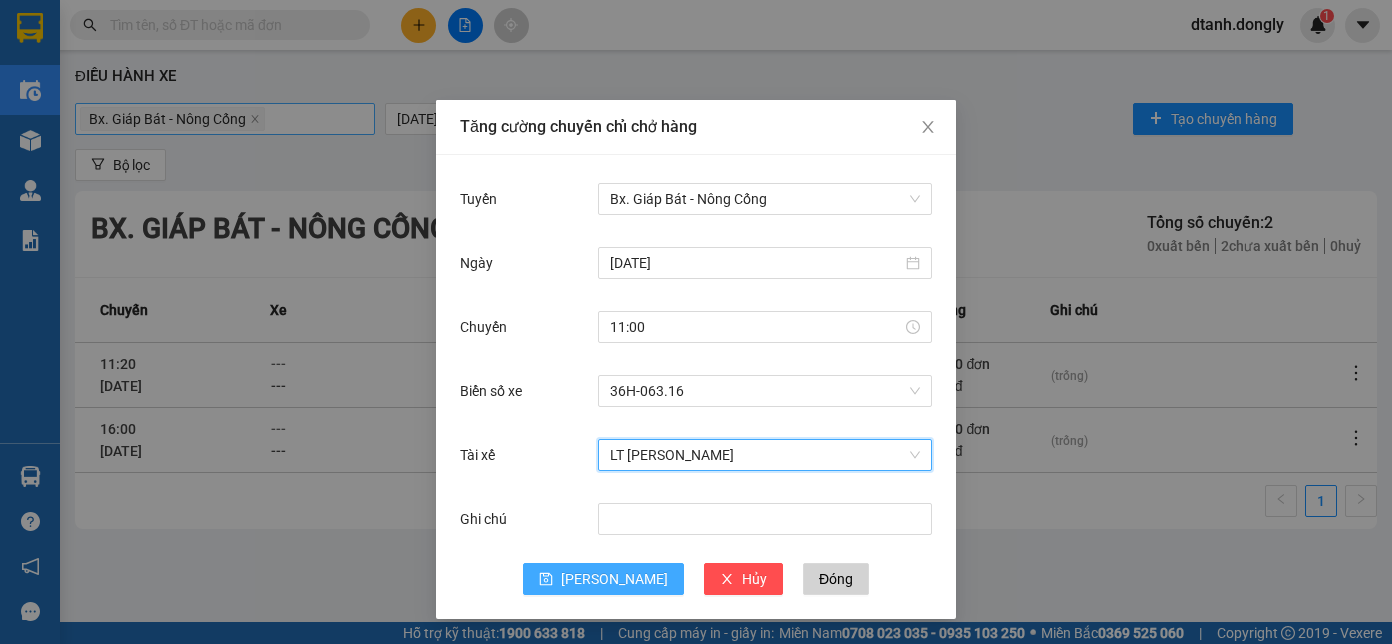 drag, startPoint x: 620, startPoint y: 577, endPoint x: 610, endPoint y: 554, distance: 25.079872 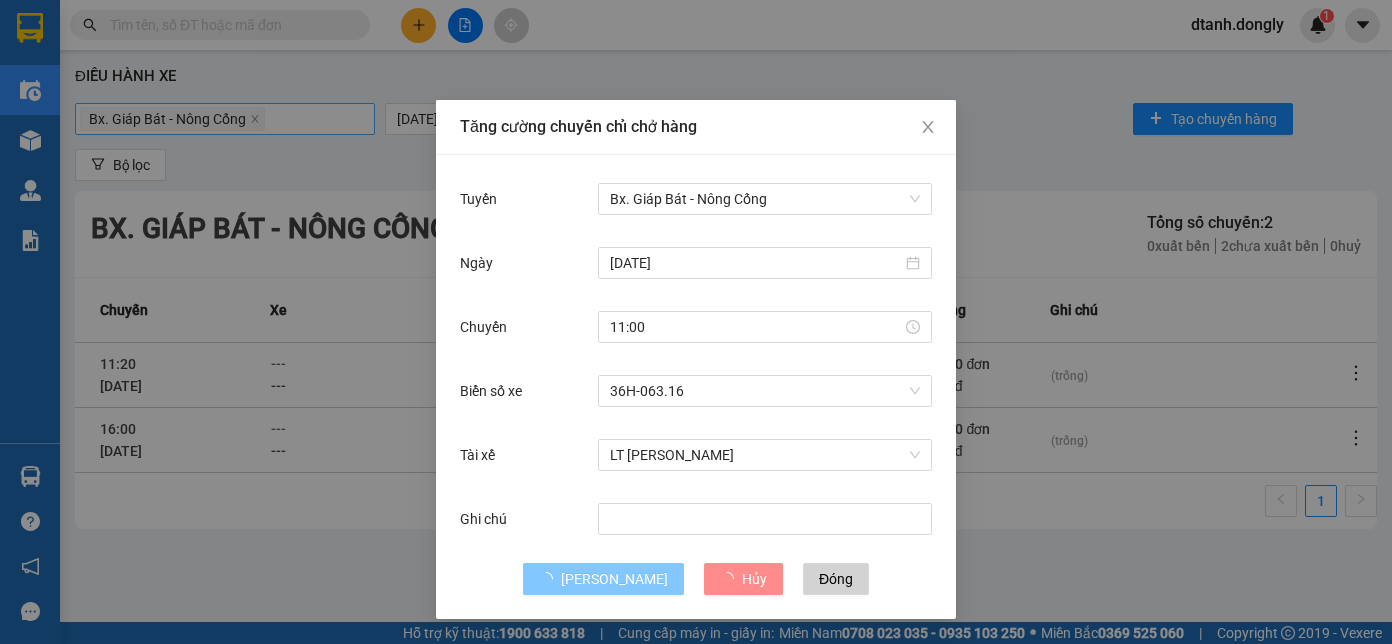 type 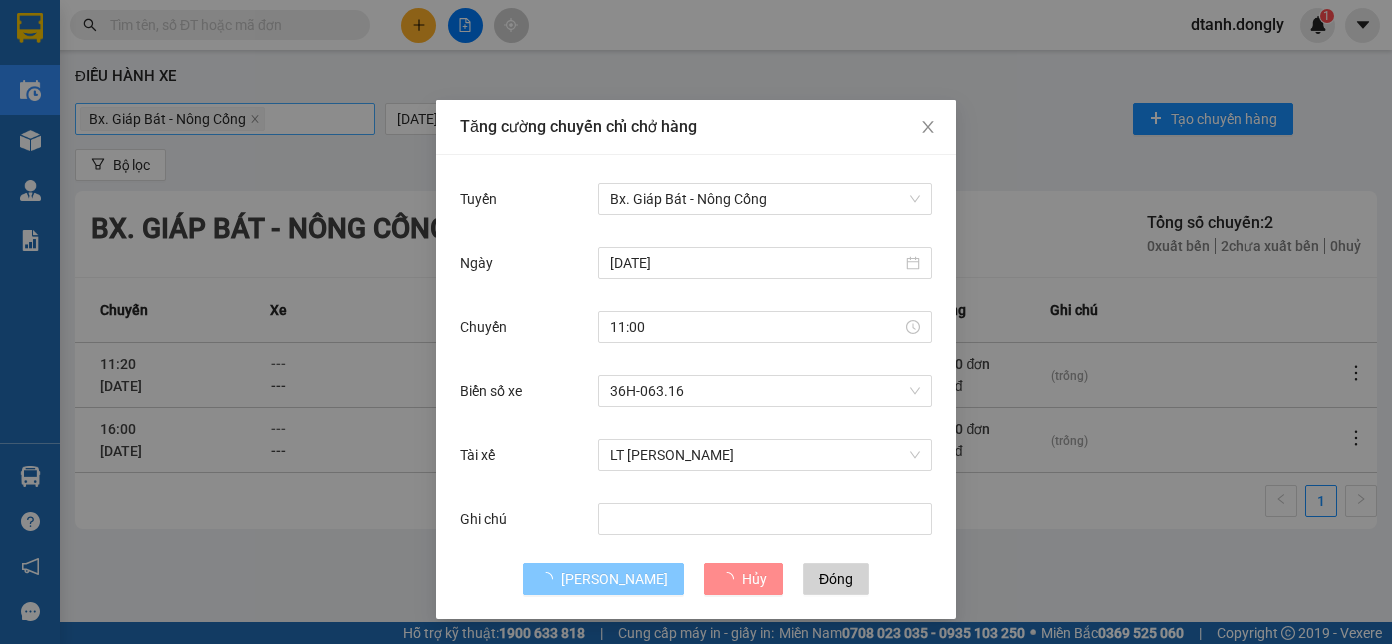 type 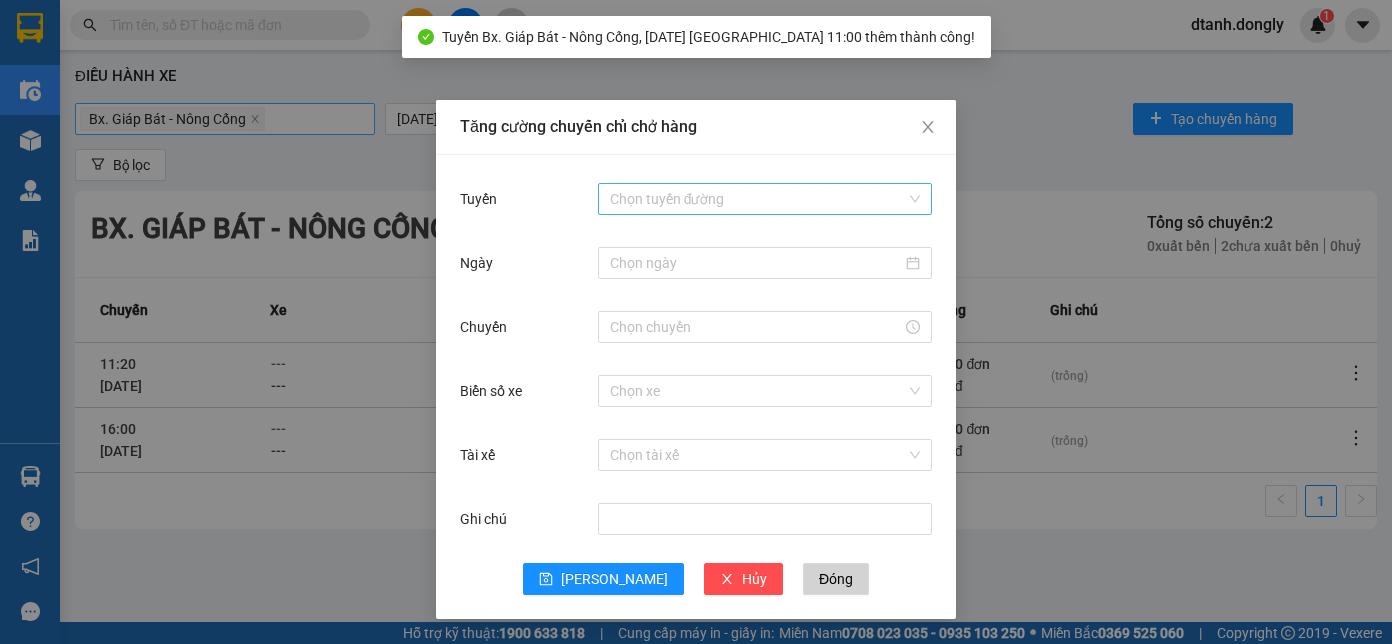 click on "Tuyến" at bounding box center [758, 199] 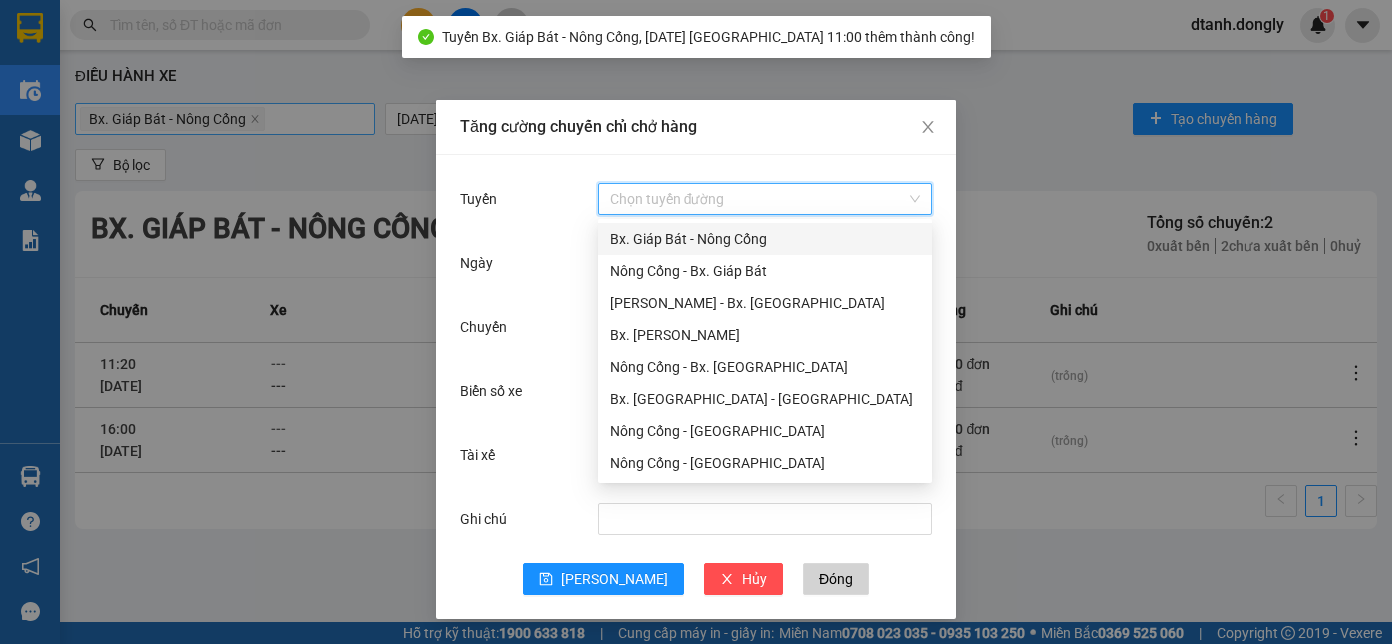 drag, startPoint x: 646, startPoint y: 226, endPoint x: 641, endPoint y: 253, distance: 27.45906 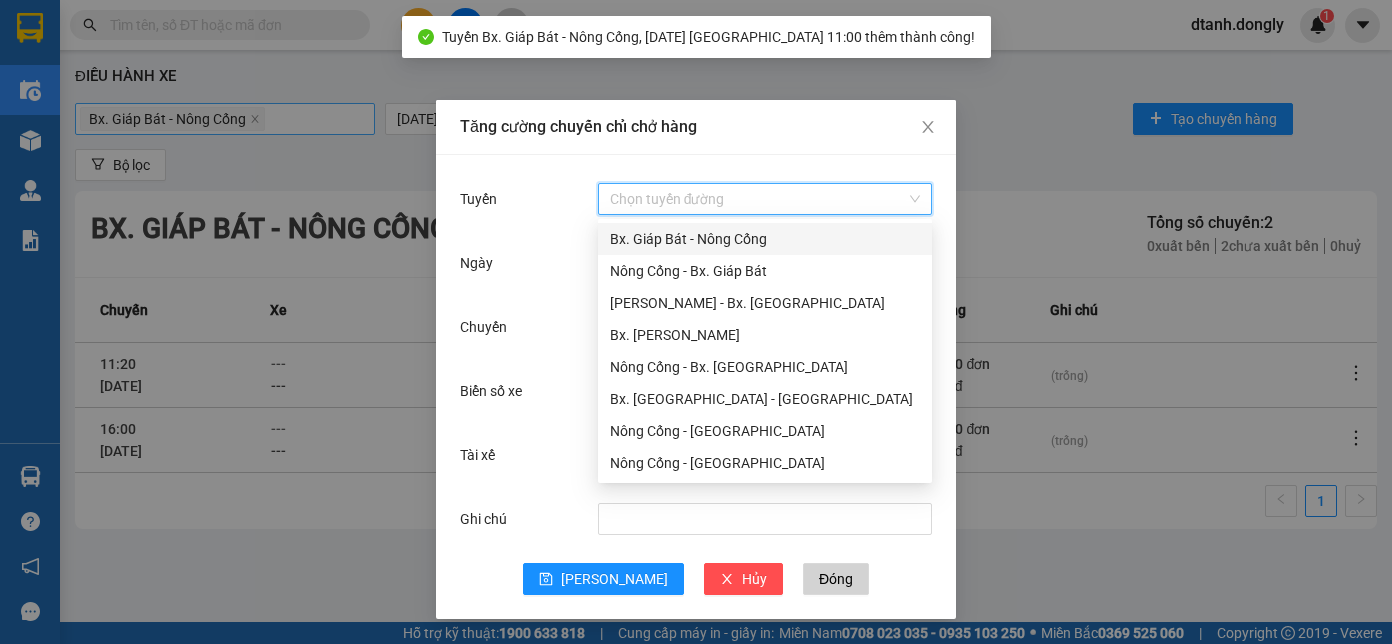 click on "Bx. Giáp Bát - Nông Cống" at bounding box center [765, 239] 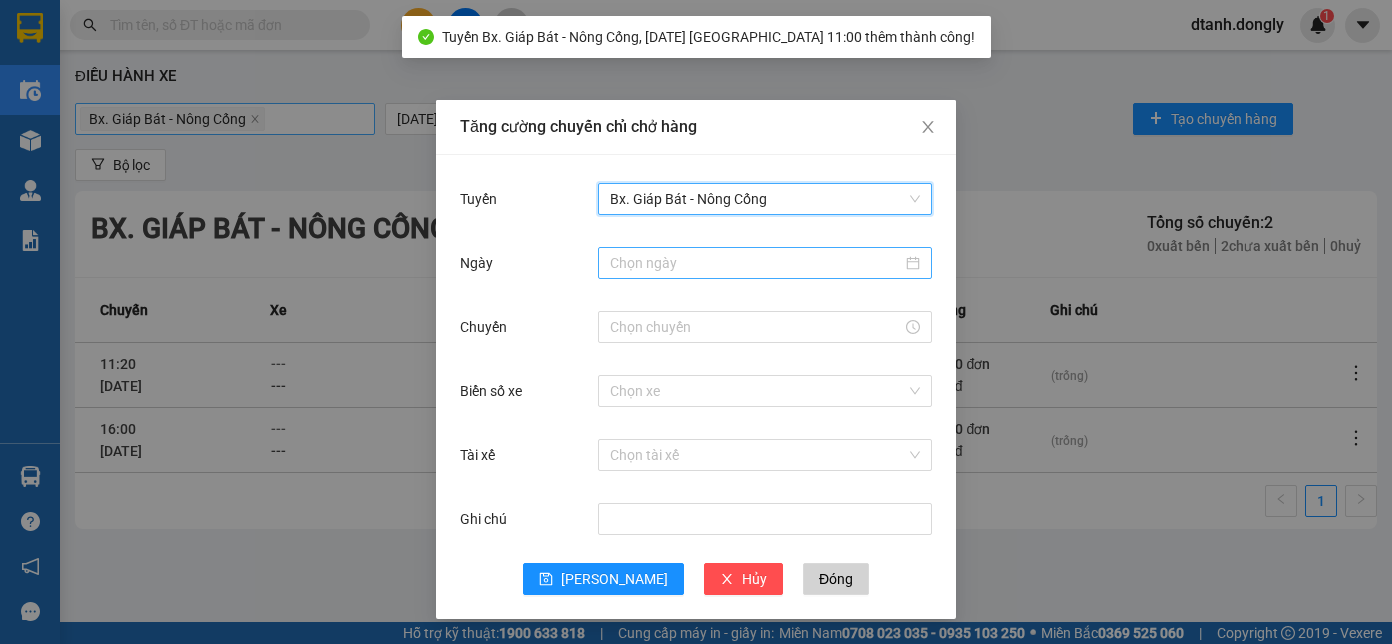 click on "Ngày" at bounding box center [756, 263] 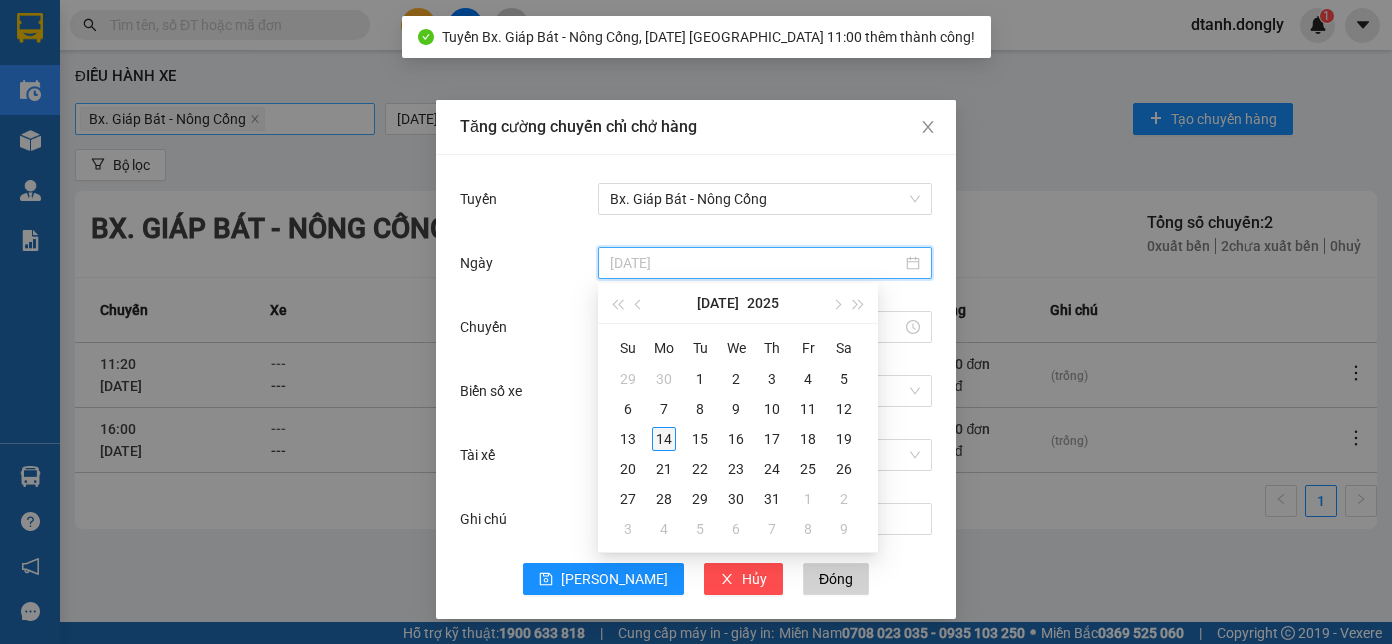 type on "[DATE]" 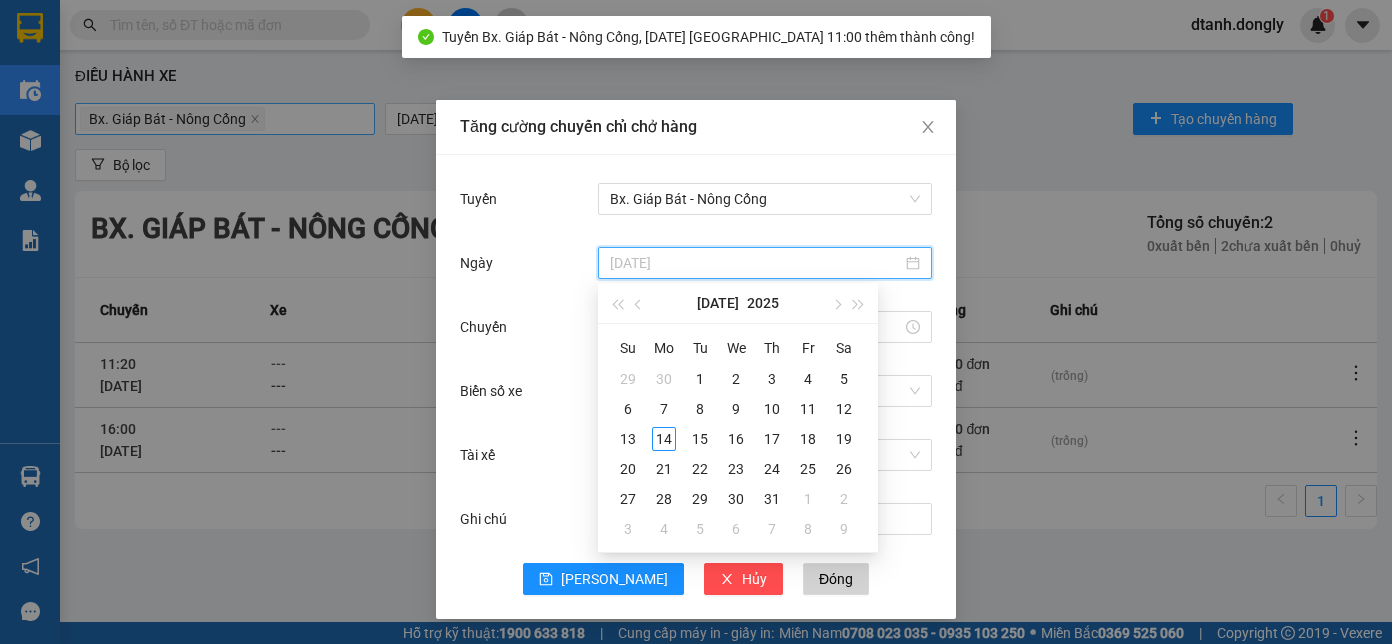 drag, startPoint x: 673, startPoint y: 444, endPoint x: 670, endPoint y: 434, distance: 10.440307 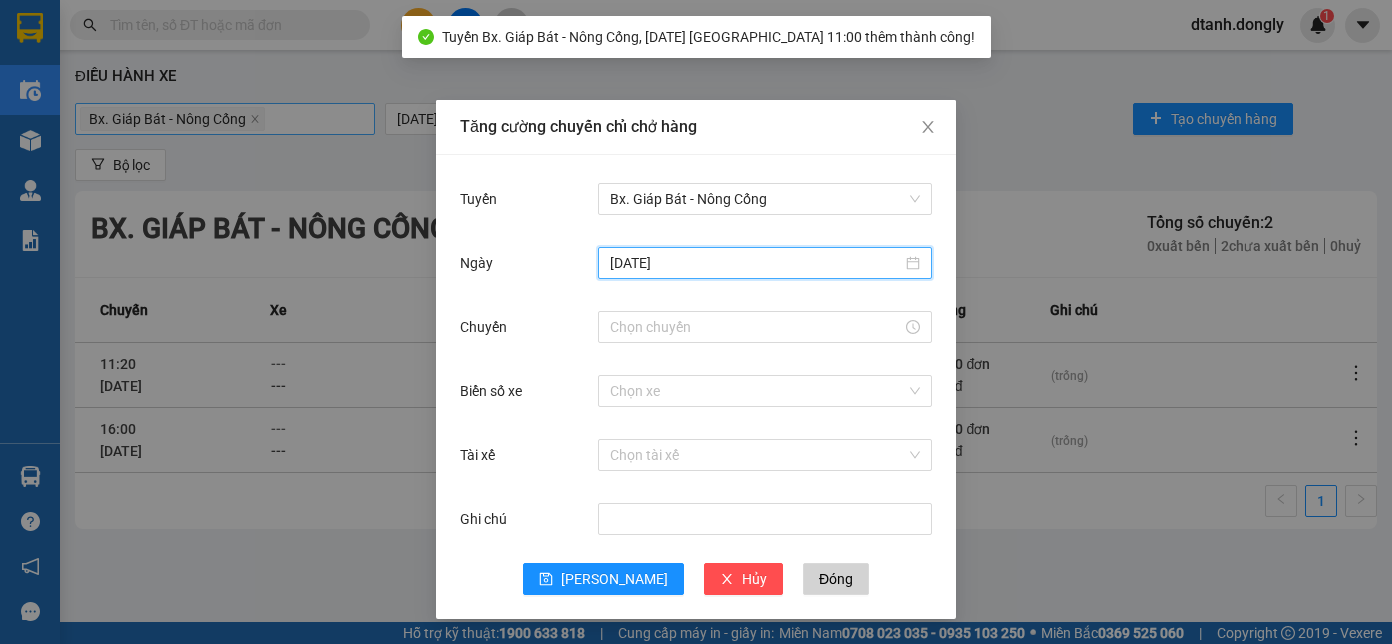 click on "[DATE]" at bounding box center [696, 275] 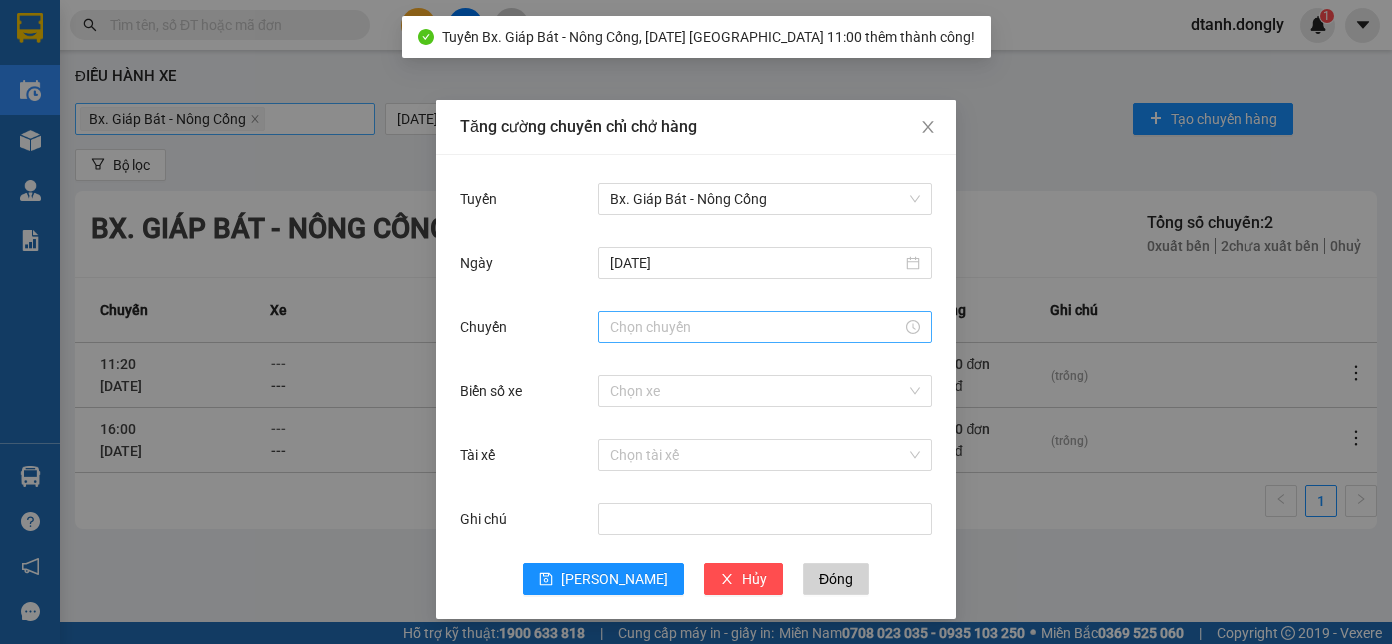 click on "Chuyến" at bounding box center [756, 327] 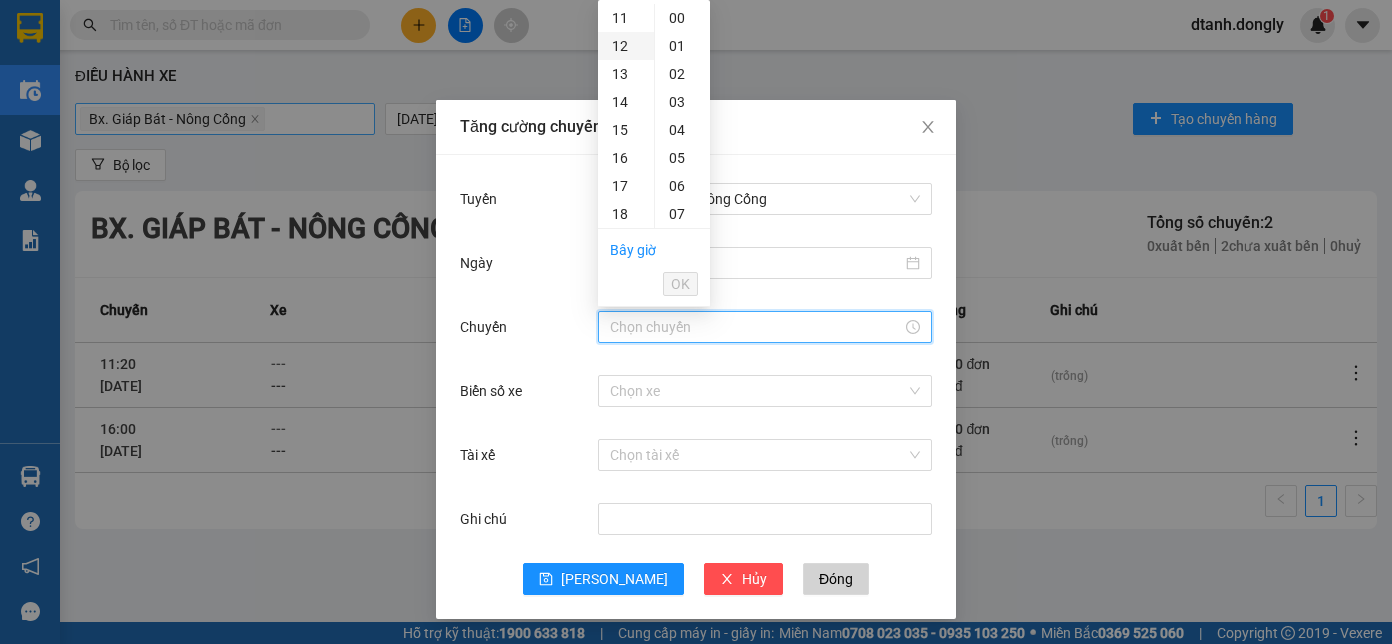 click on "12" at bounding box center (626, 46) 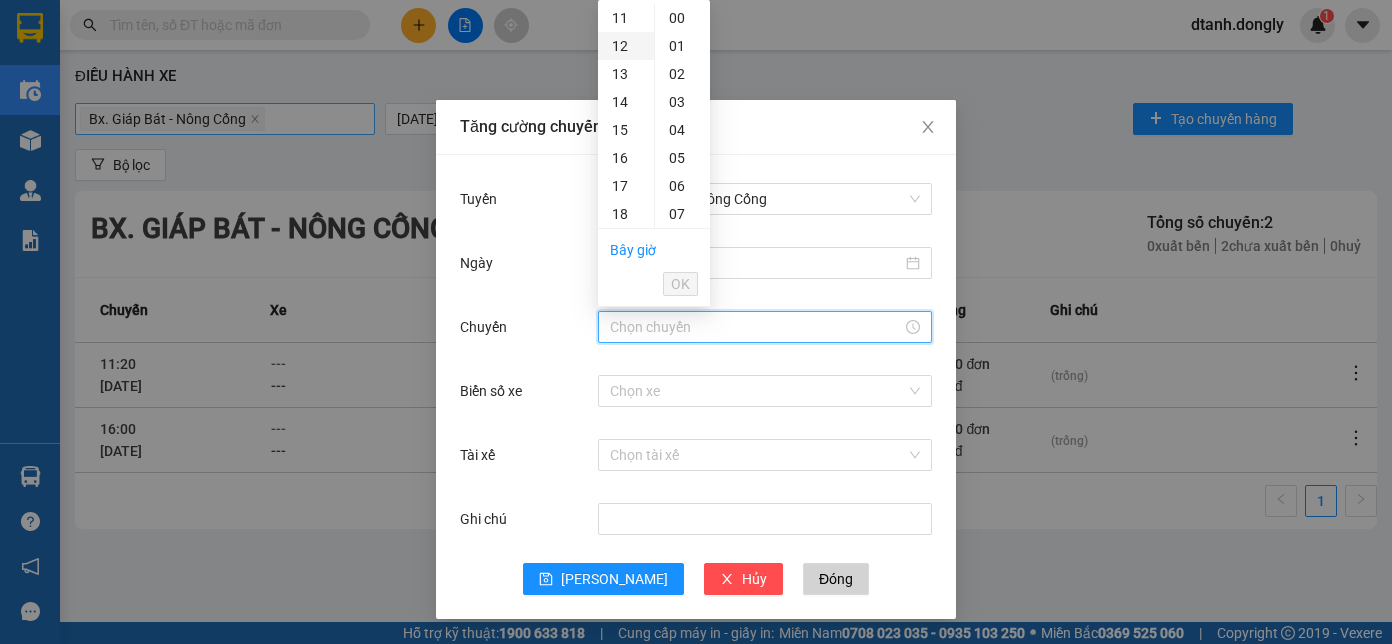type on "12:00" 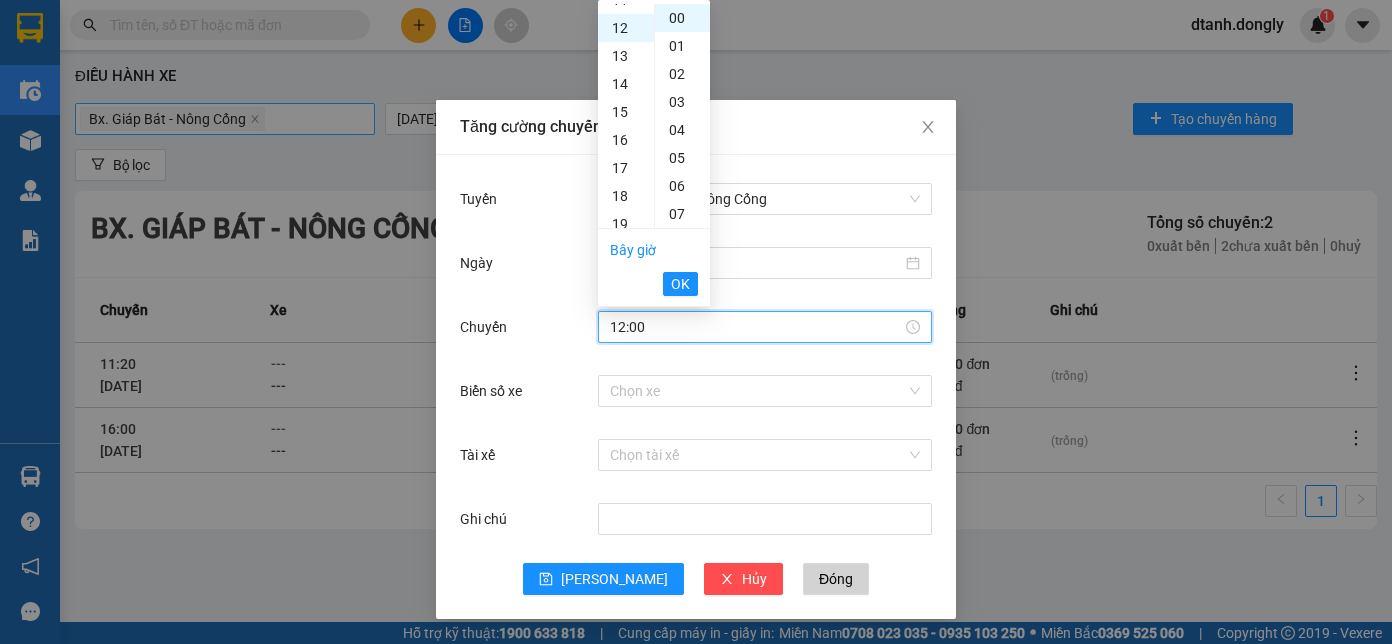 scroll, scrollTop: 336, scrollLeft: 0, axis: vertical 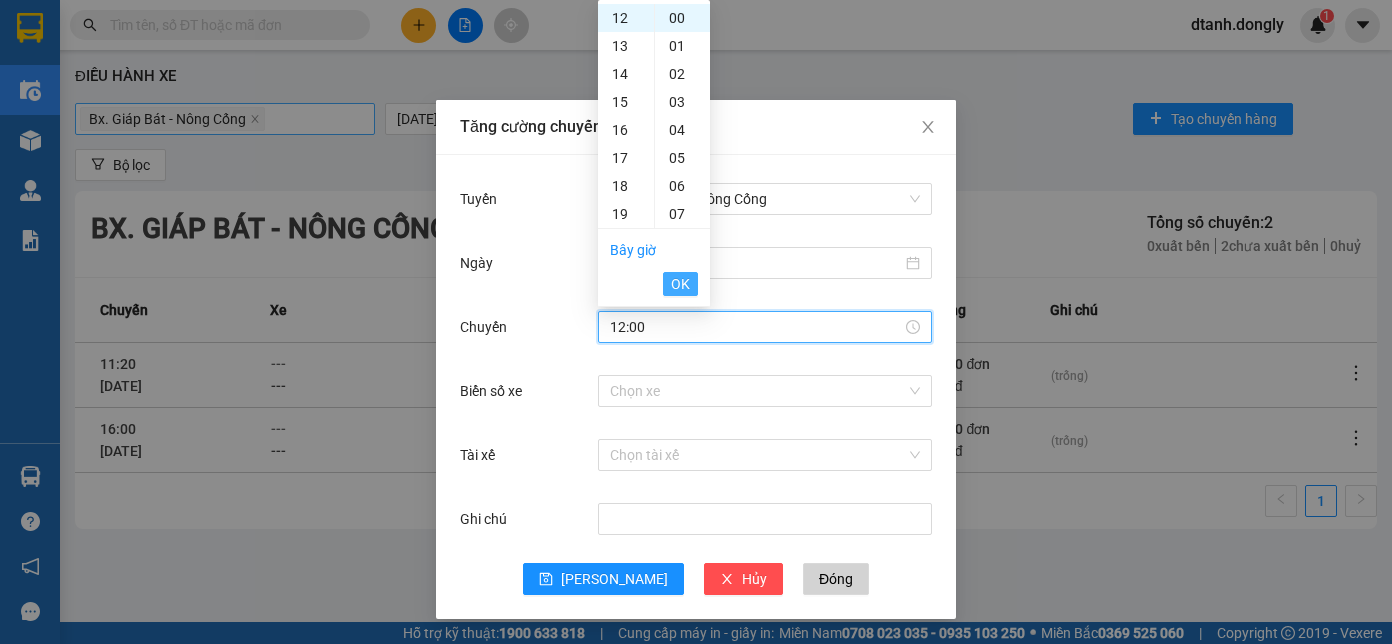 click on "OK" at bounding box center (680, 284) 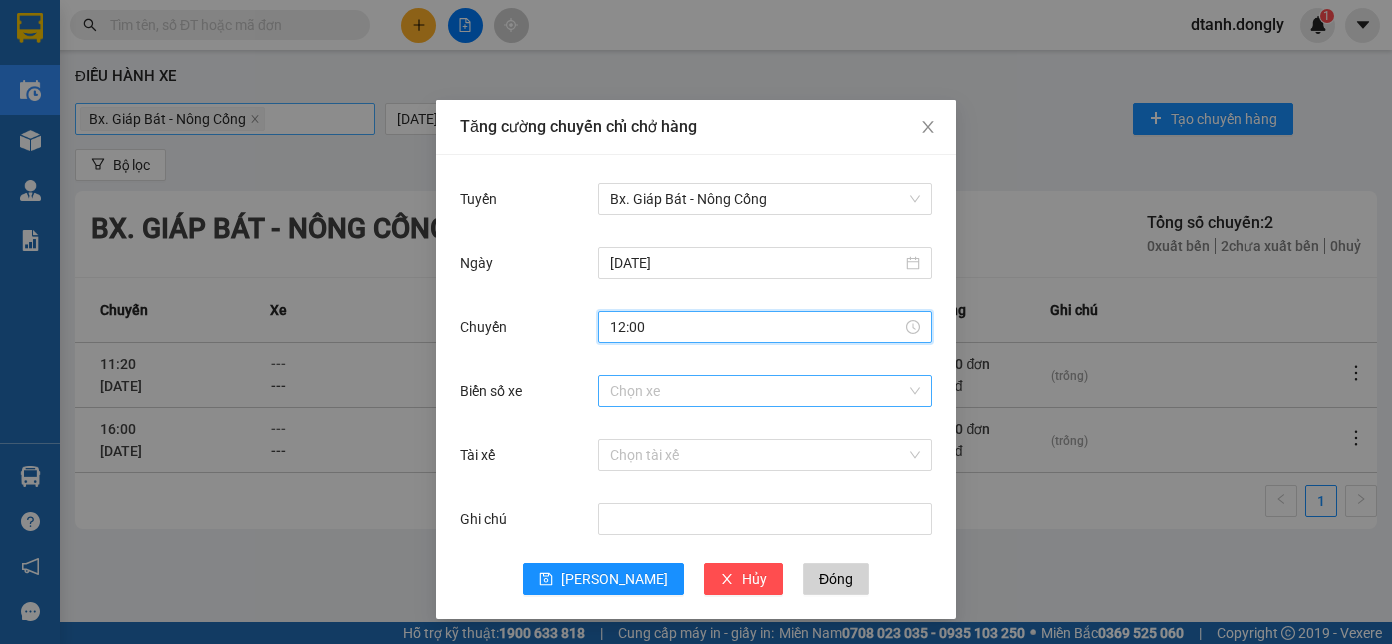 click on "Biển số xe" at bounding box center [758, 391] 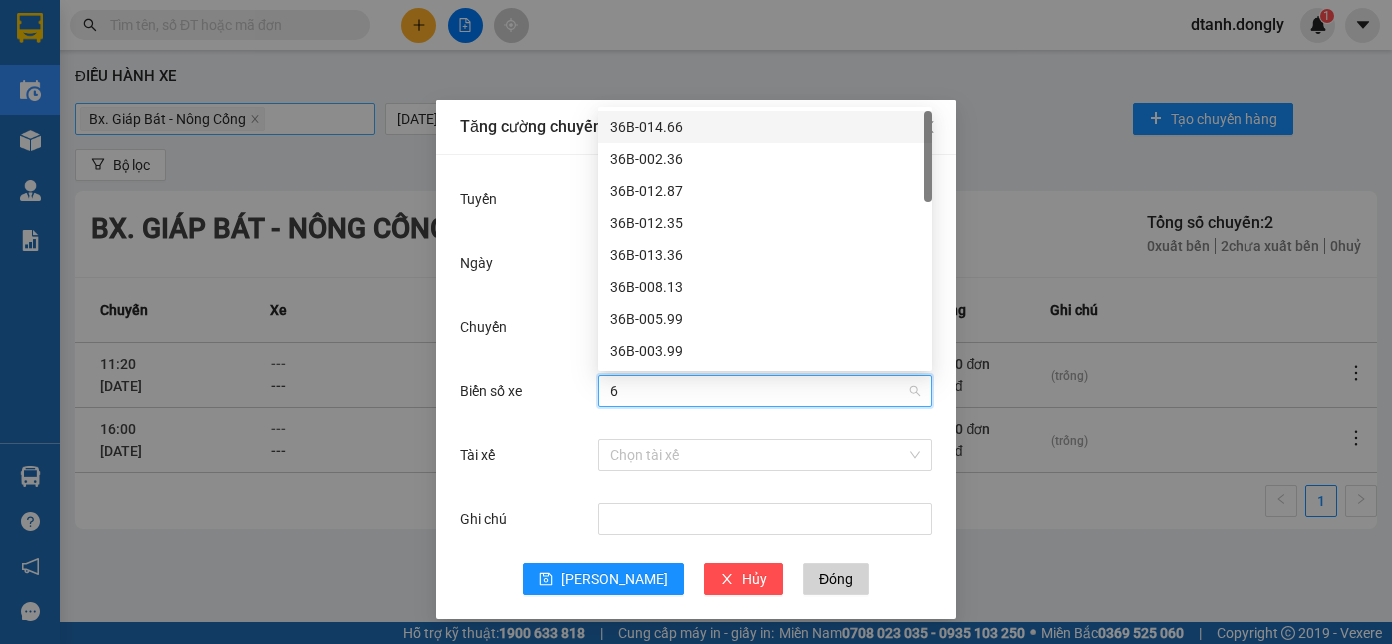 type on "67" 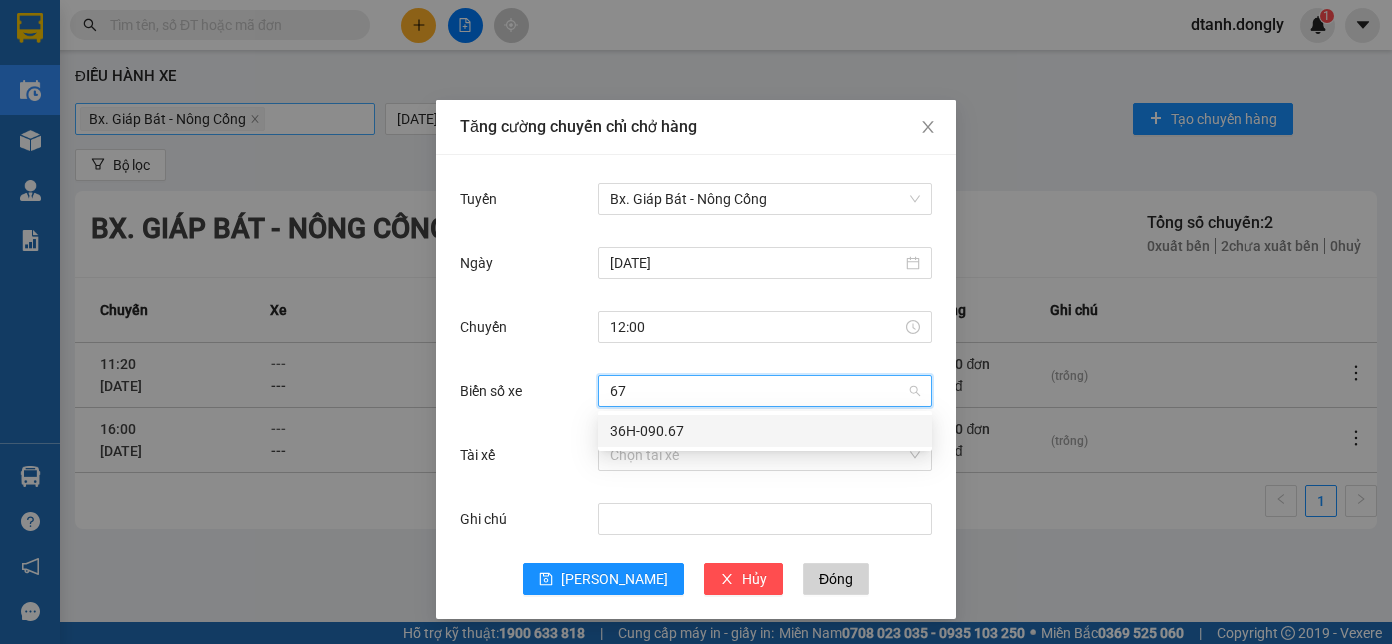 click on "36H-090.67" at bounding box center [765, 431] 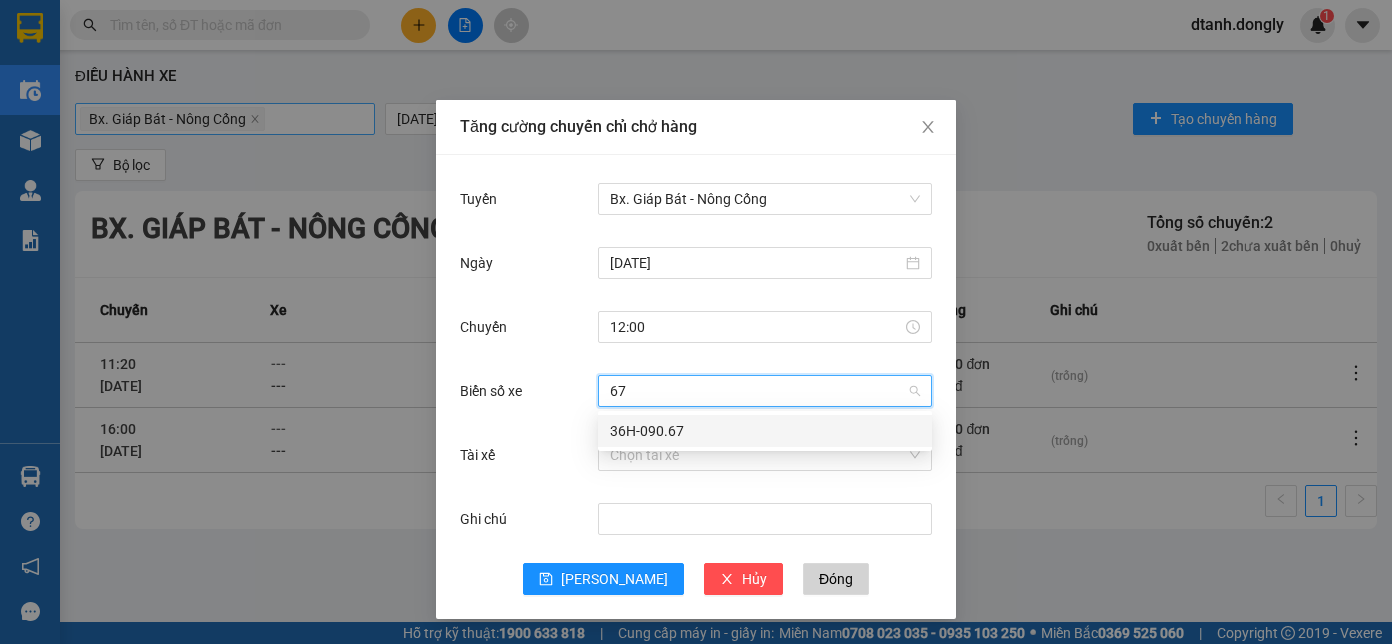 type 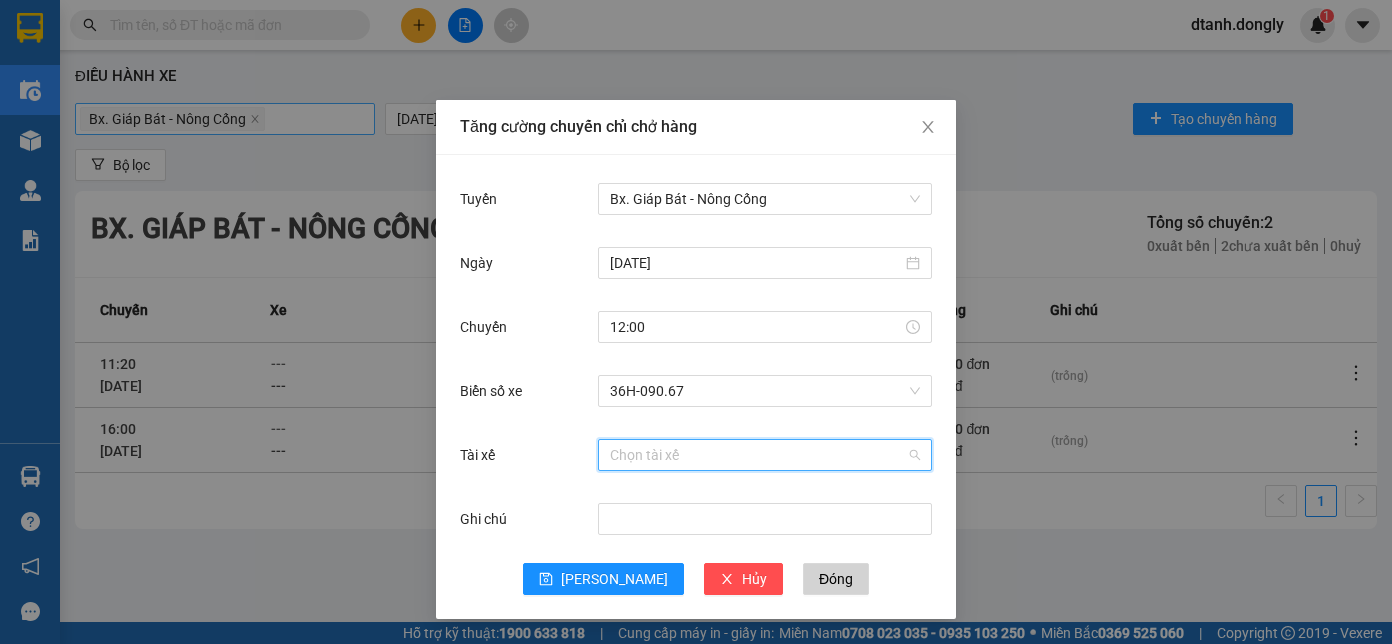 click on "Tài xế" at bounding box center (758, 455) 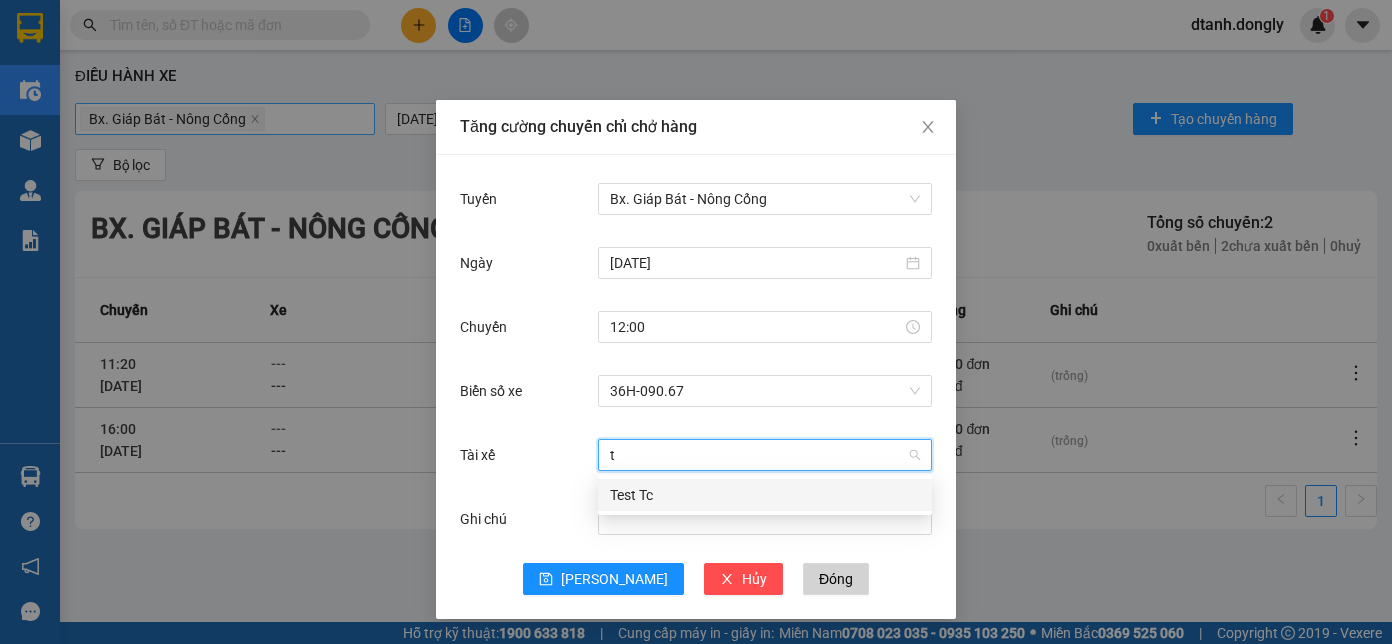 type on "té" 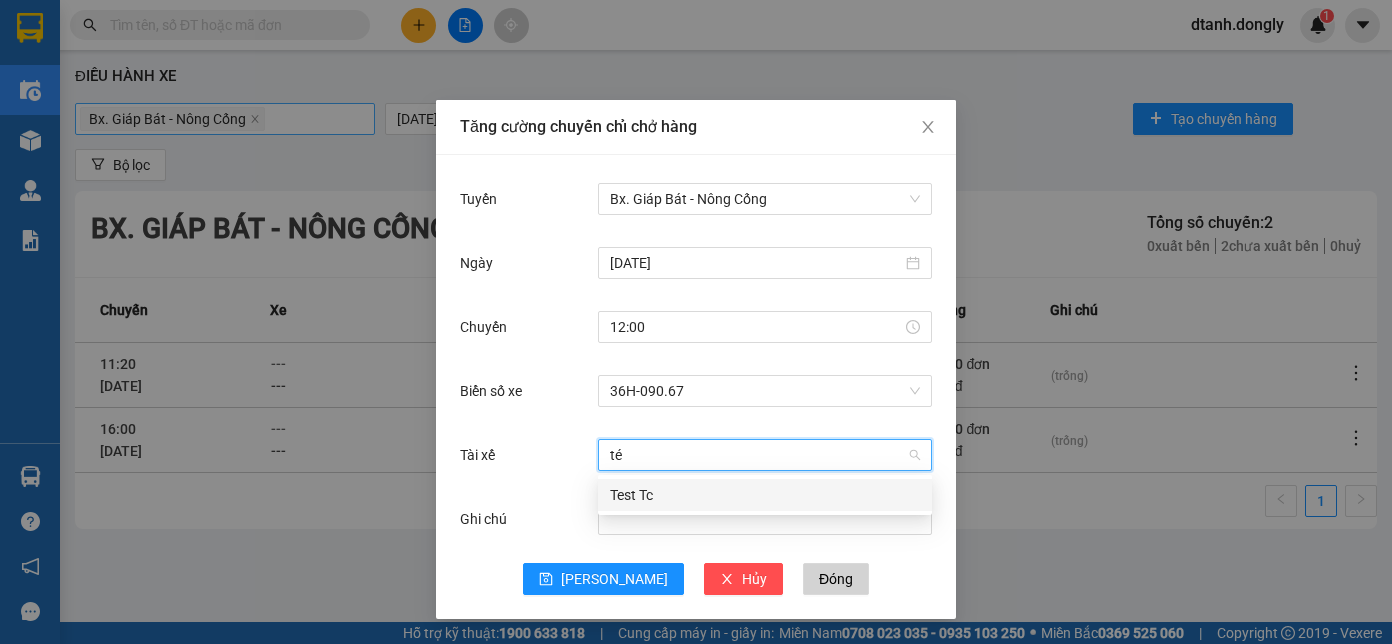 click on "Test Tc" at bounding box center (765, 495) 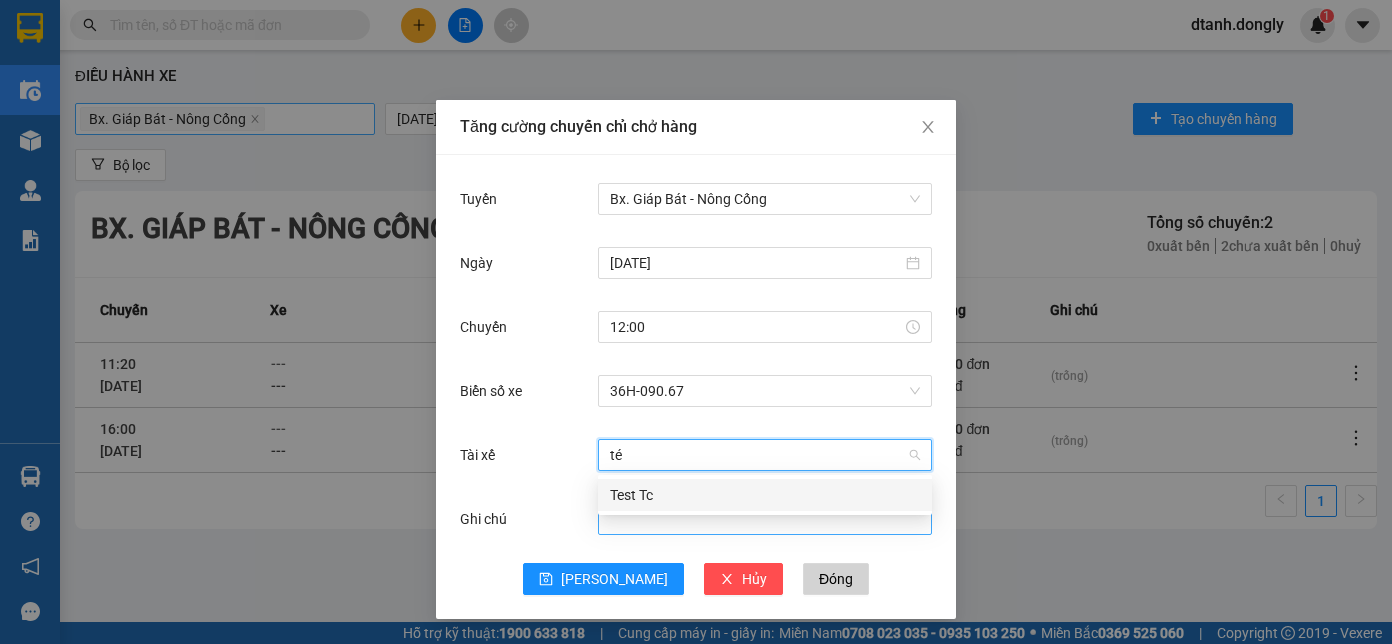 type 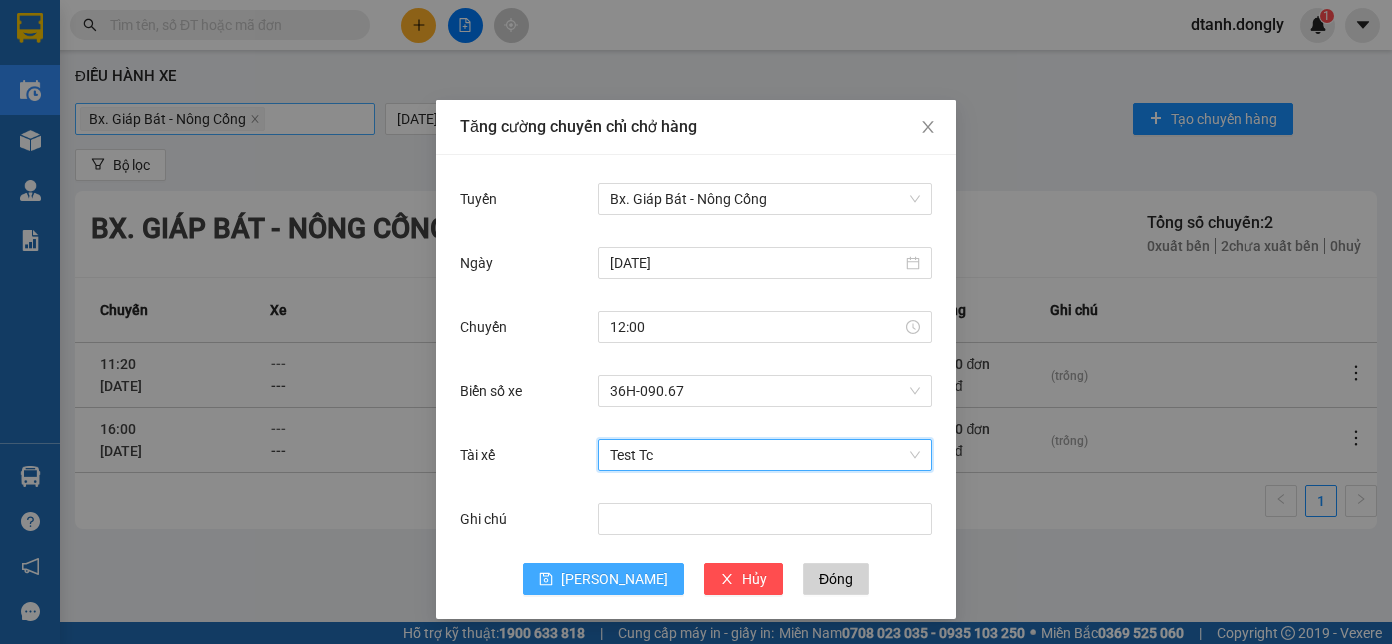 click on "[PERSON_NAME]" at bounding box center (614, 579) 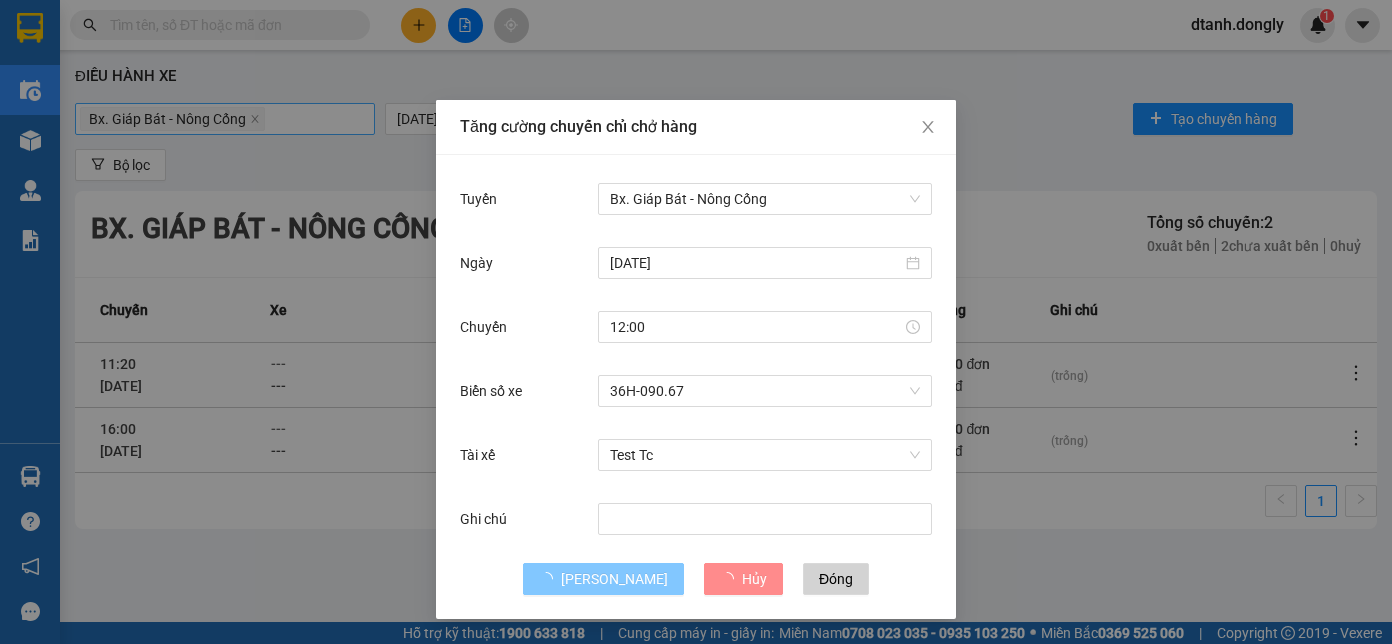 type 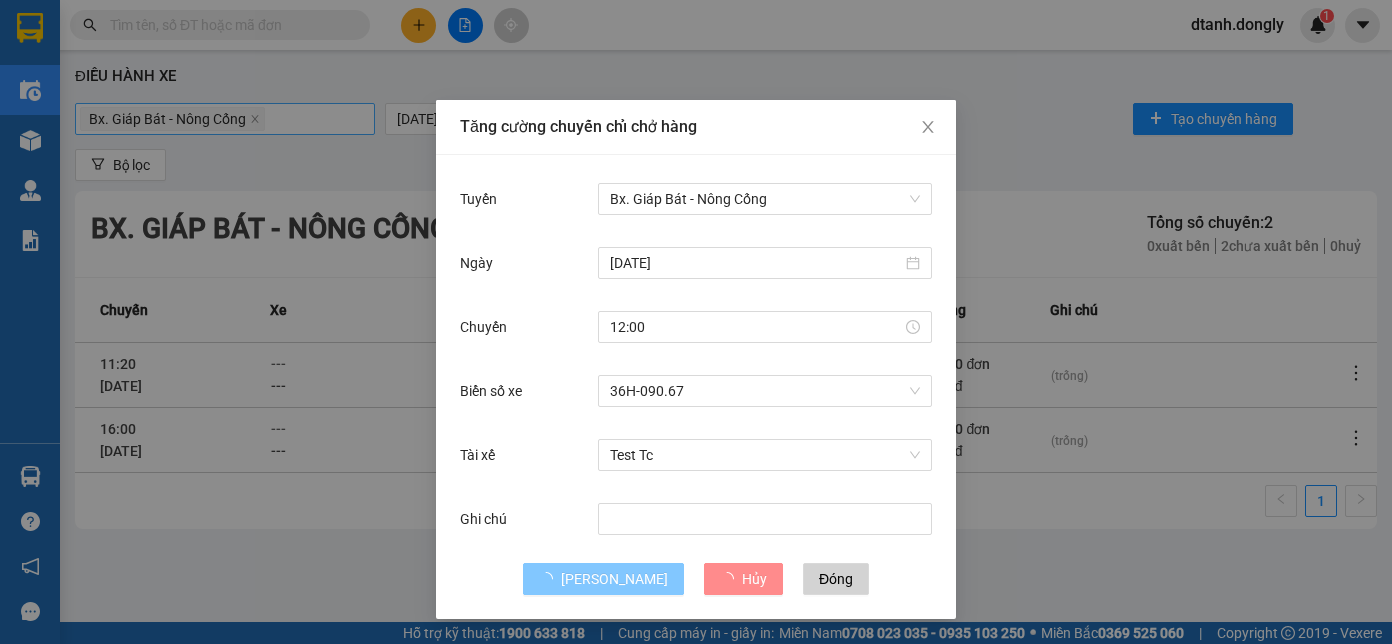 type 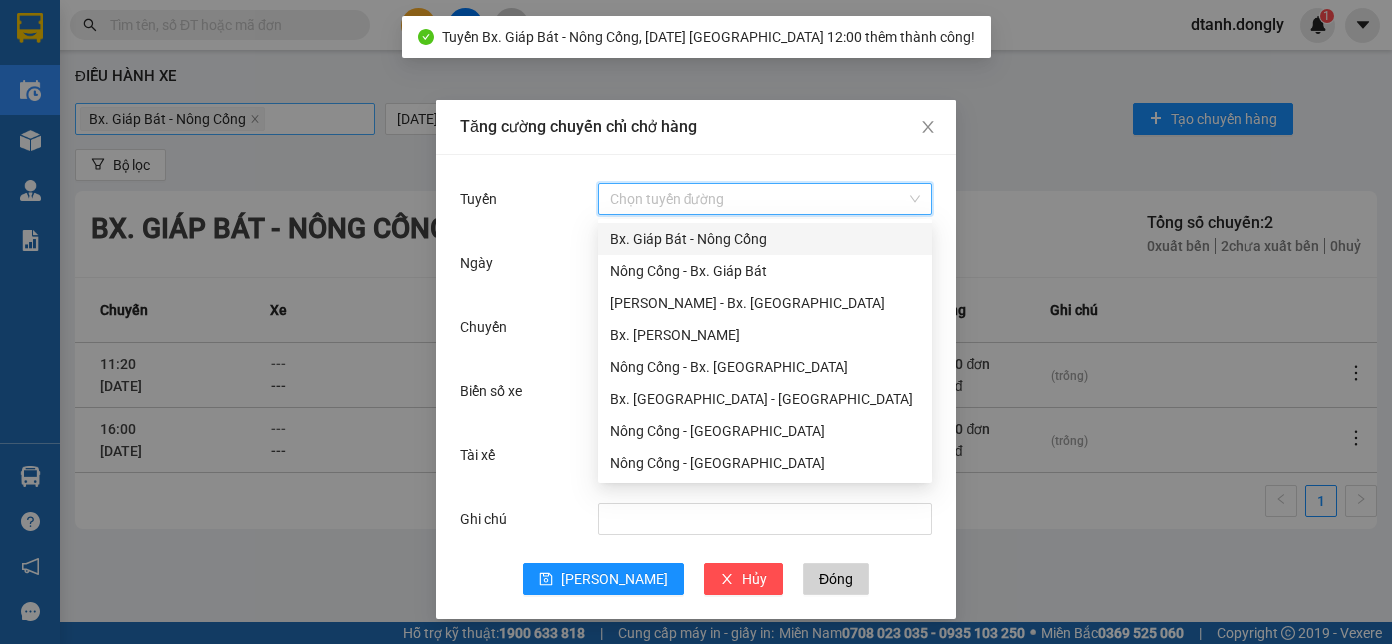 click on "Tuyến" at bounding box center [758, 199] 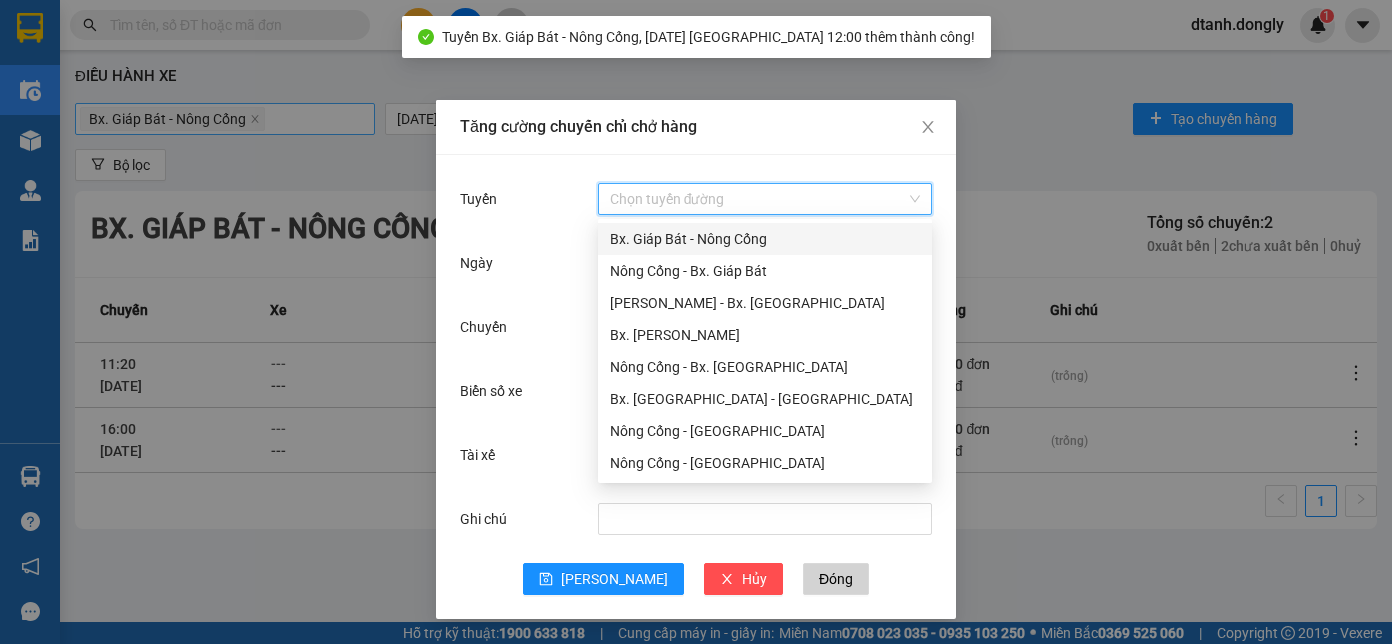 click on "Bx. Giáp Bát - Nông Cống" at bounding box center (765, 239) 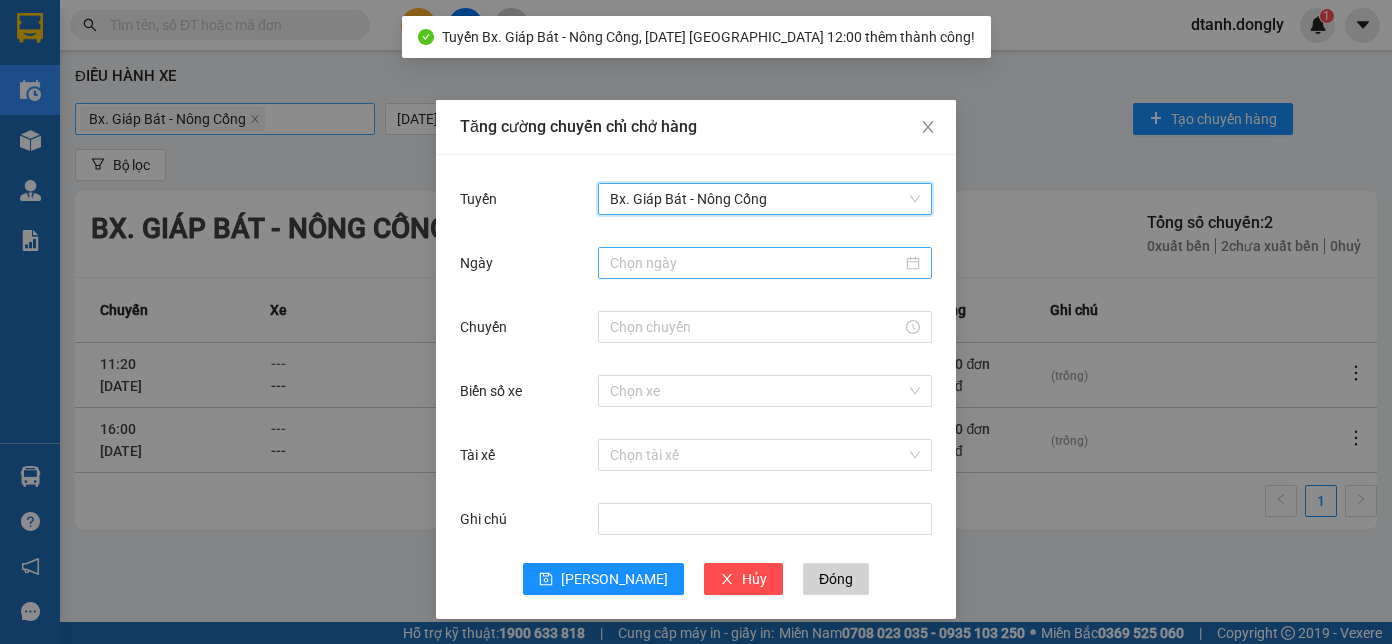 click on "Ngày" at bounding box center (756, 263) 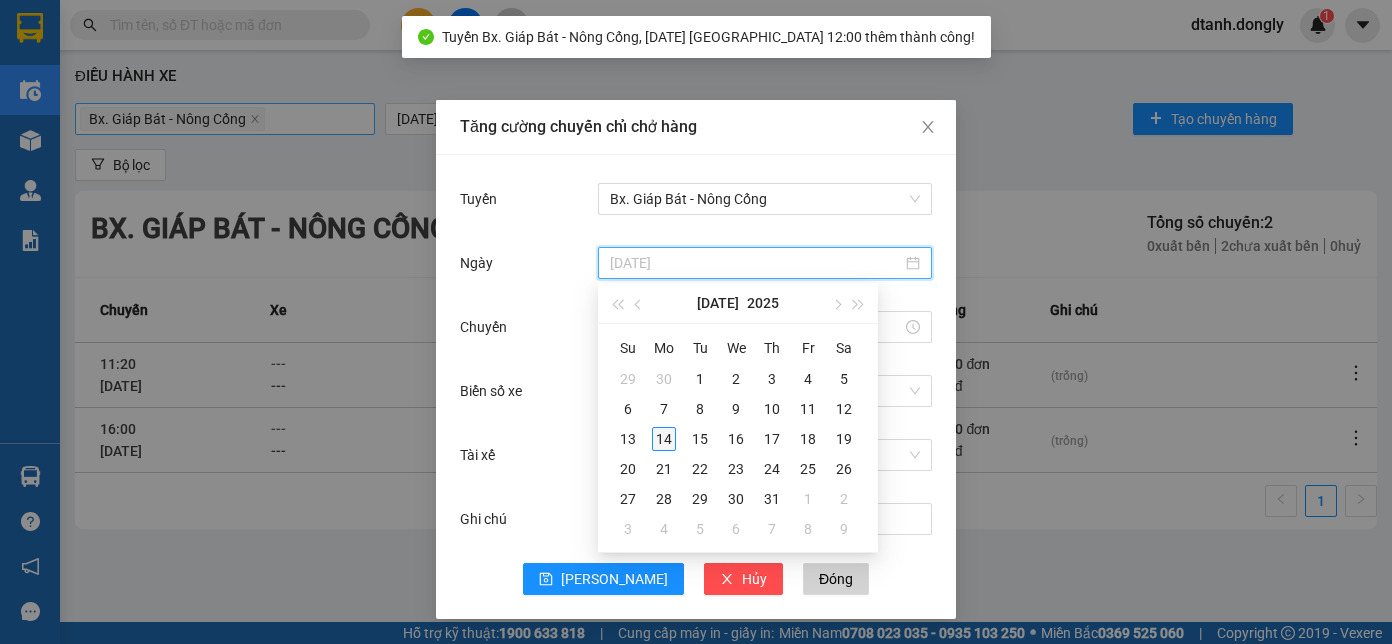type on "[DATE]" 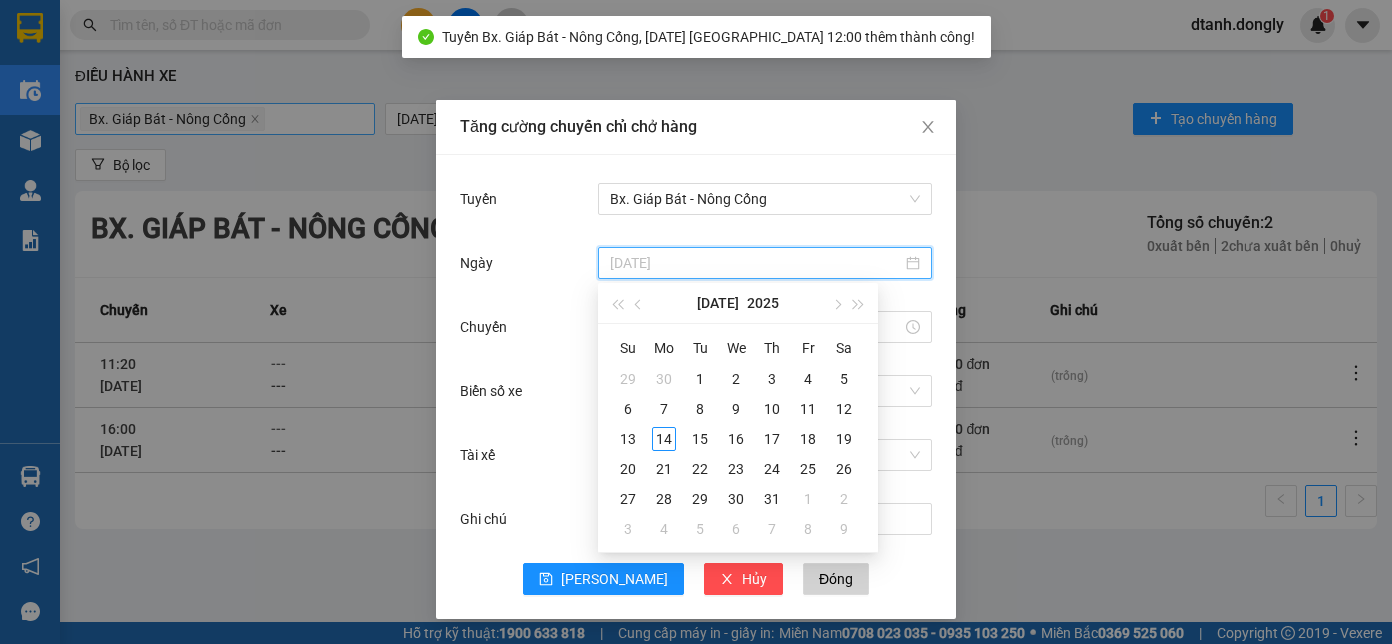 click on "14" at bounding box center [664, 439] 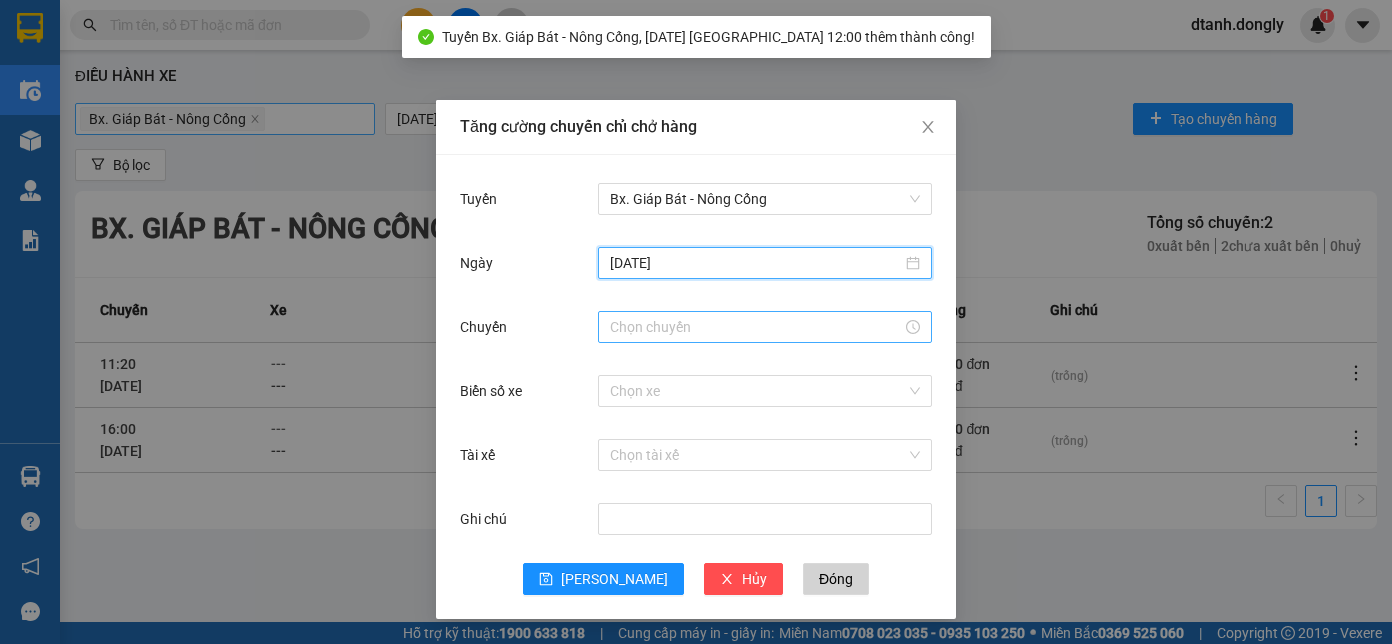 click at bounding box center (765, 327) 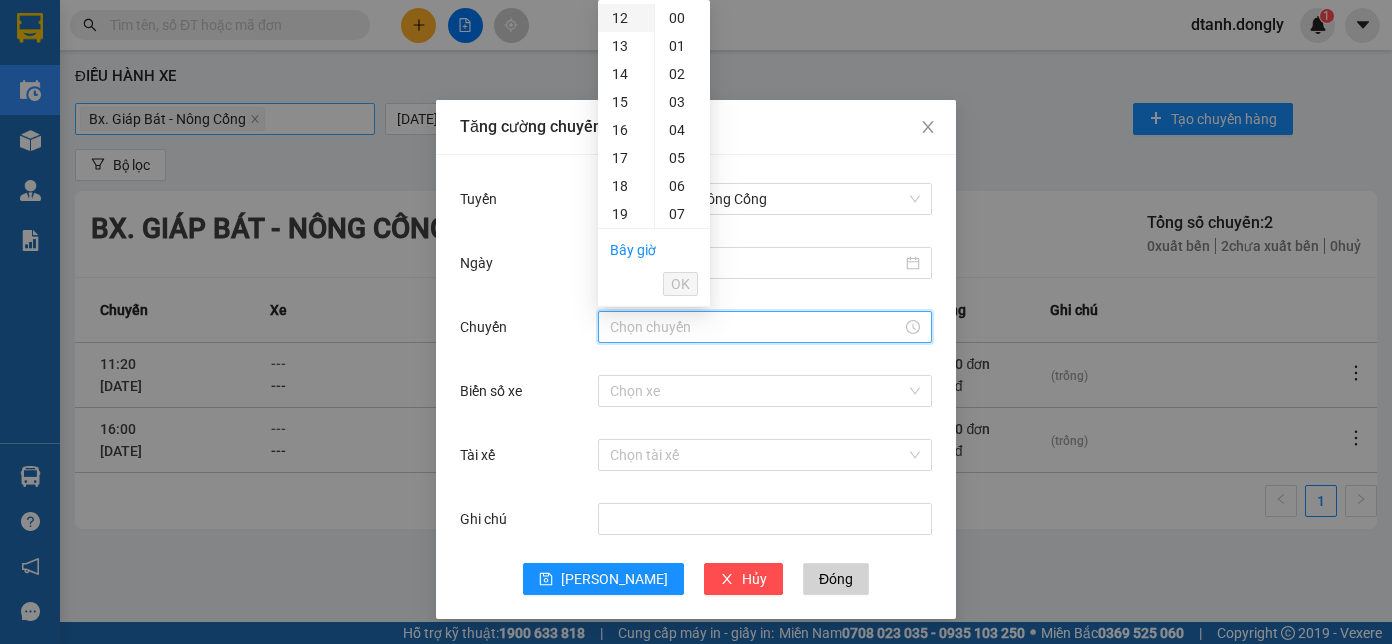 click on "12" at bounding box center [626, 18] 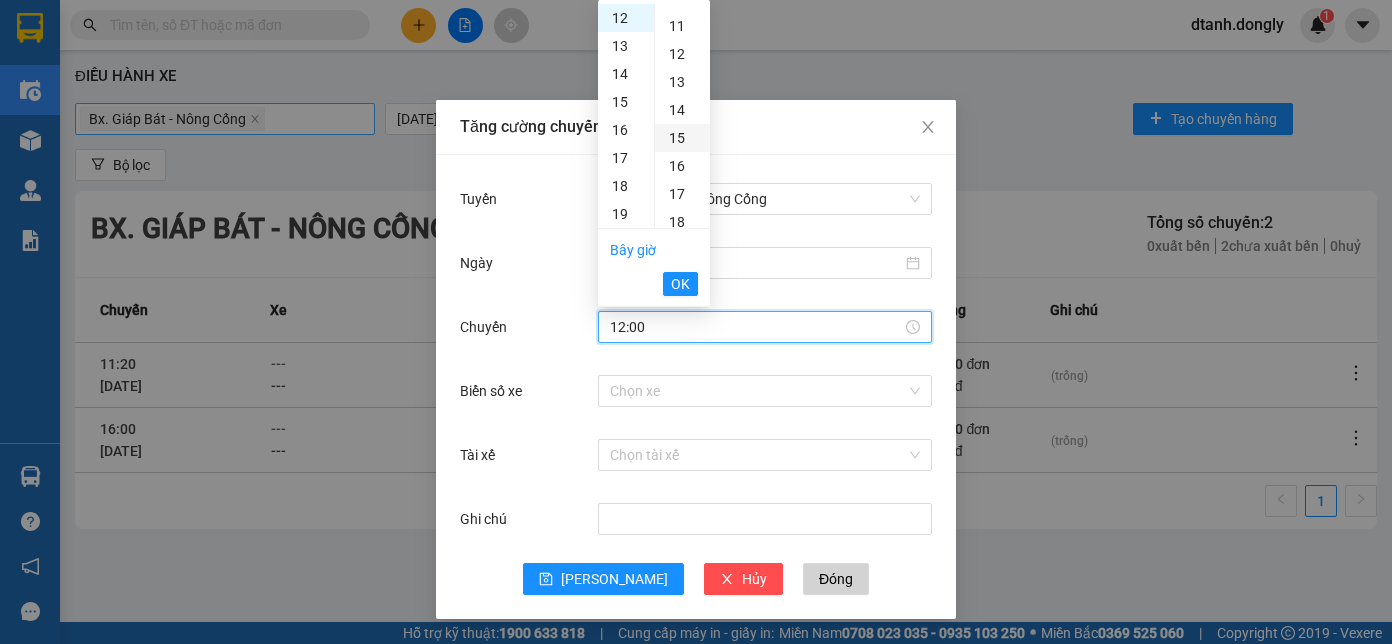 click on "15" at bounding box center [682, 138] 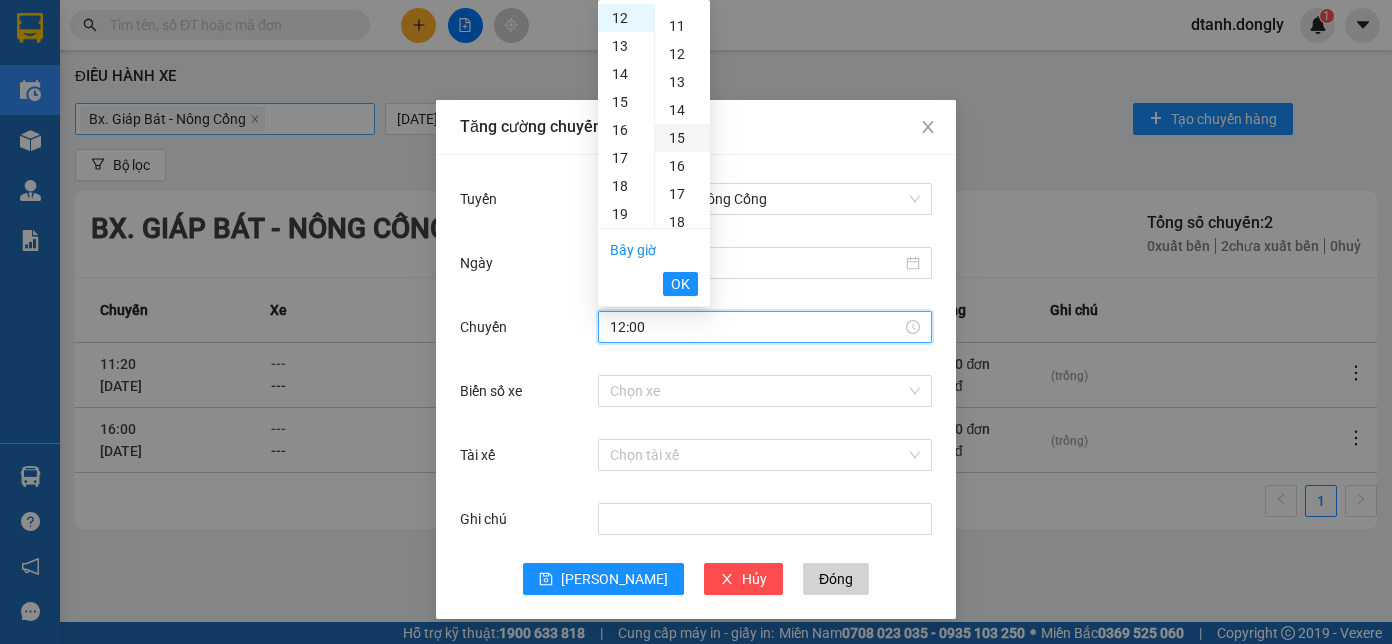 type on "12:15" 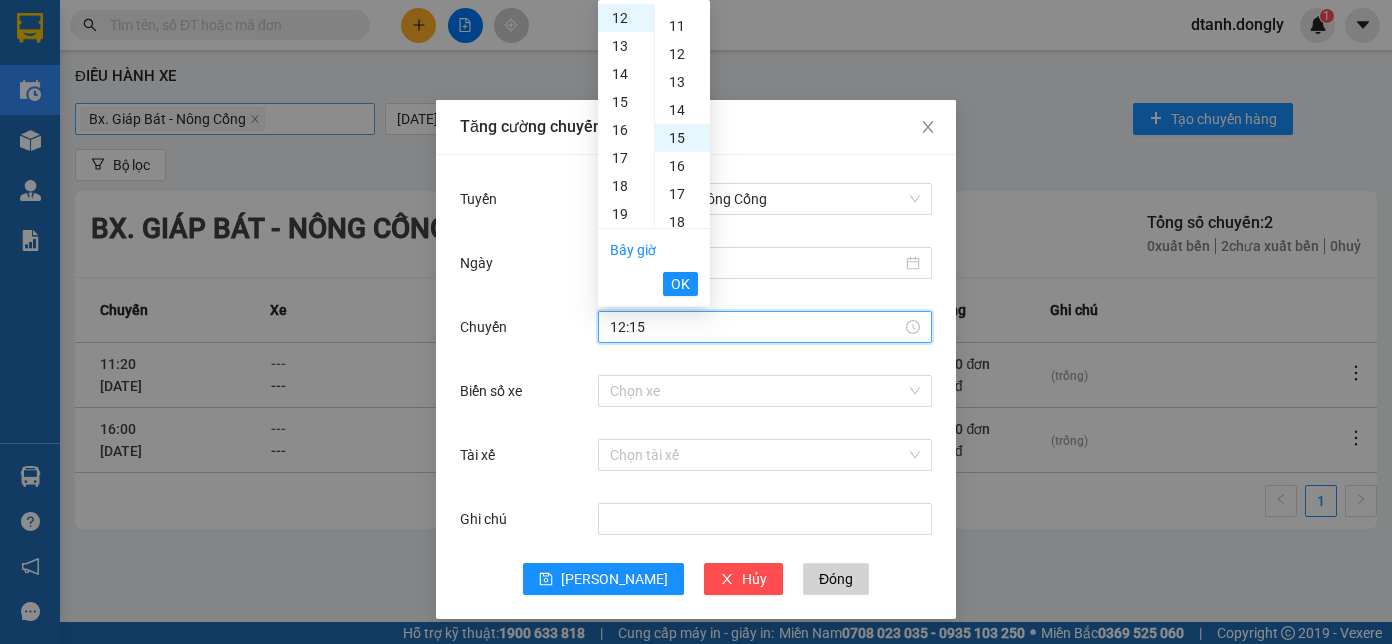 scroll, scrollTop: 420, scrollLeft: 0, axis: vertical 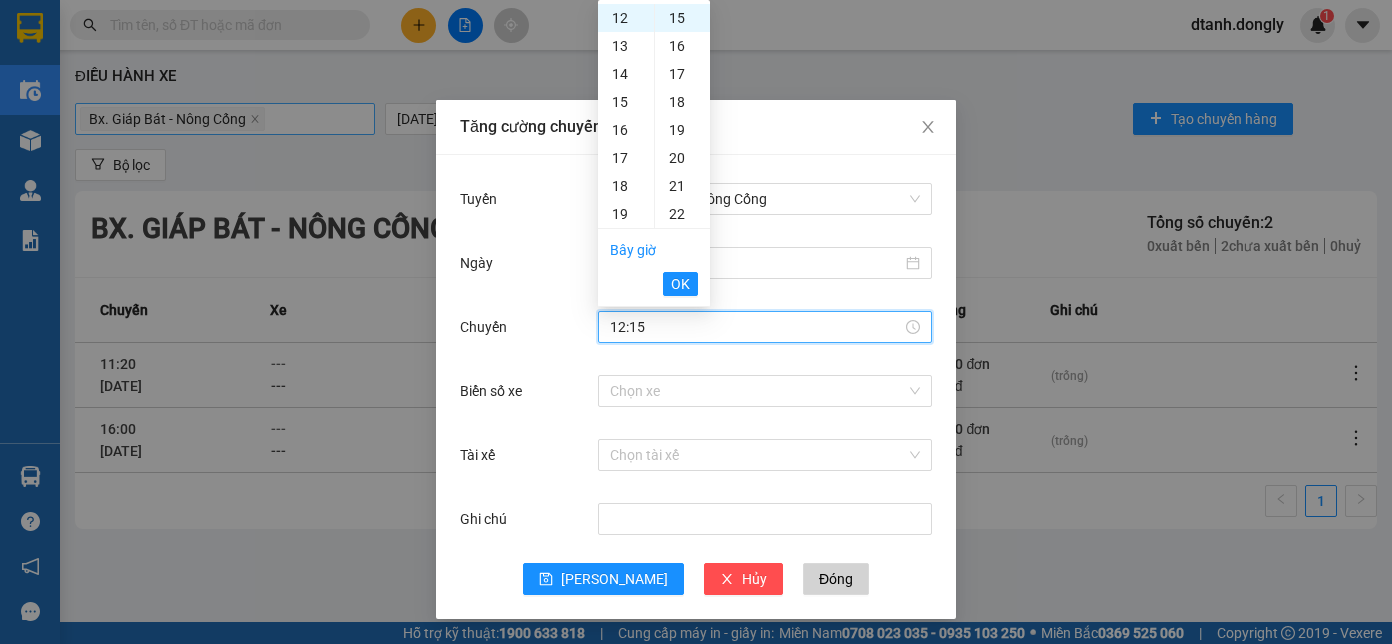 click on "OK" at bounding box center (680, 284) 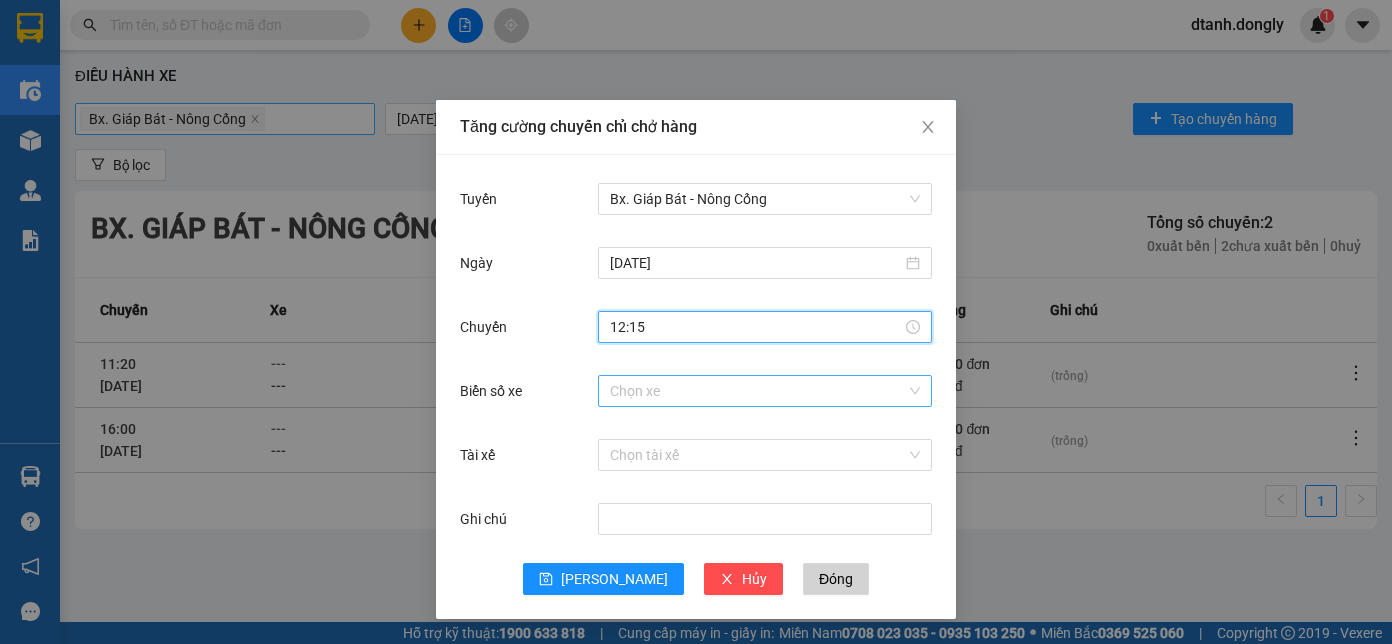 click on "Biển số xe" at bounding box center (758, 391) 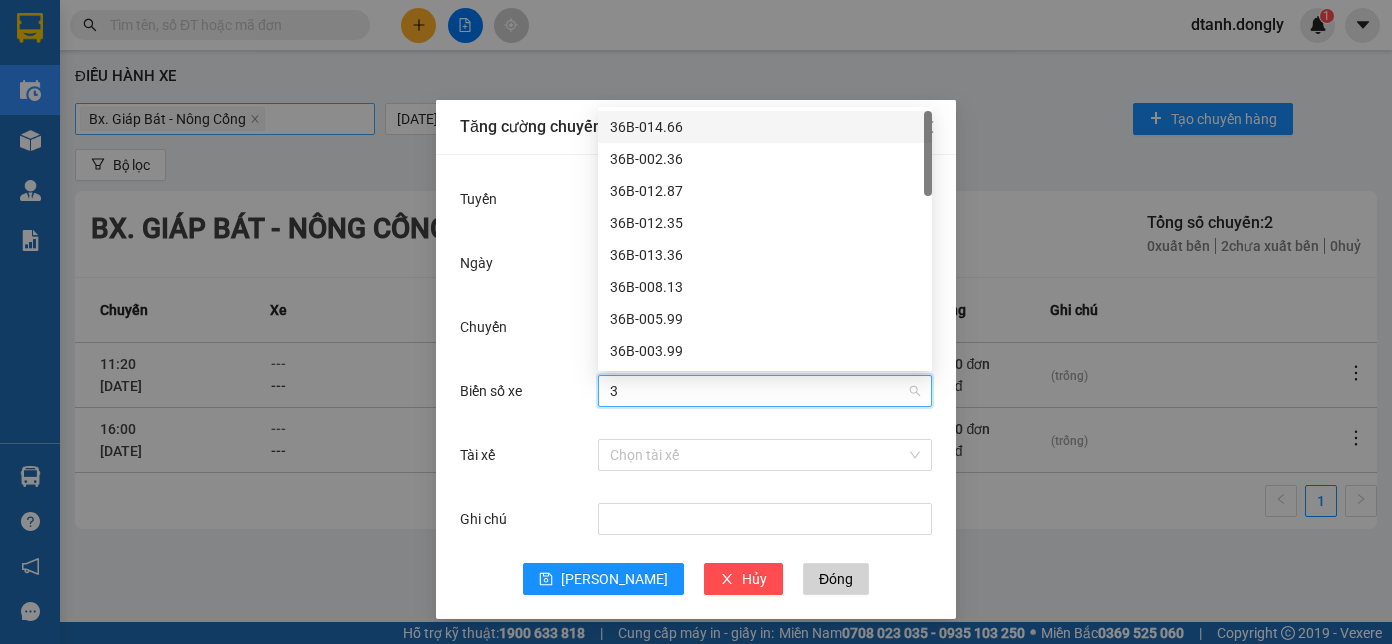 type on "38" 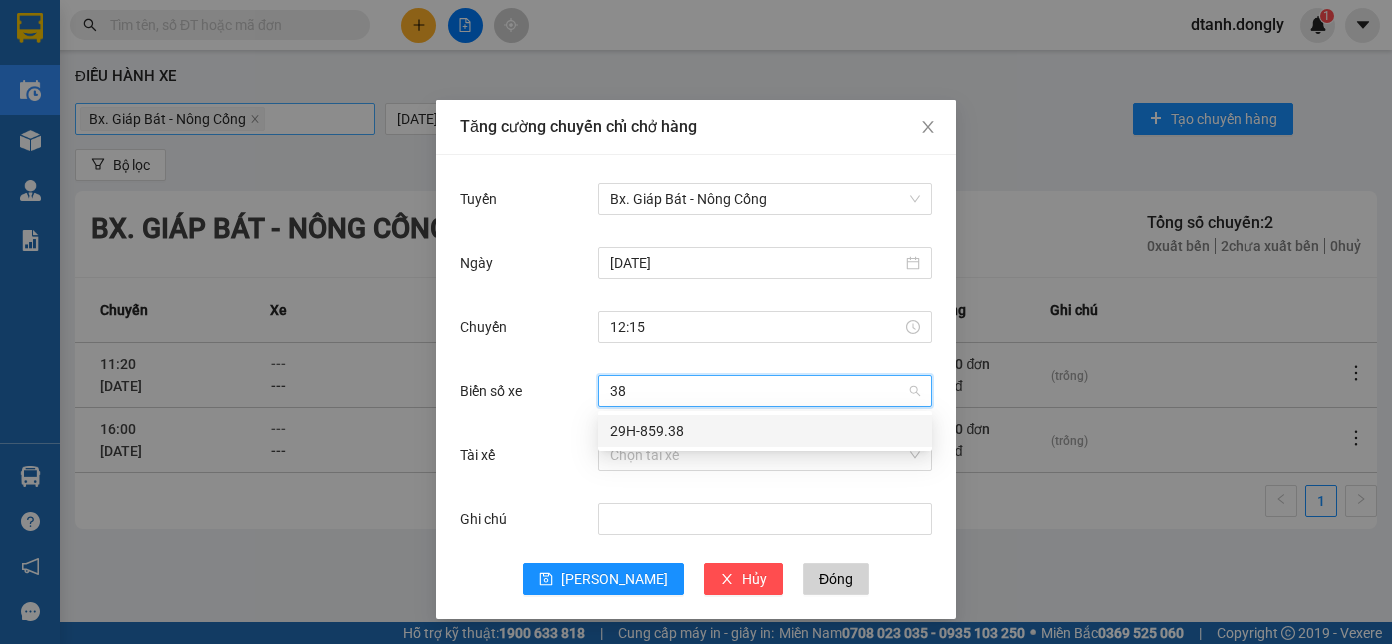 click on "29H-859.38" at bounding box center [765, 431] 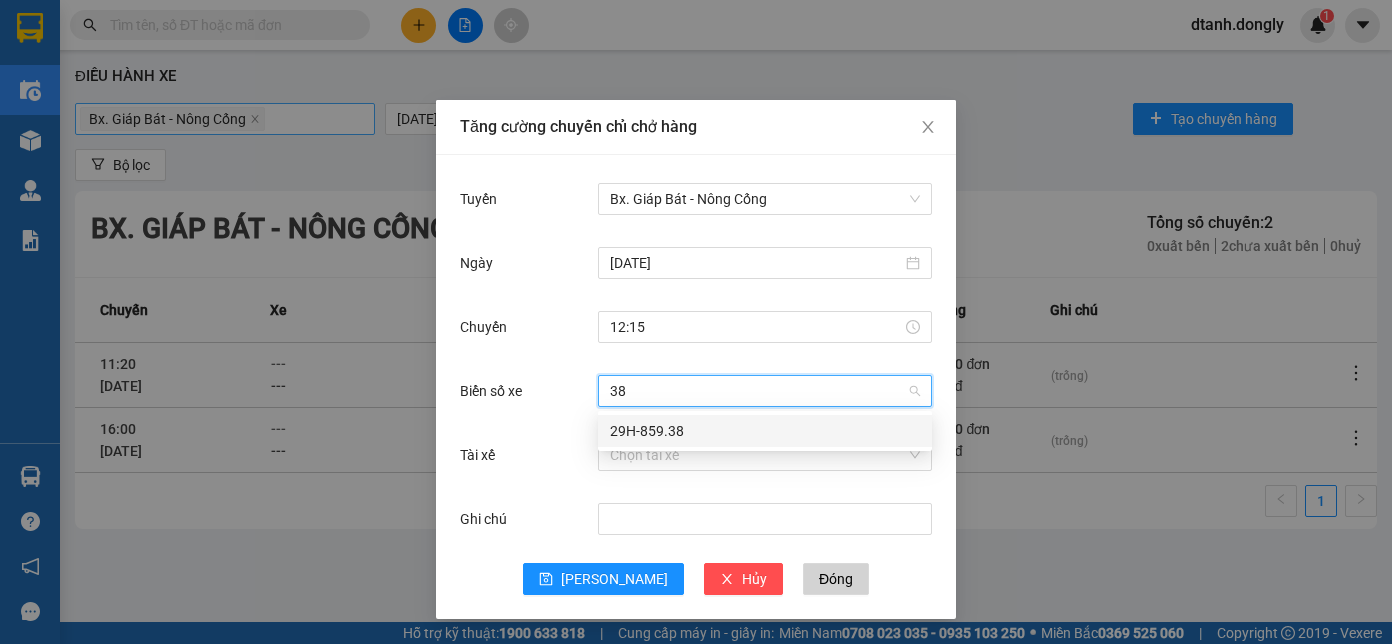 type 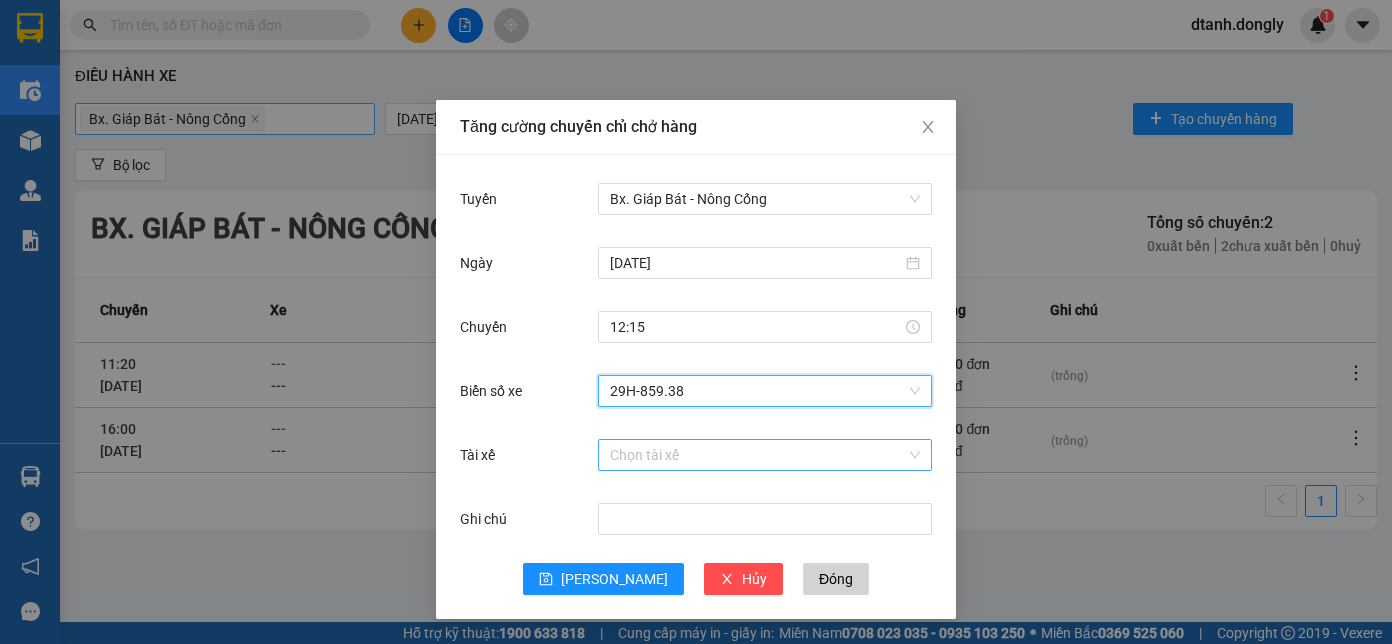 click on "Tài xế" at bounding box center [758, 455] 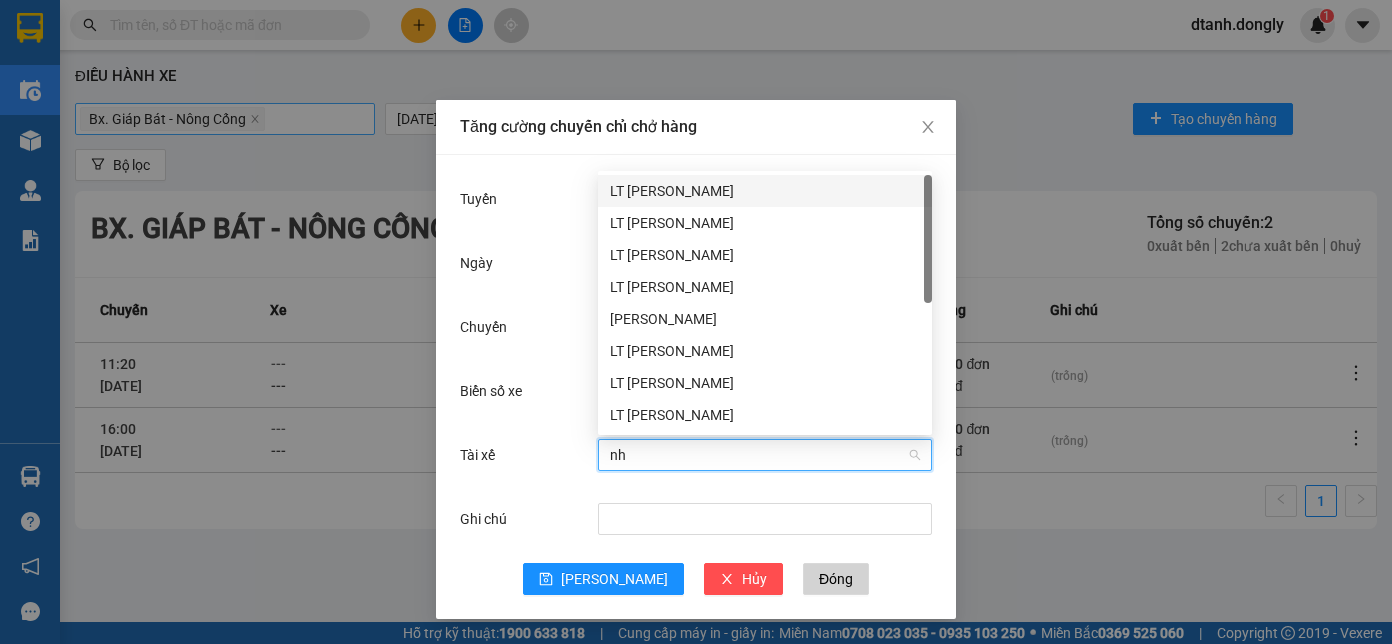 type on "nhu" 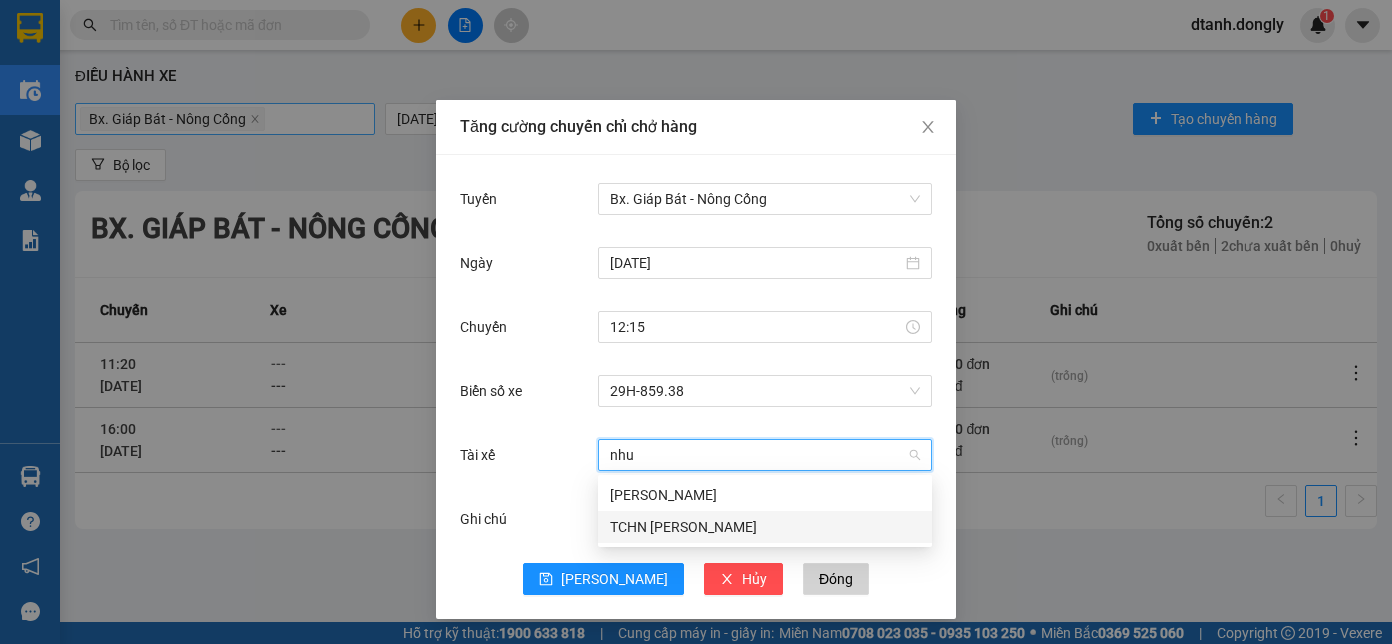 click on "TCHN [PERSON_NAME]" at bounding box center [765, 527] 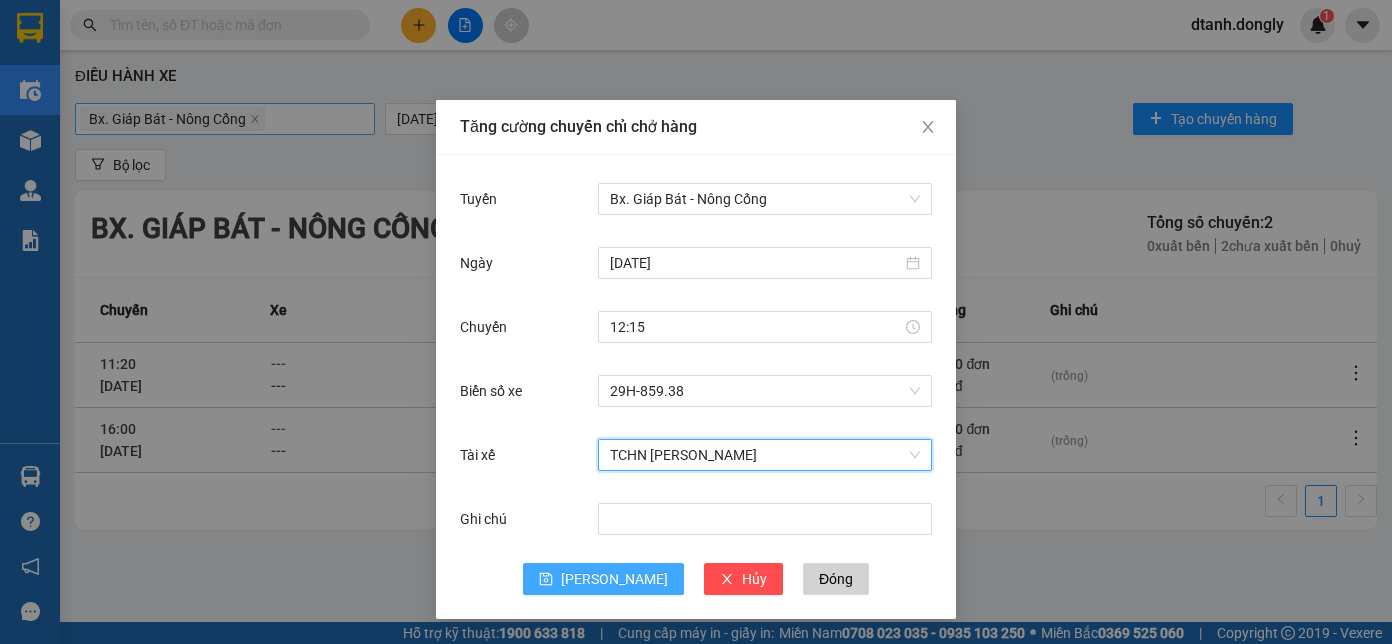 click on "[PERSON_NAME]" at bounding box center (603, 579) 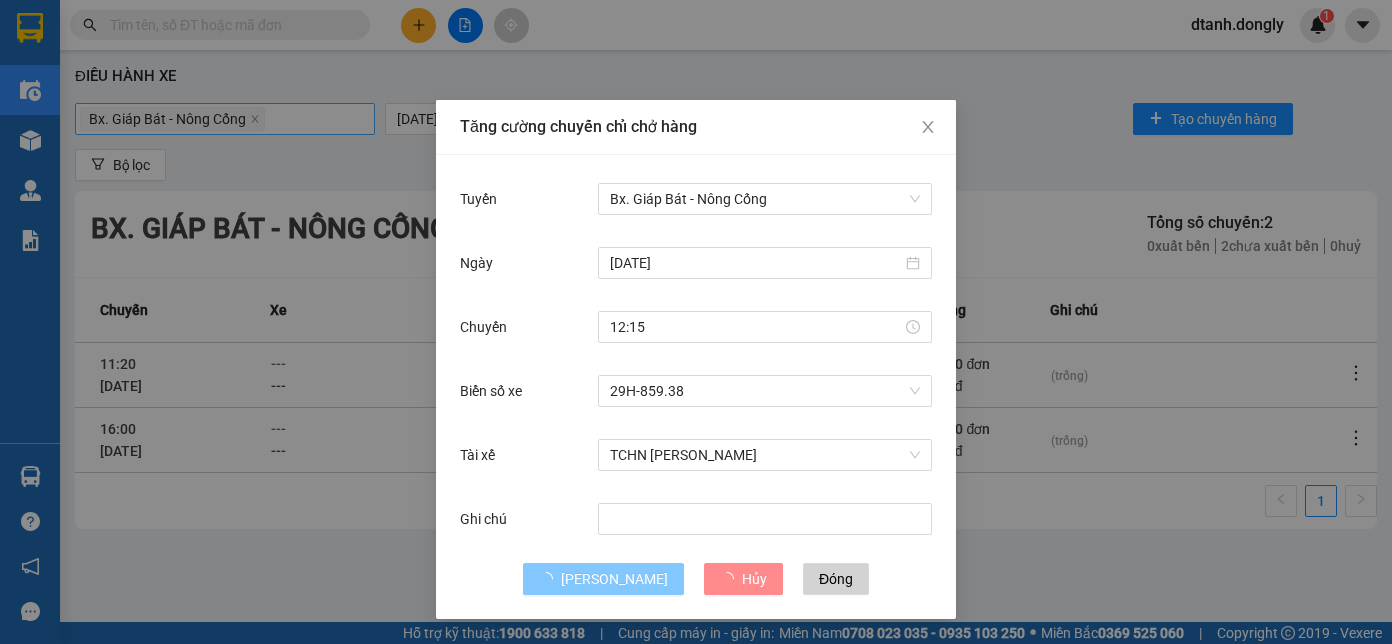 type 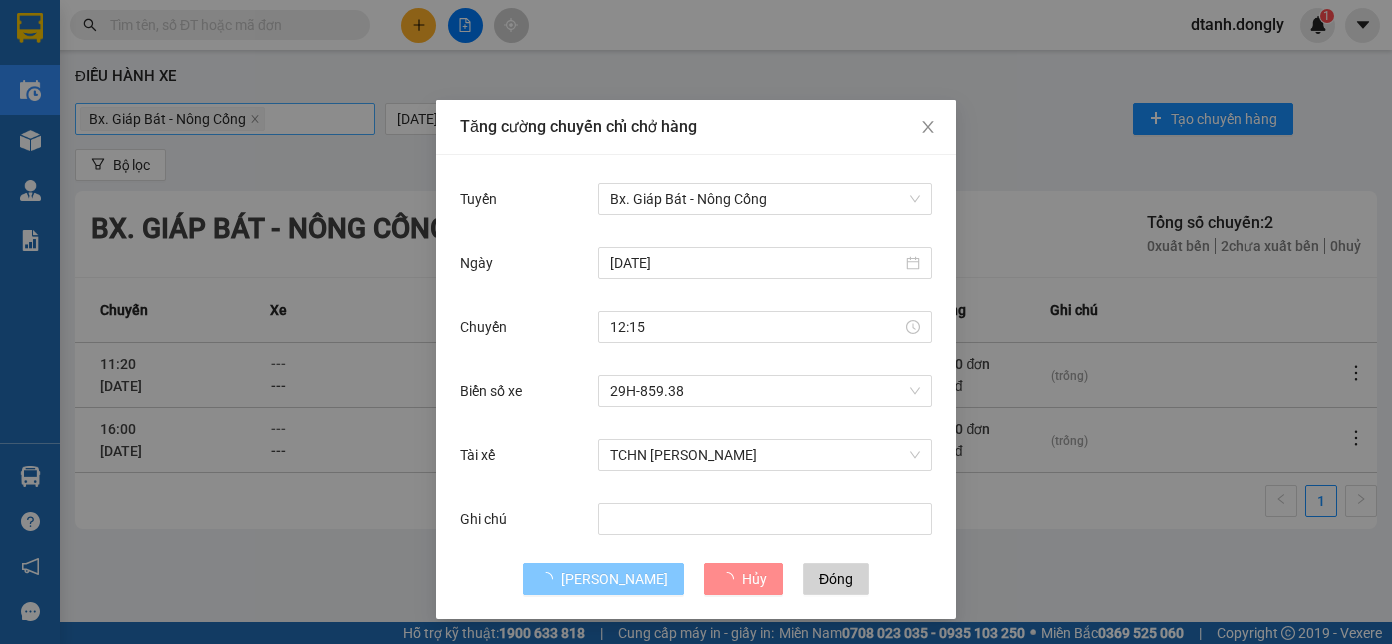 type 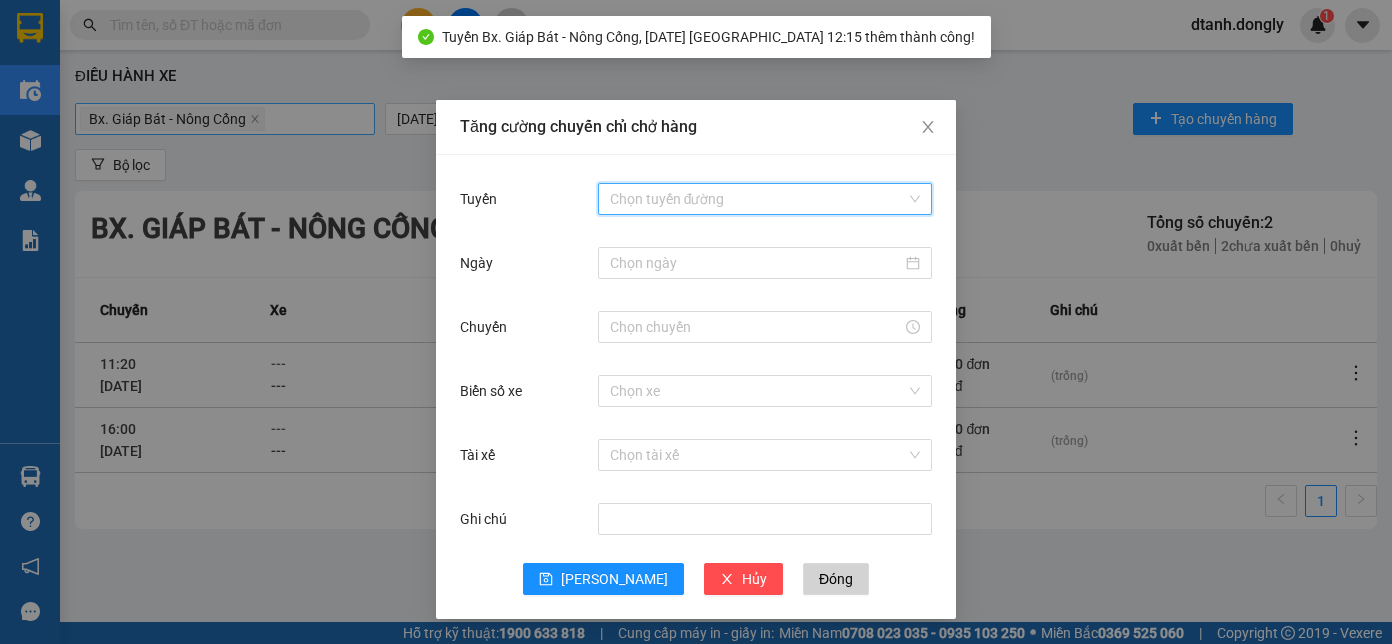 click on "Tuyến" at bounding box center [758, 199] 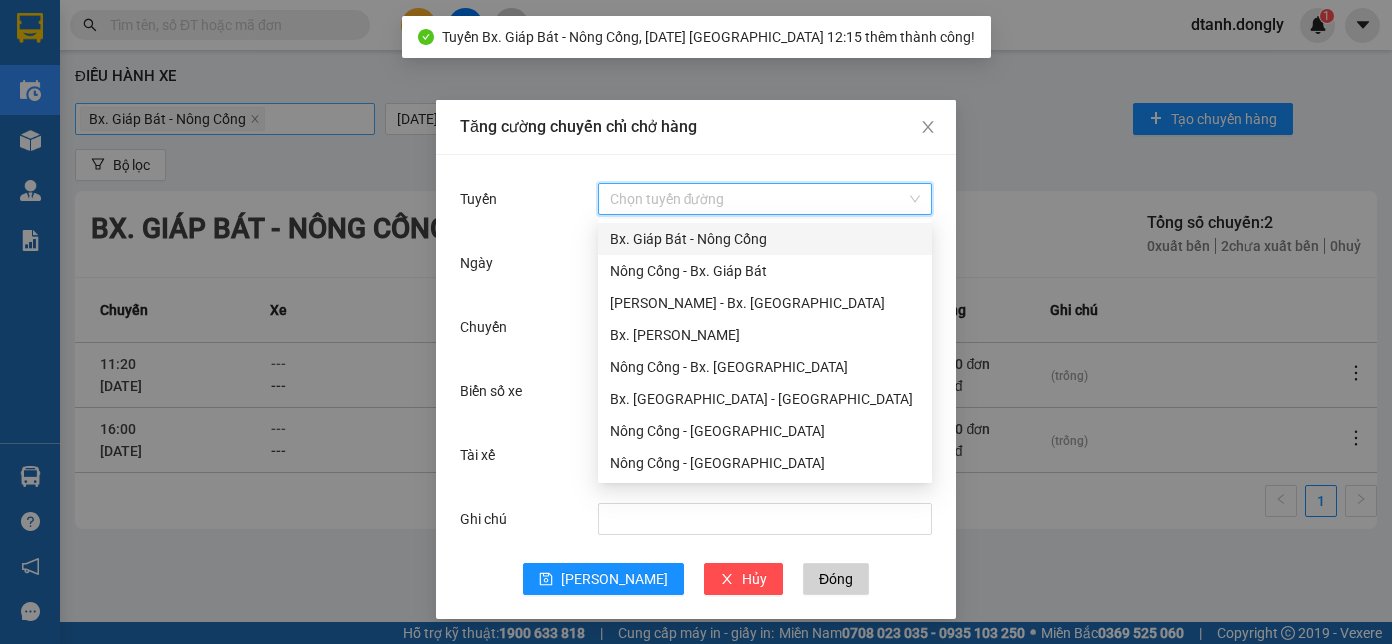 click on "Bx. Giáp Bát - Nông Cống" at bounding box center [765, 239] 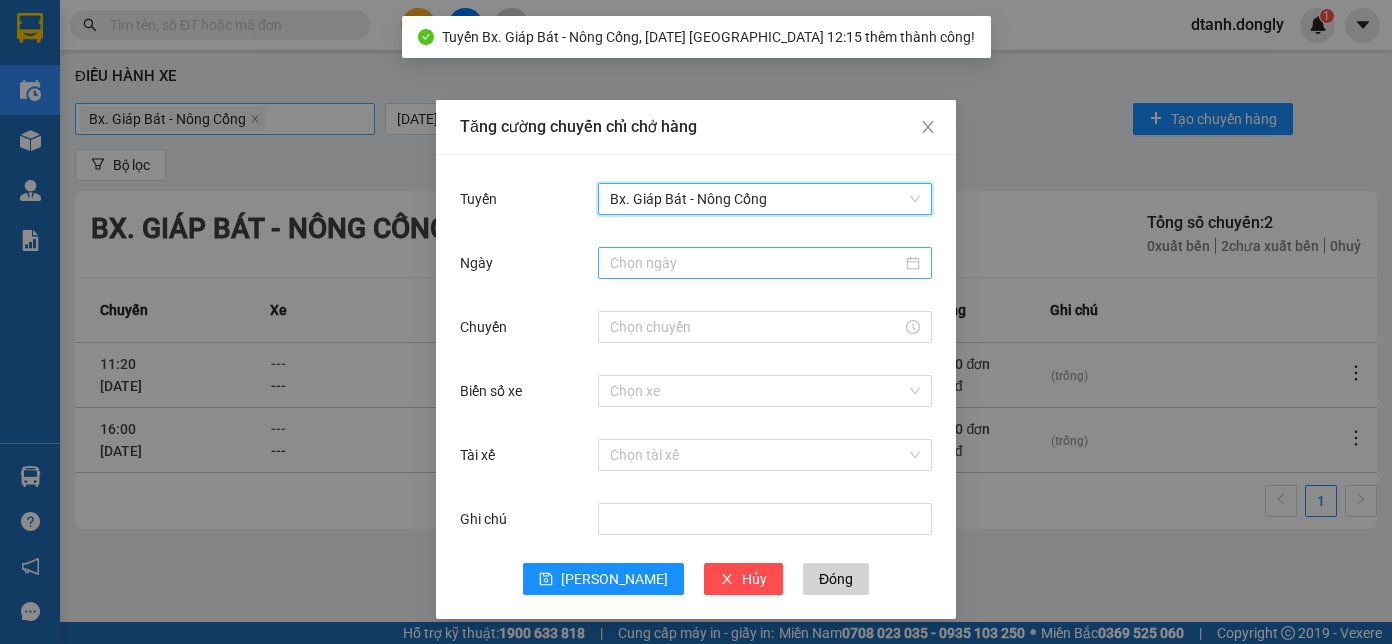 click on "Ngày" at bounding box center (756, 263) 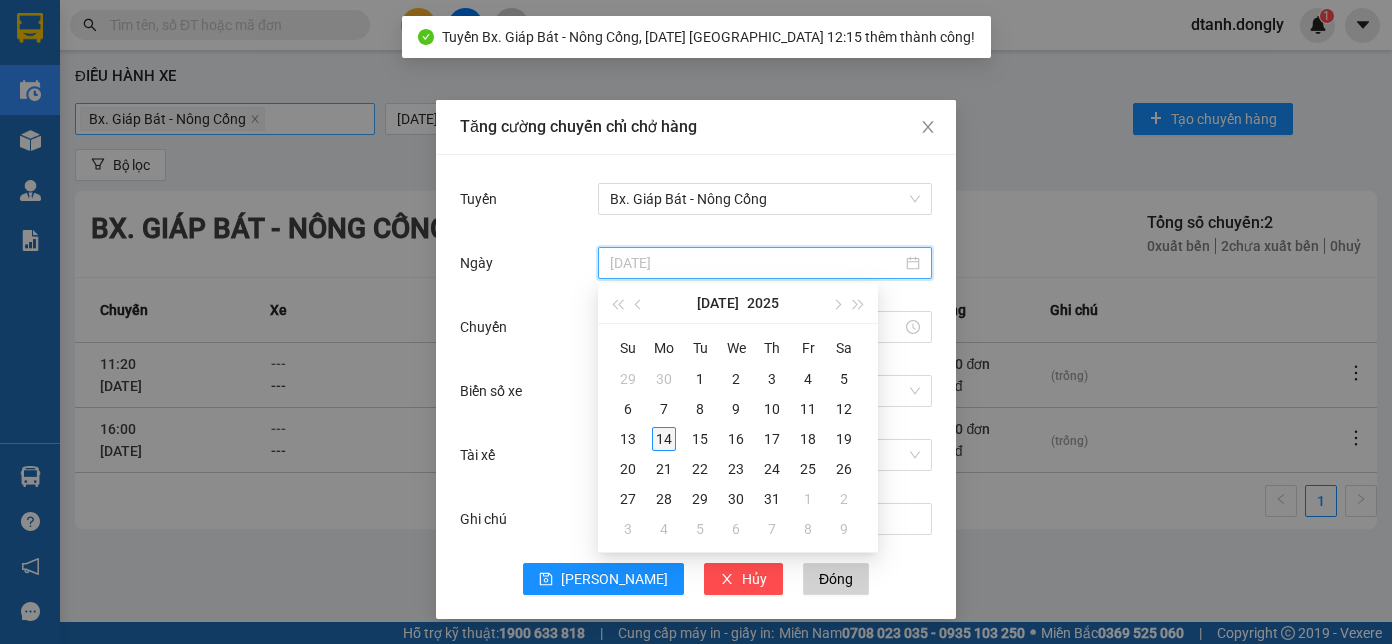 type on "[DATE]" 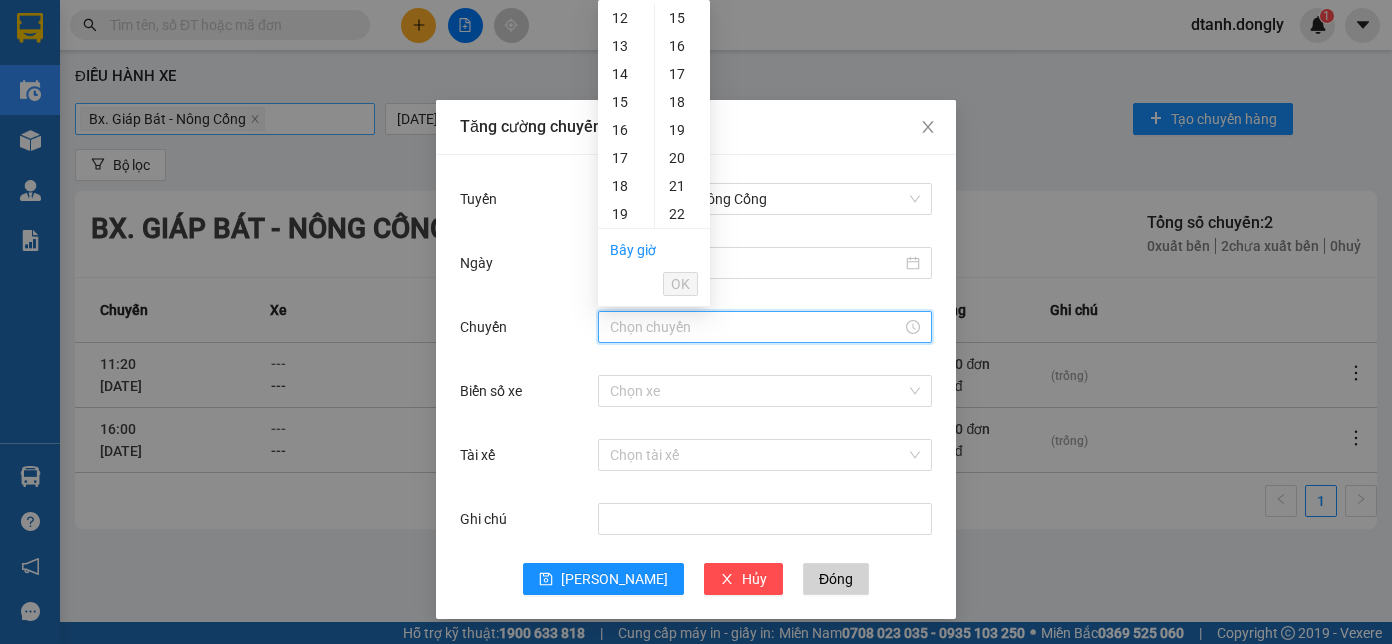 click on "Chuyến" at bounding box center (756, 327) 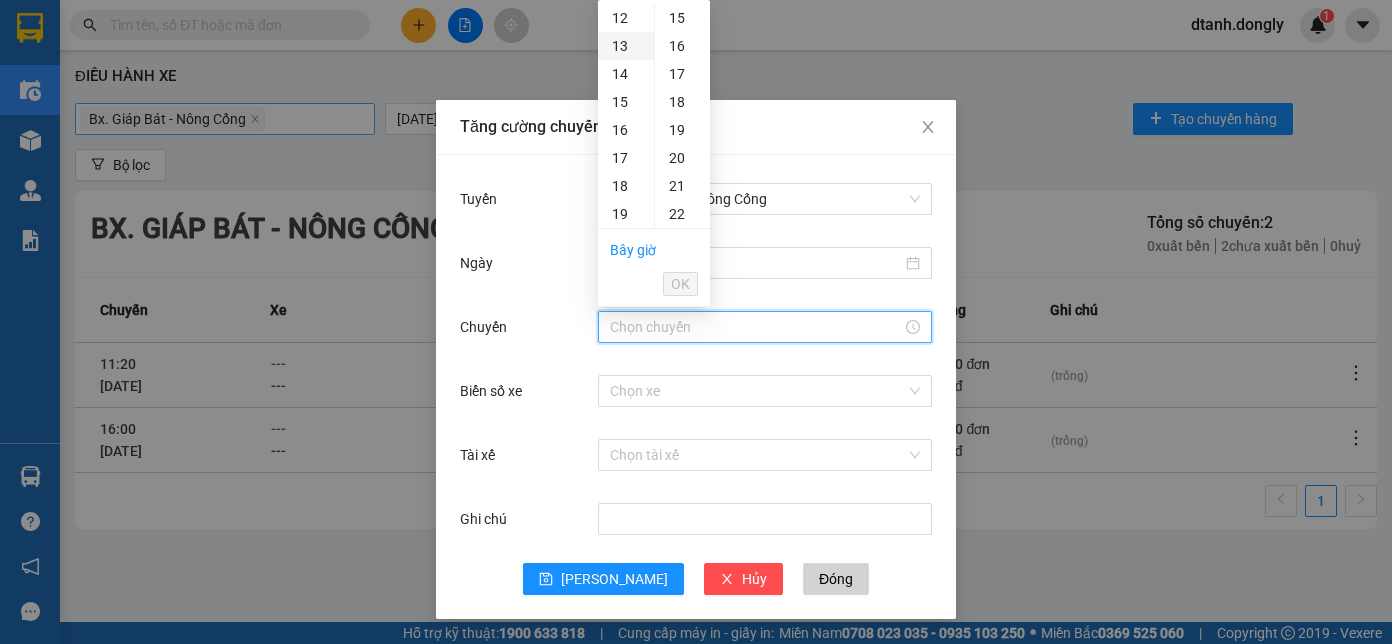 click on "13" at bounding box center [626, 46] 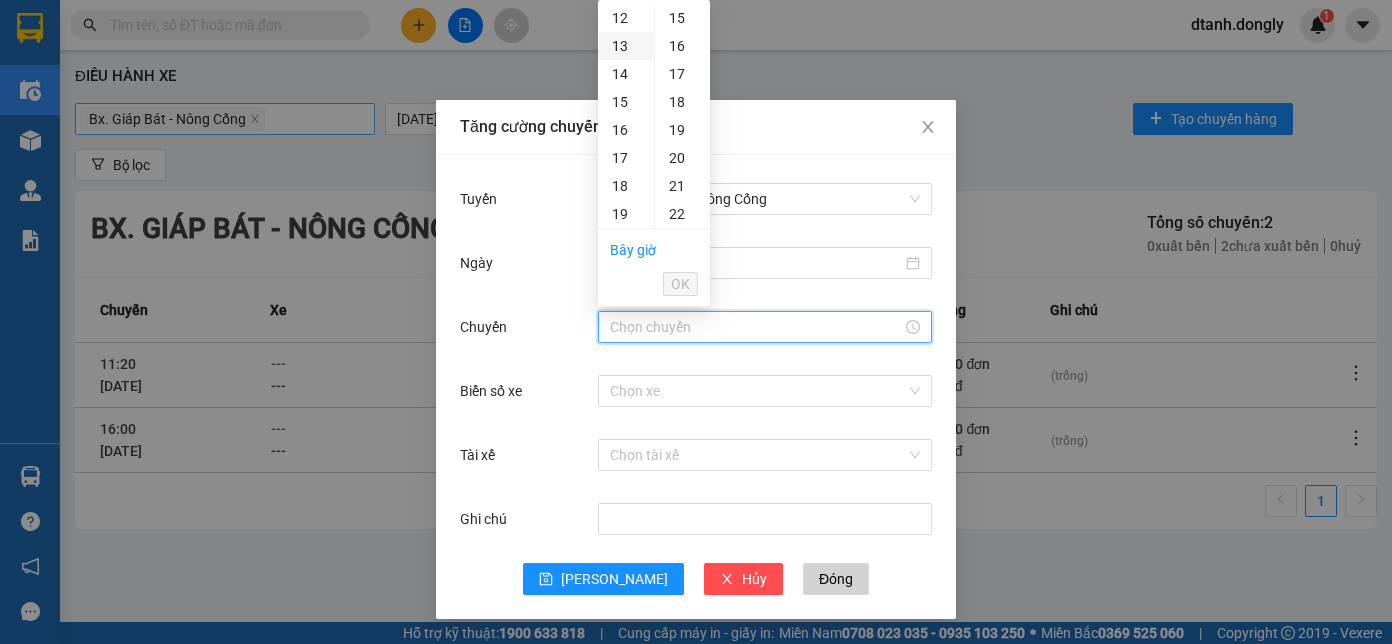 type on "13:00" 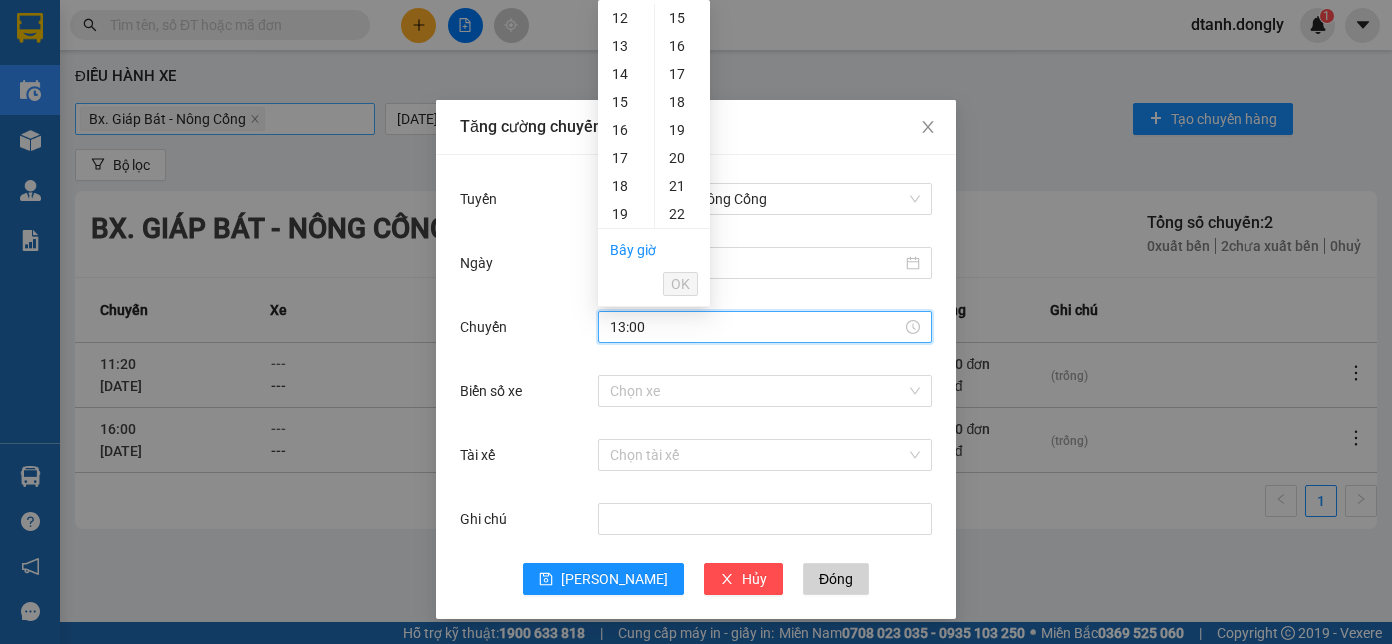 scroll, scrollTop: 354, scrollLeft: 0, axis: vertical 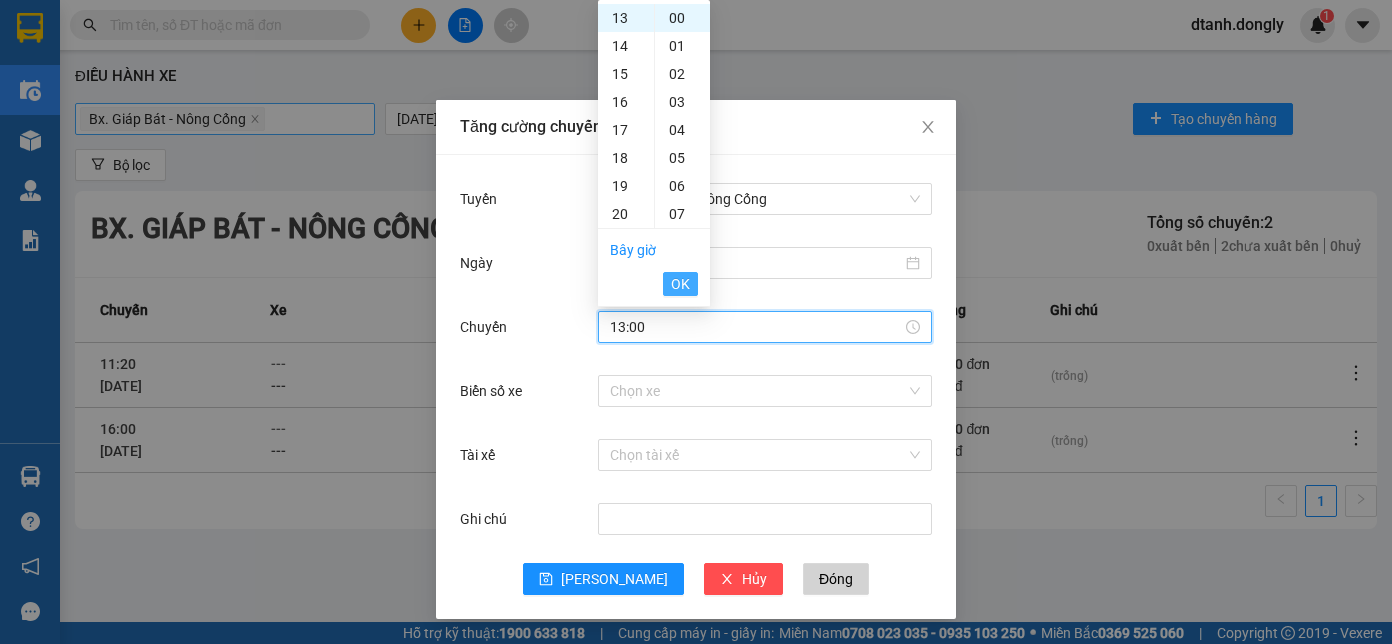 click on "OK" at bounding box center (680, 284) 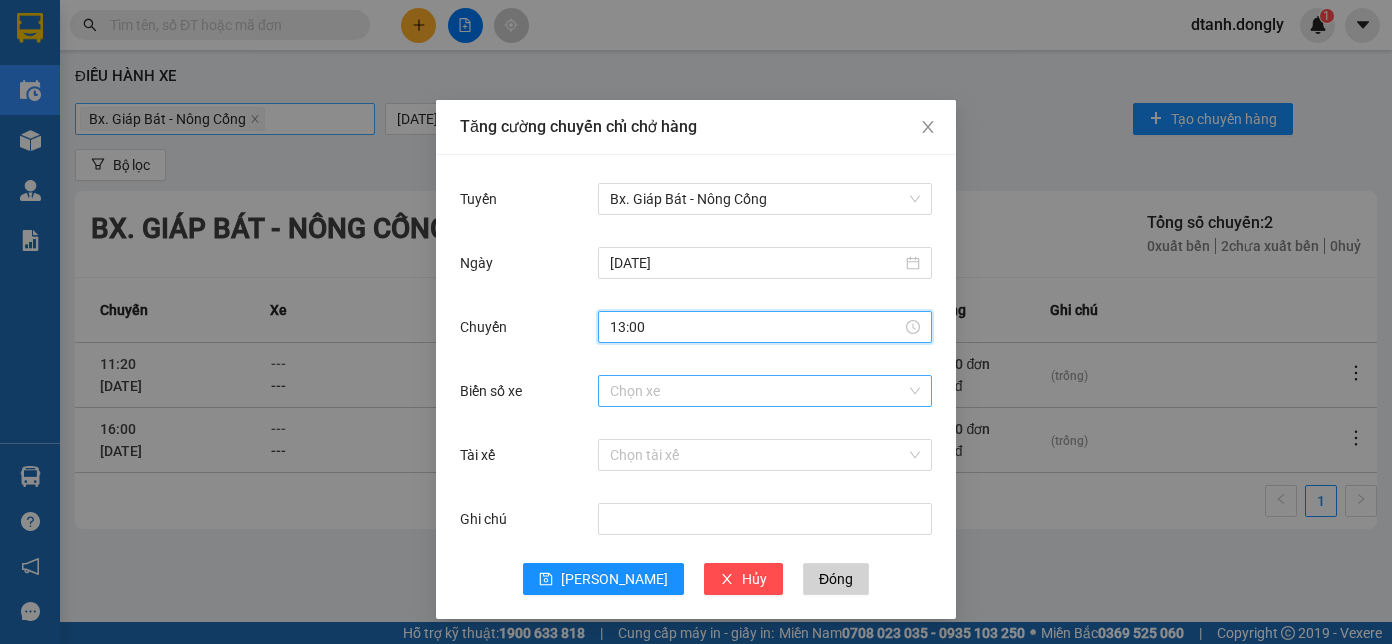 click on "Biển số xe" at bounding box center (758, 391) 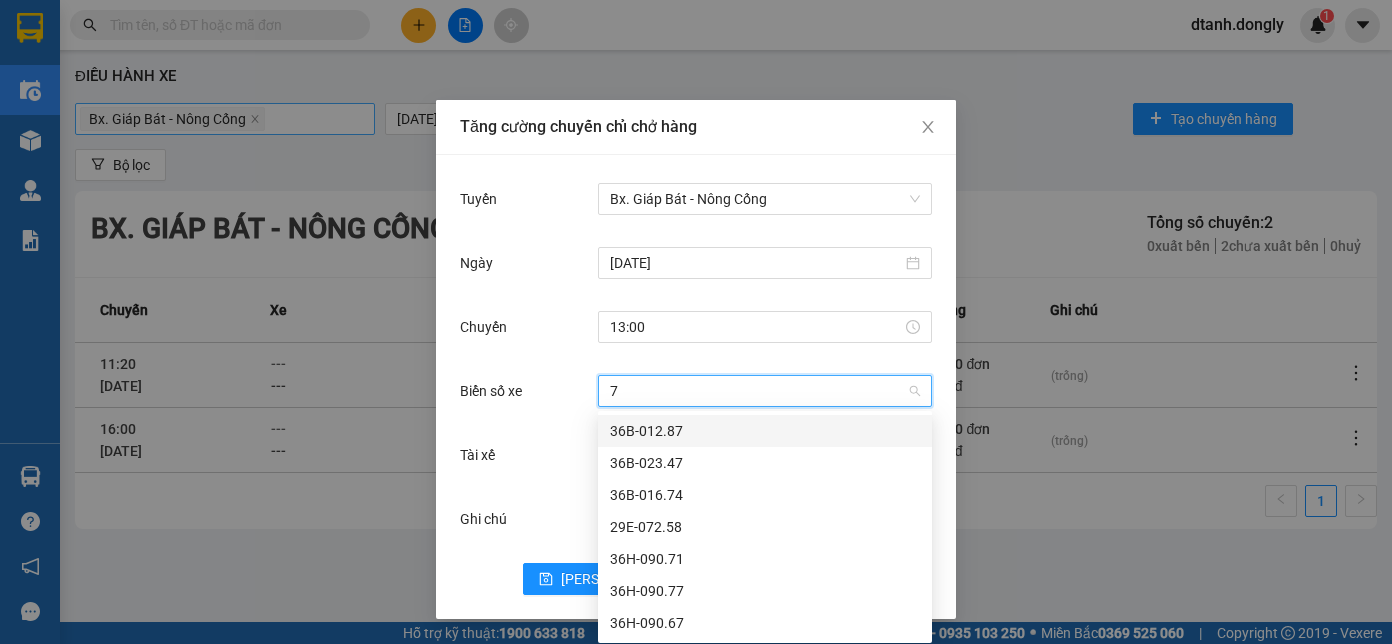type on "77" 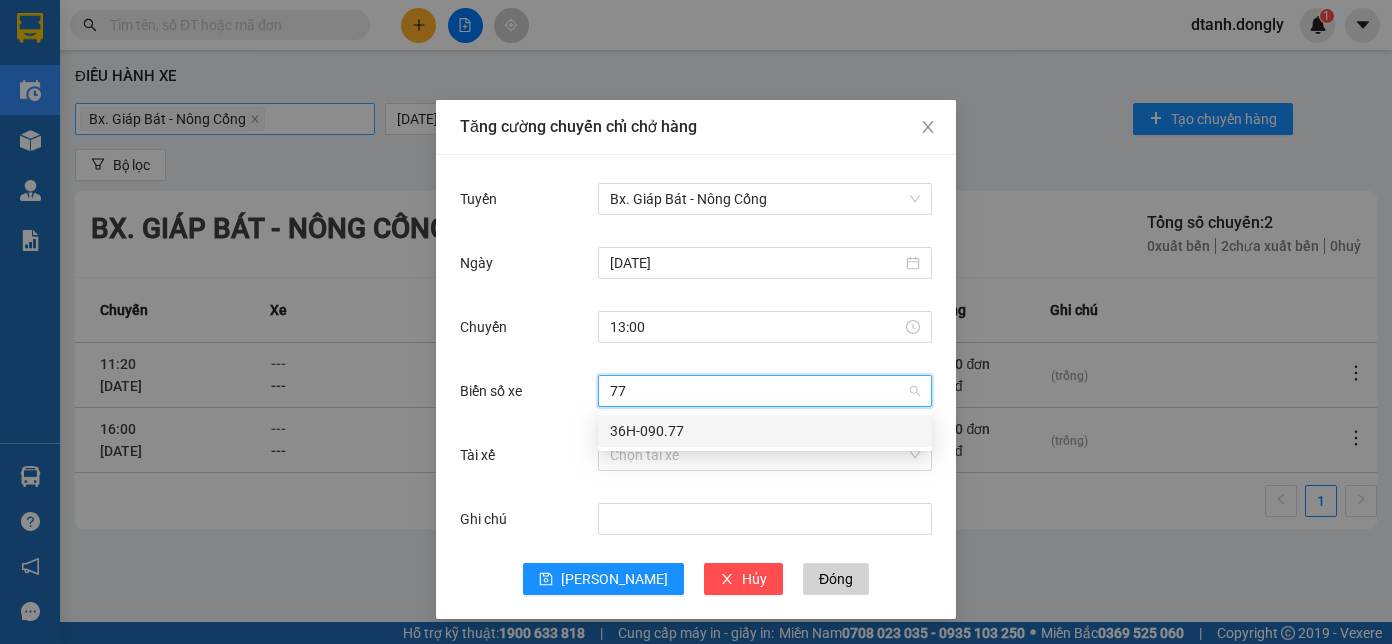 click on "36H-090.77" at bounding box center [765, 431] 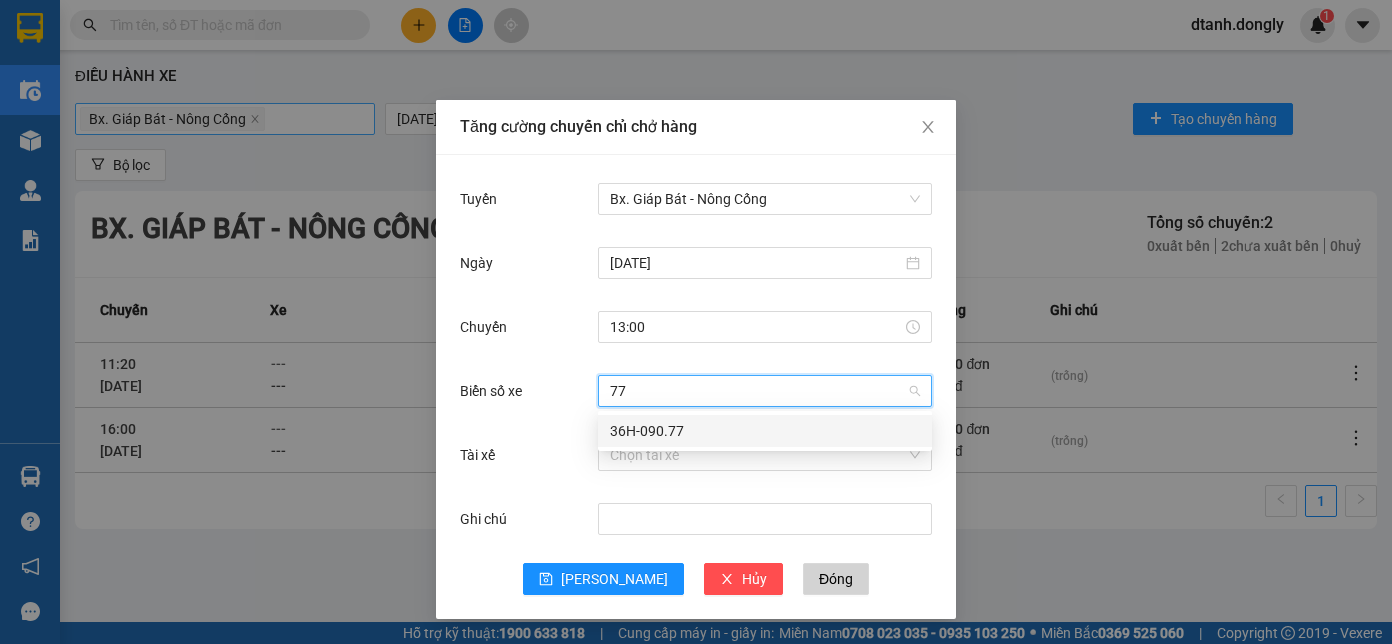 type 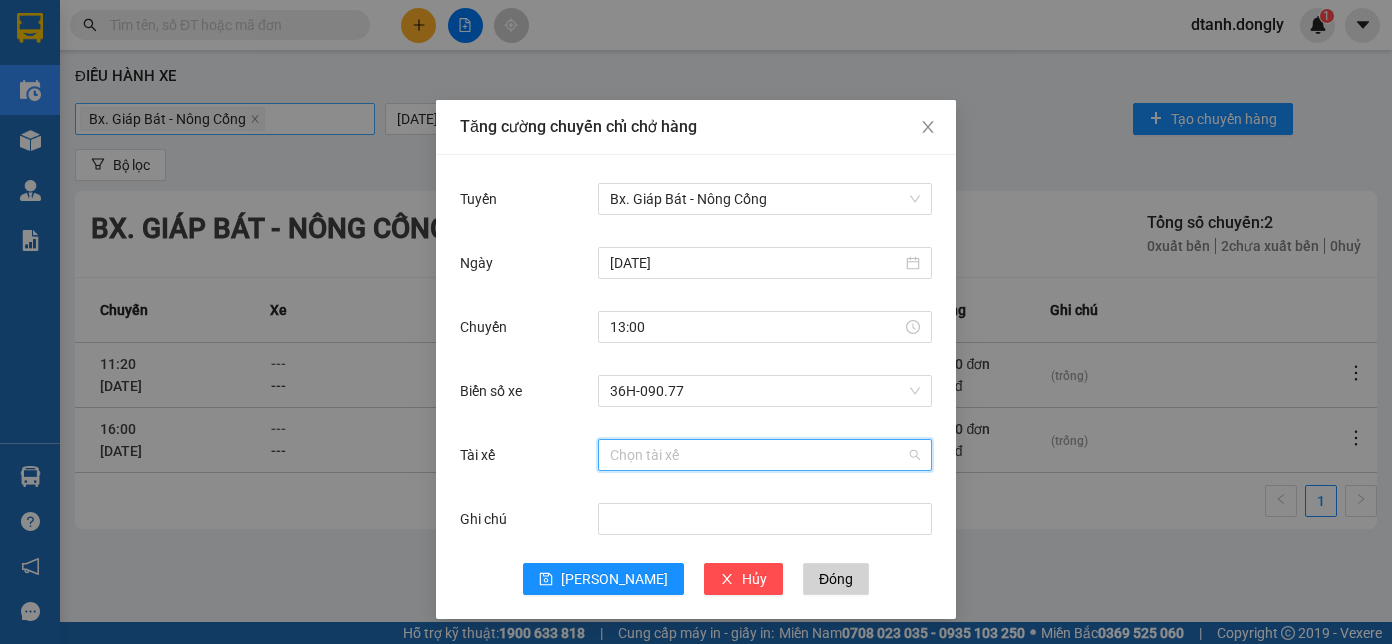 click on "Tài xế" at bounding box center [758, 455] 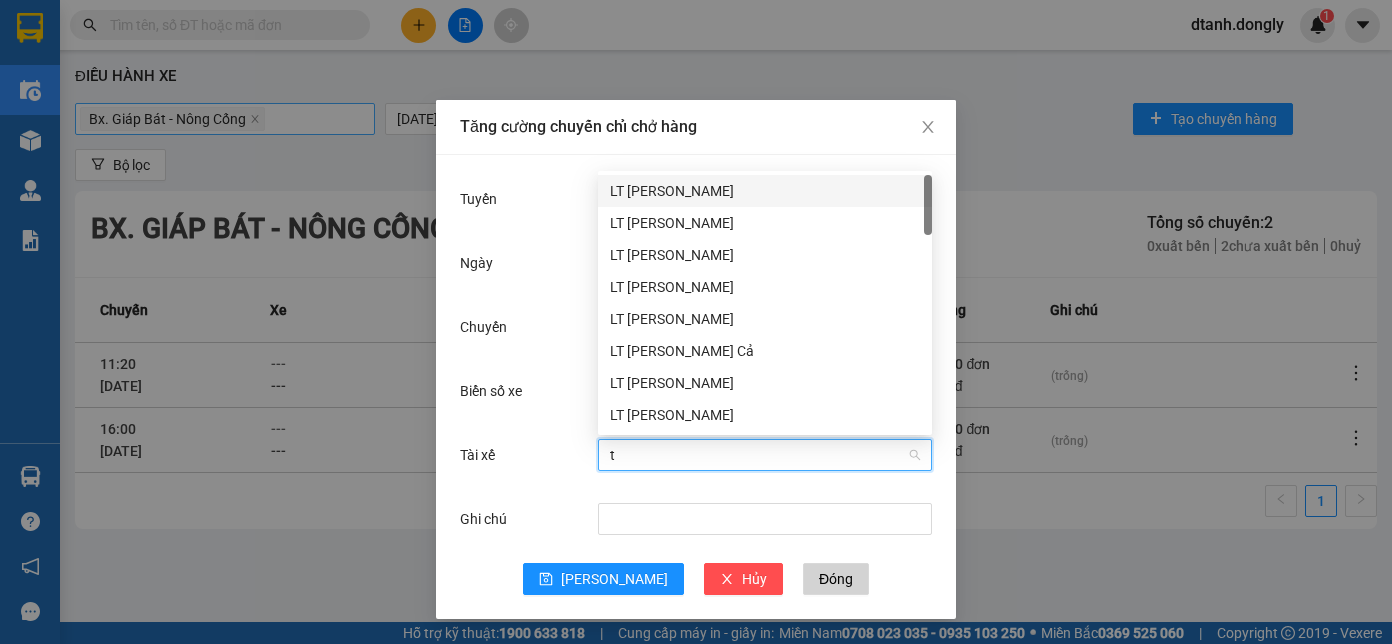type on "ti" 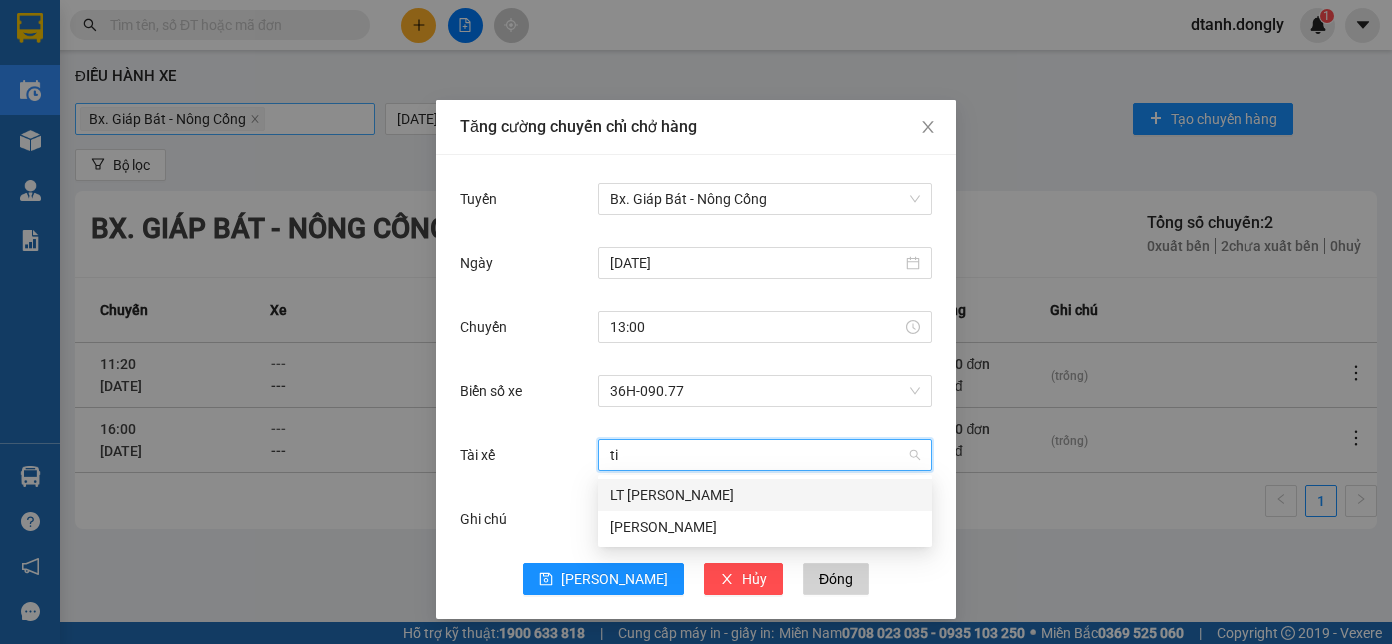 click on "LT [PERSON_NAME]" at bounding box center (765, 495) 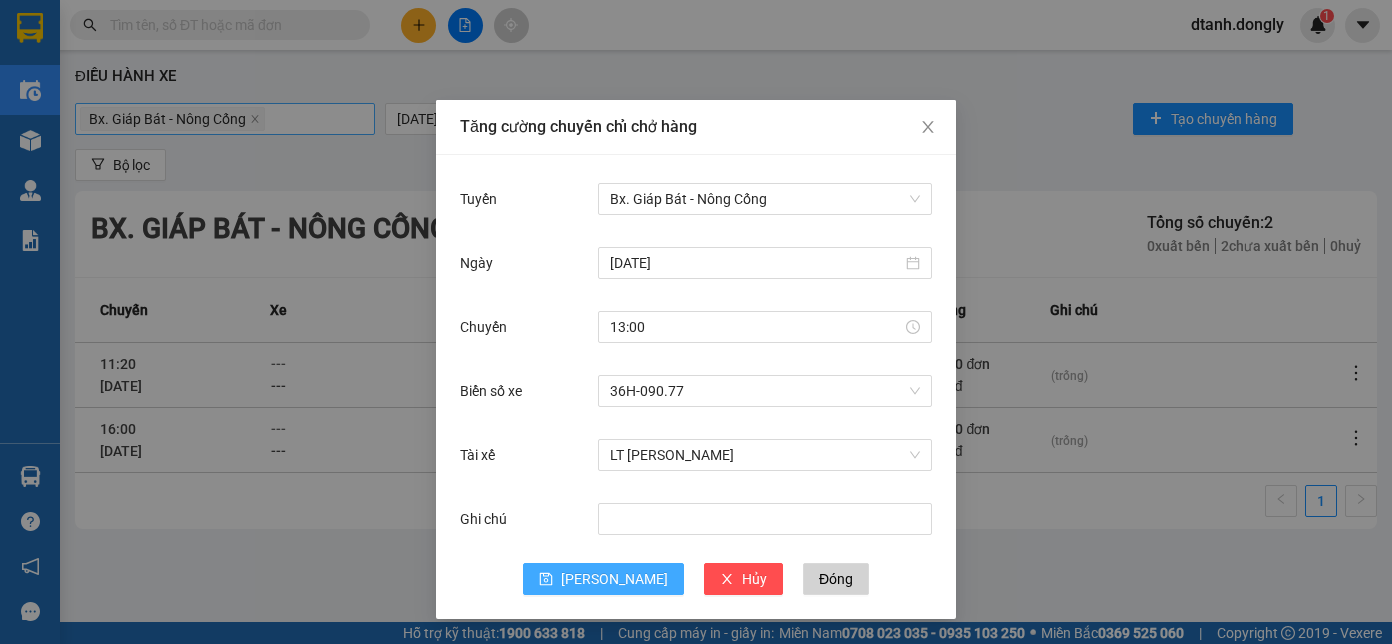 drag, startPoint x: 617, startPoint y: 575, endPoint x: 610, endPoint y: 566, distance: 11.401754 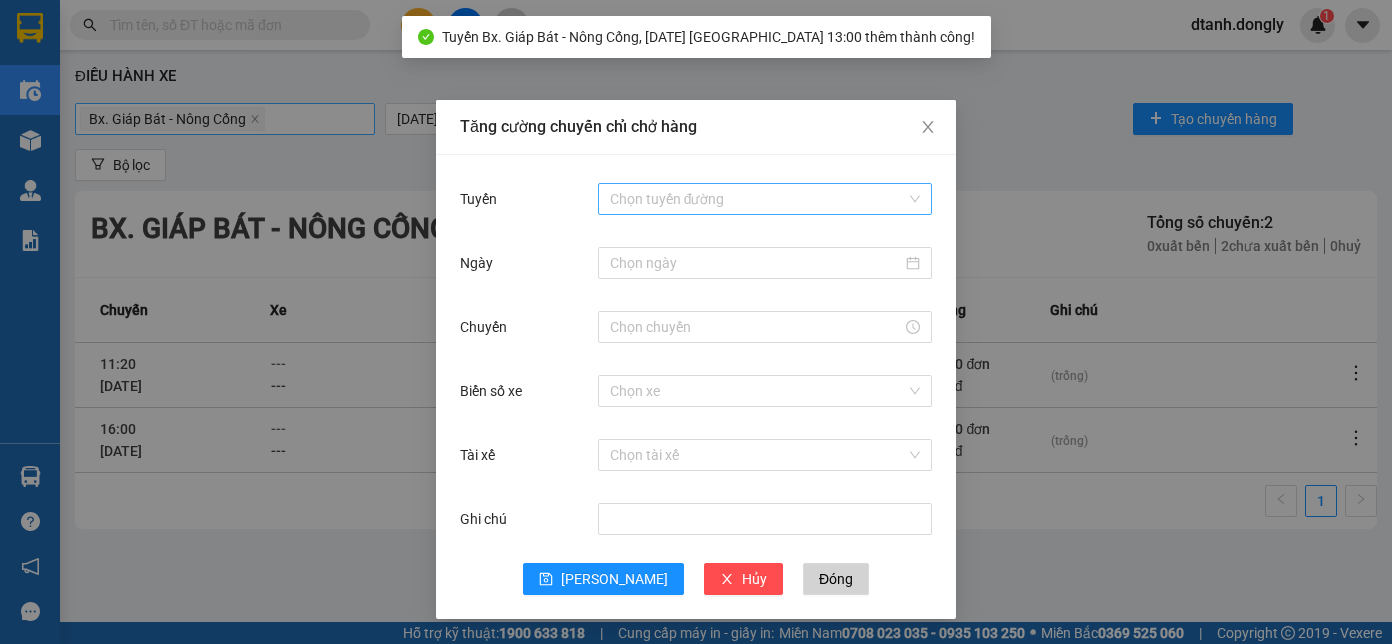 click on "Tuyến" at bounding box center (758, 199) 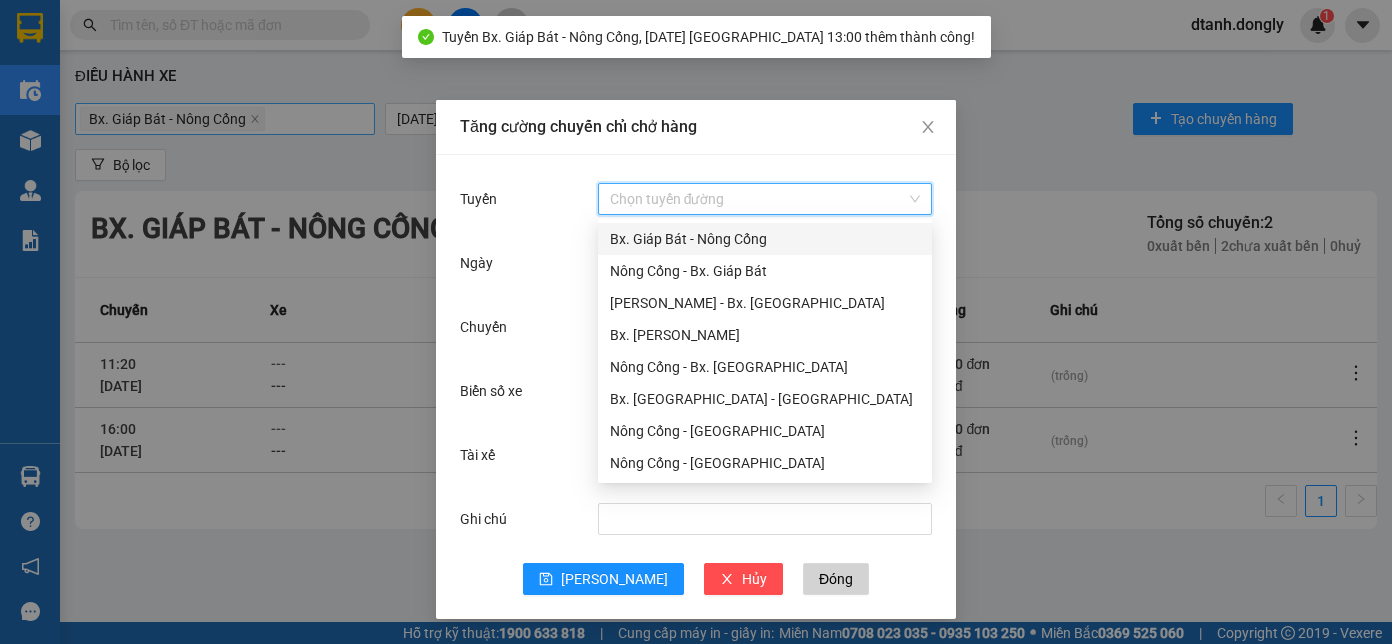 click on "Bx. Giáp Bát - Nông Cống" at bounding box center (765, 239) 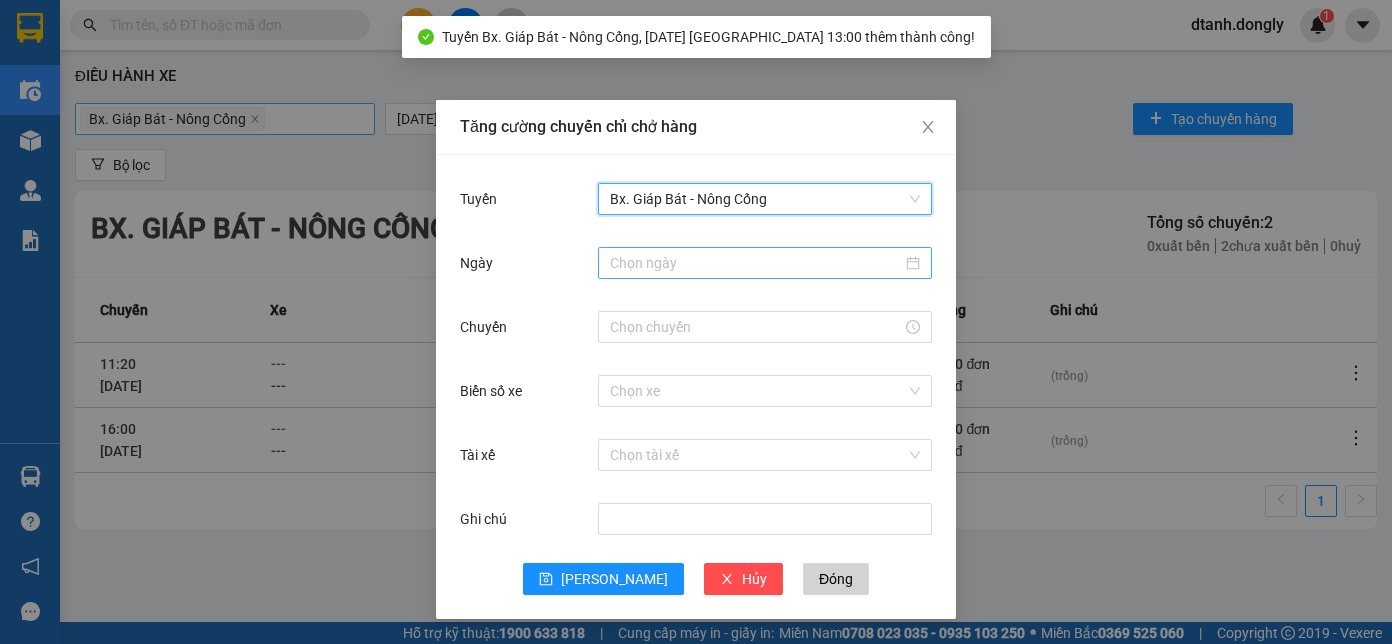 click on "Ngày" at bounding box center (756, 263) 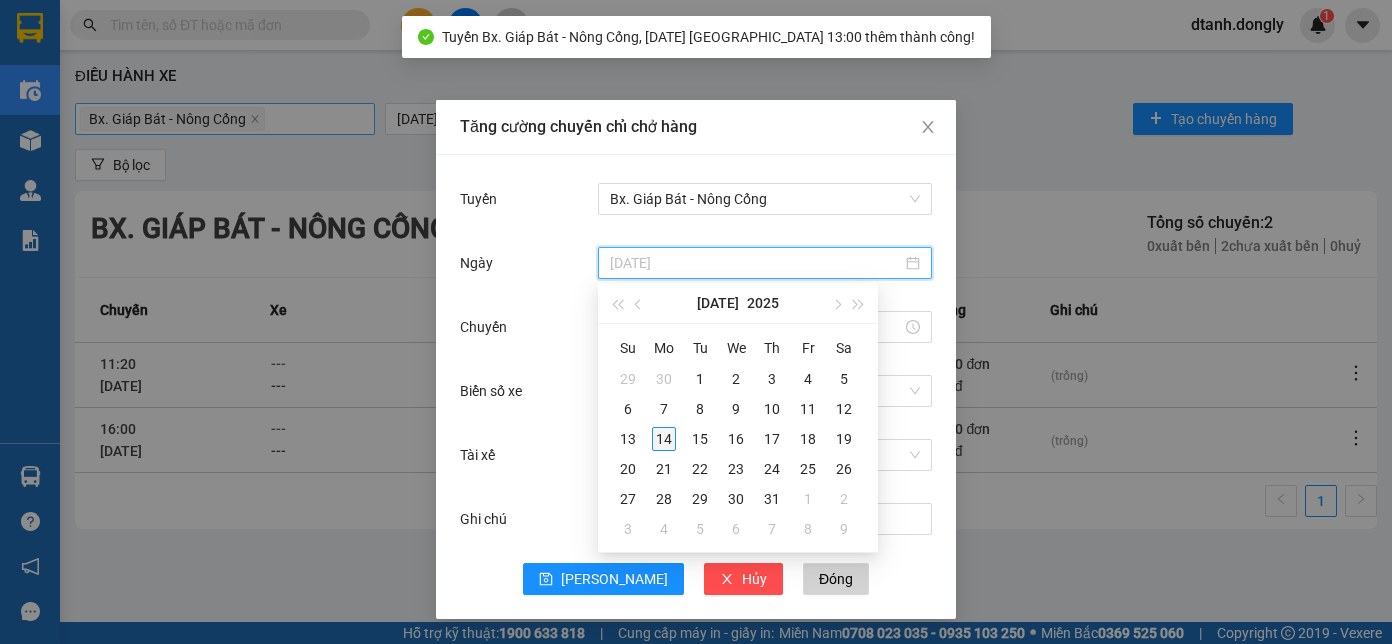 type on "[DATE]" 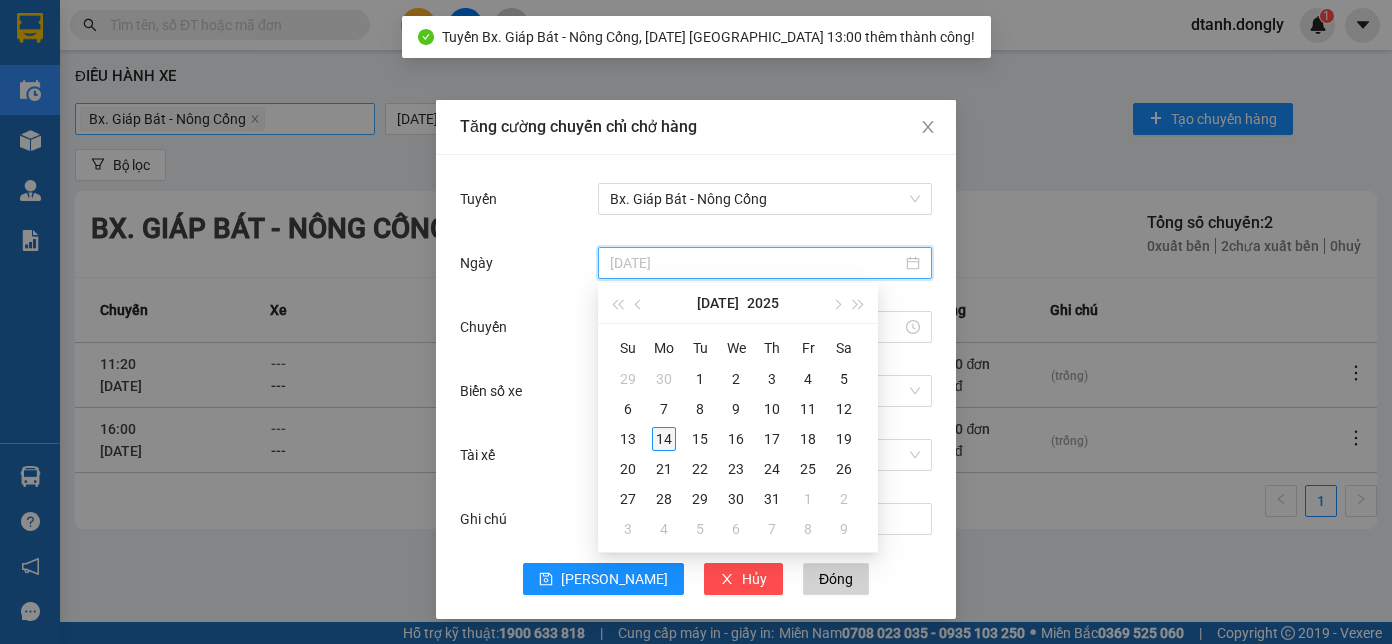 click on "14" at bounding box center (664, 439) 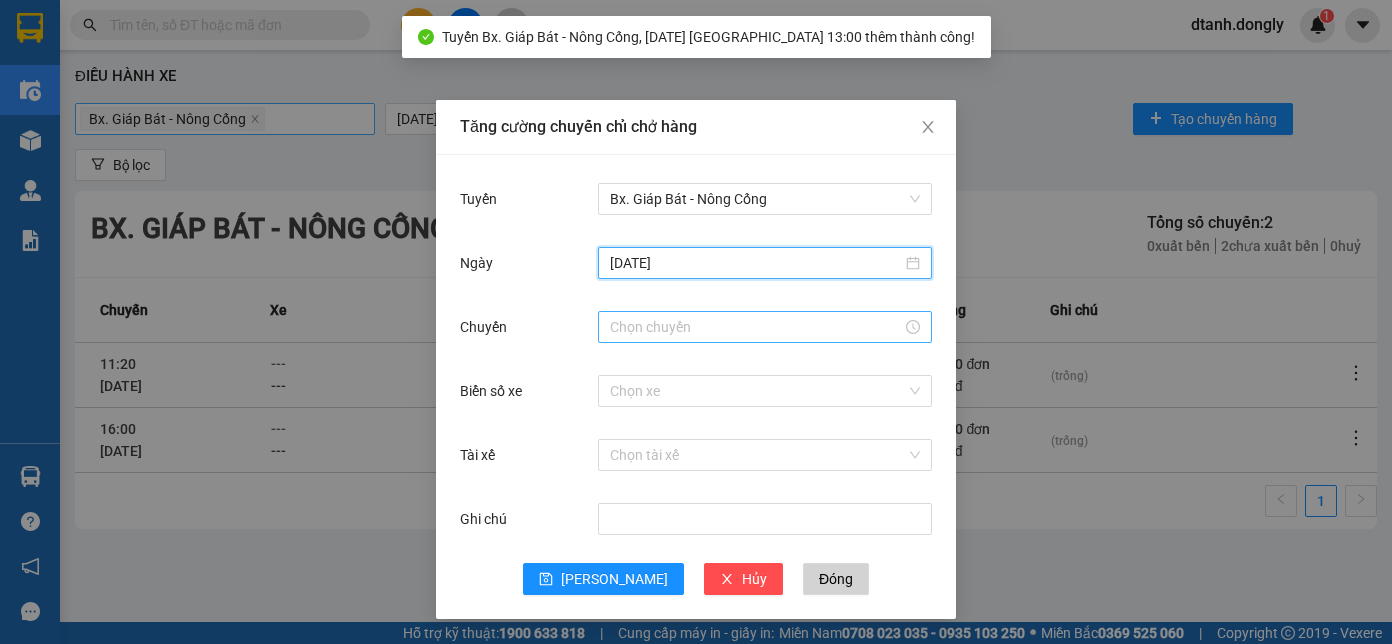 click on "Chuyến" at bounding box center (756, 327) 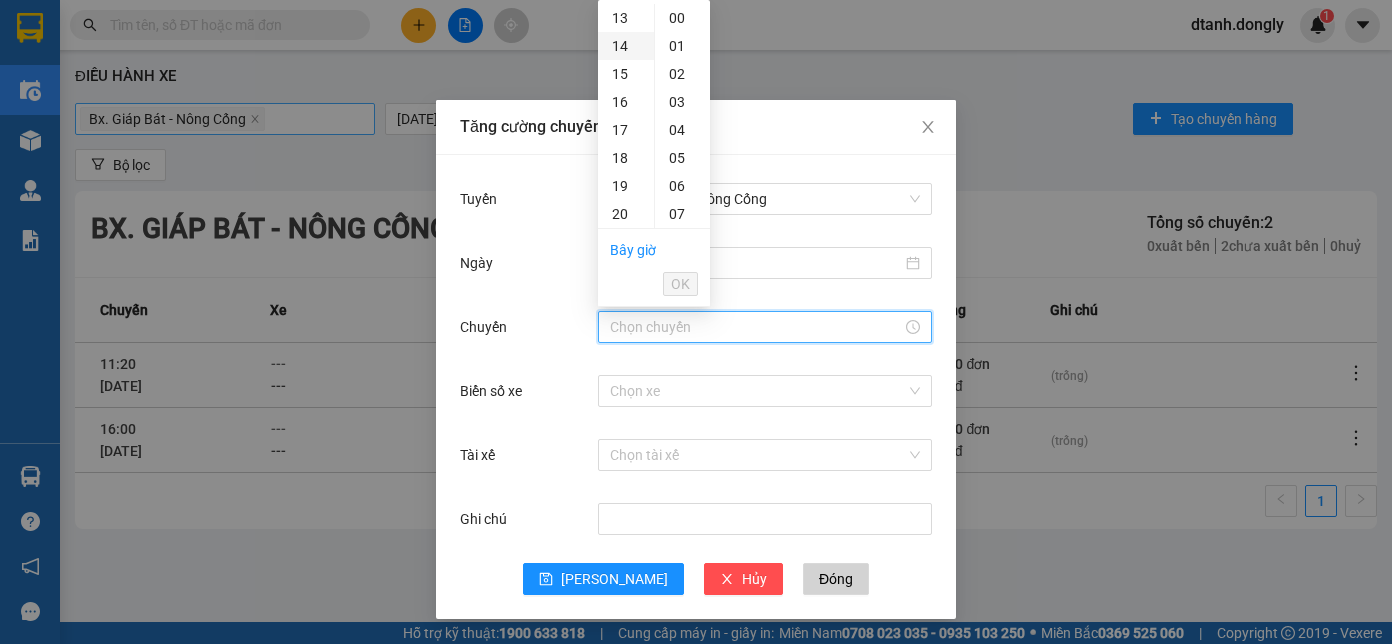 click on "14" at bounding box center (626, 46) 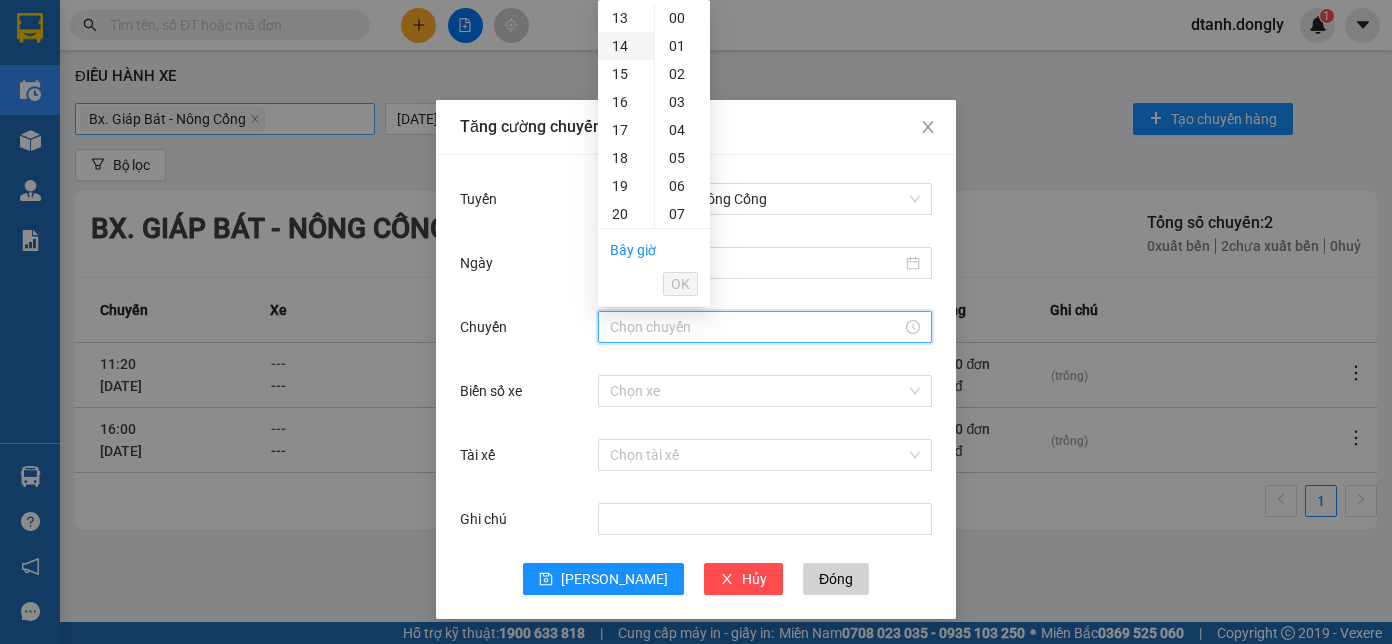 type on "14:00" 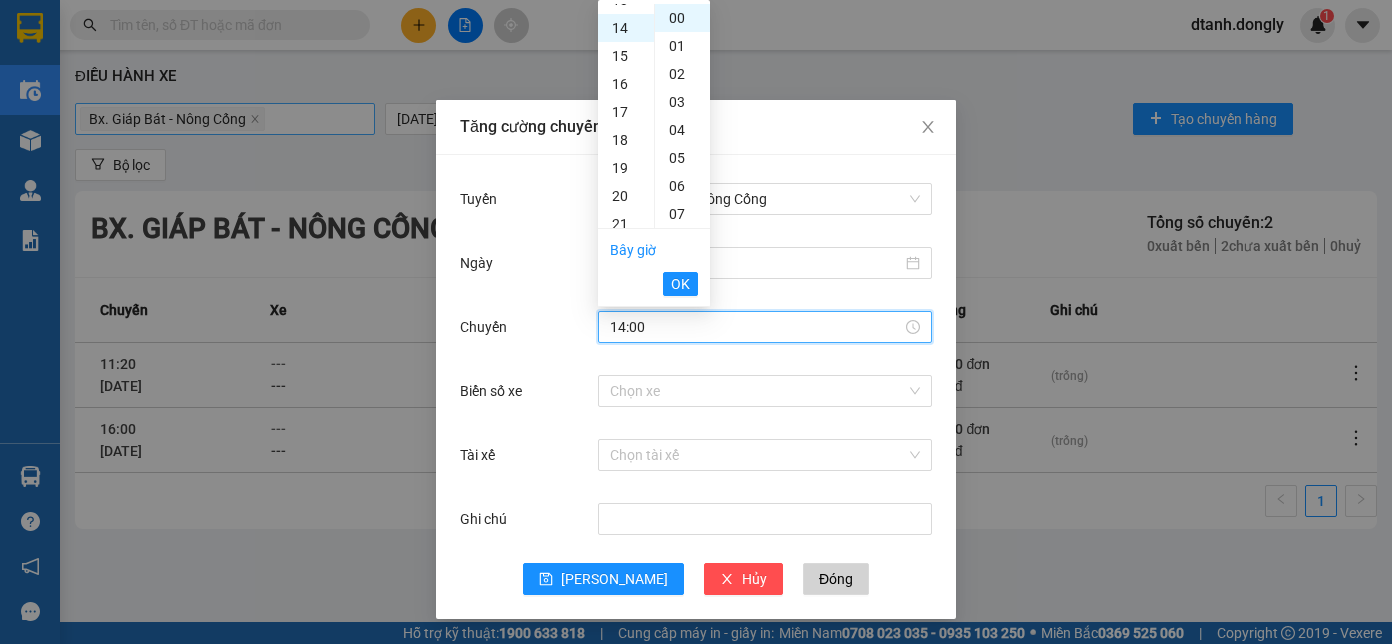 scroll, scrollTop: 392, scrollLeft: 0, axis: vertical 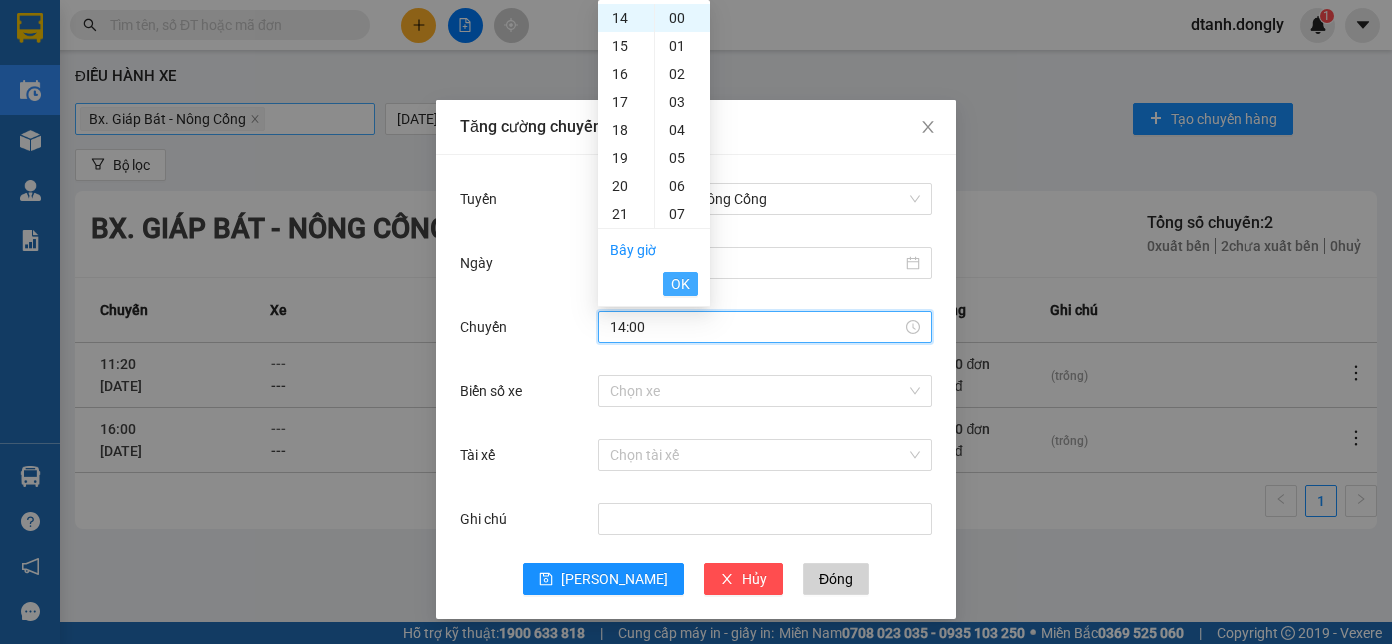 click on "OK" at bounding box center [680, 284] 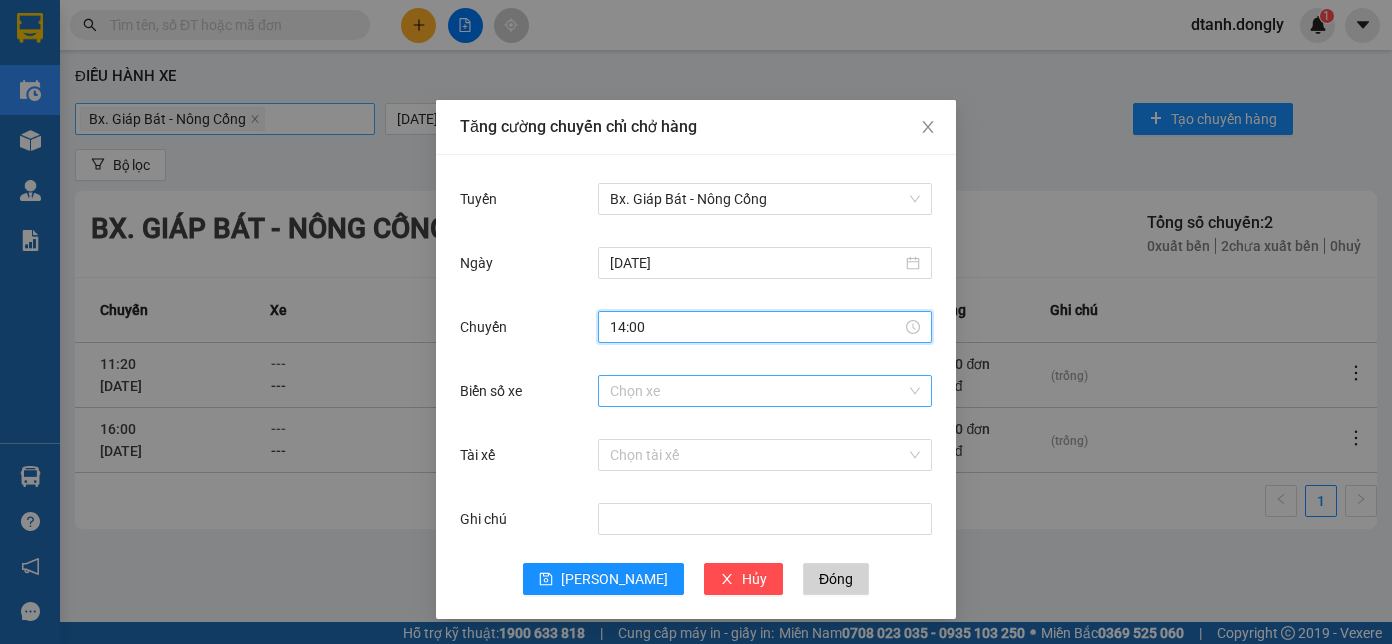 click on "Biển số xe" at bounding box center [758, 391] 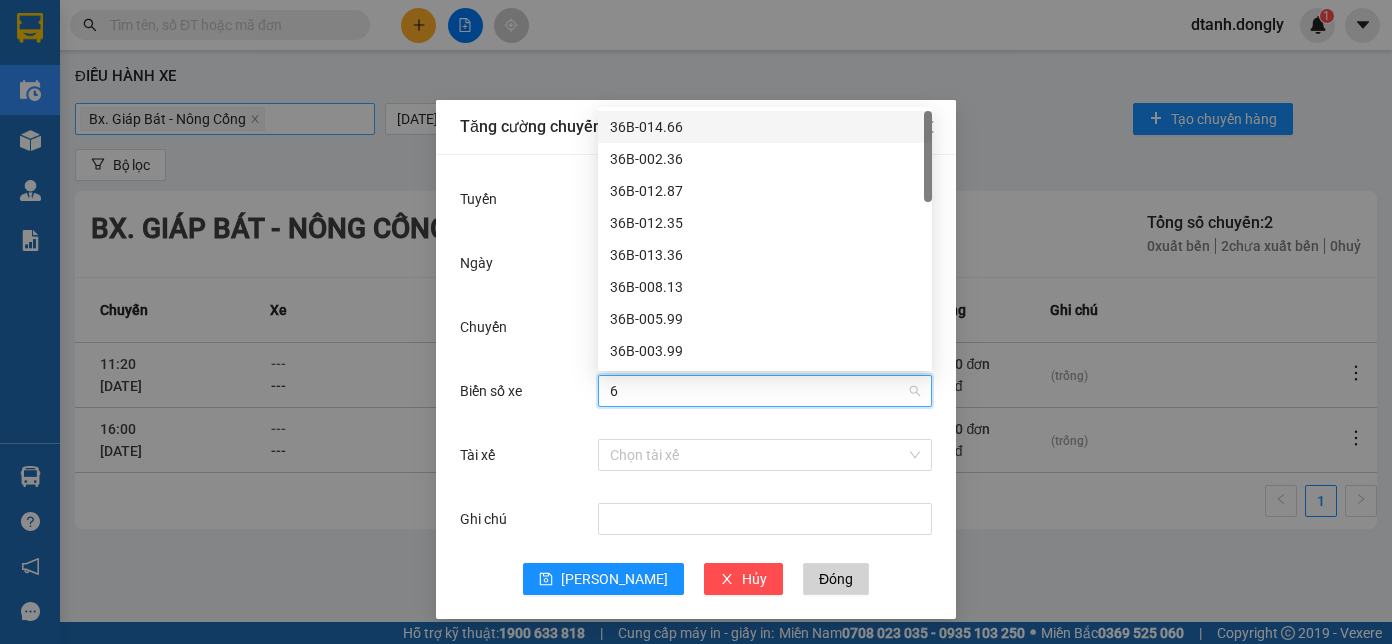type on "66" 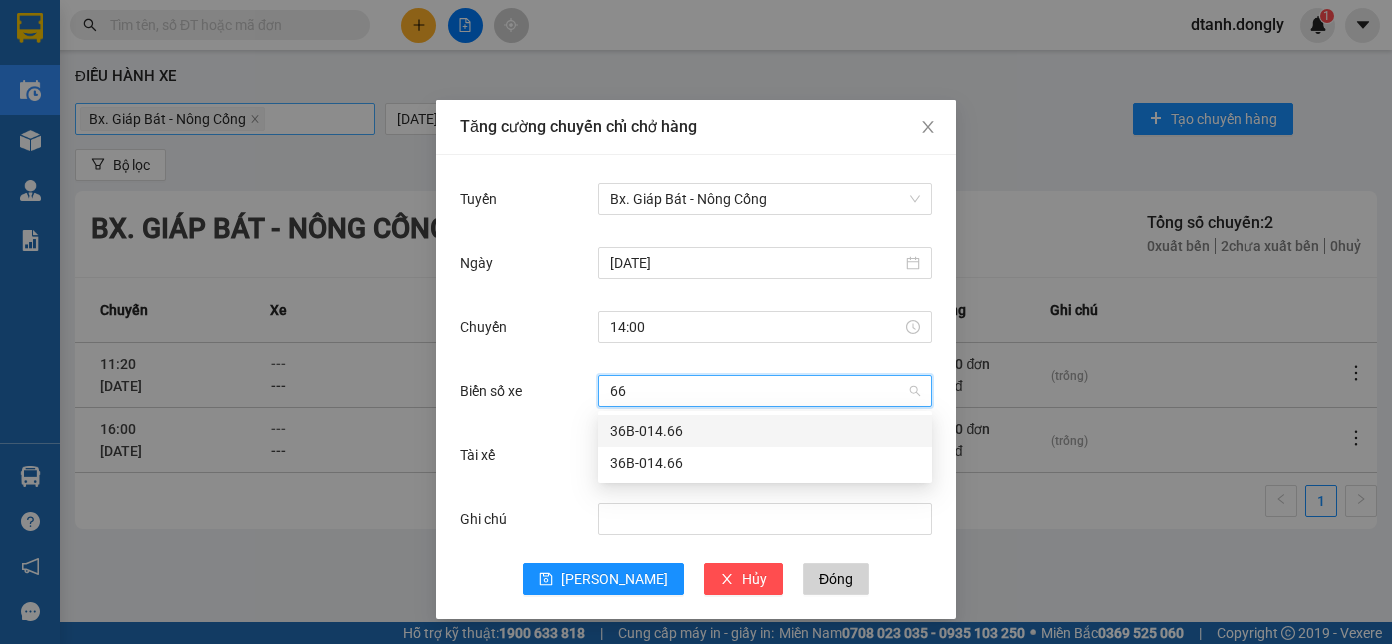 click on "36B-014.66" at bounding box center [765, 431] 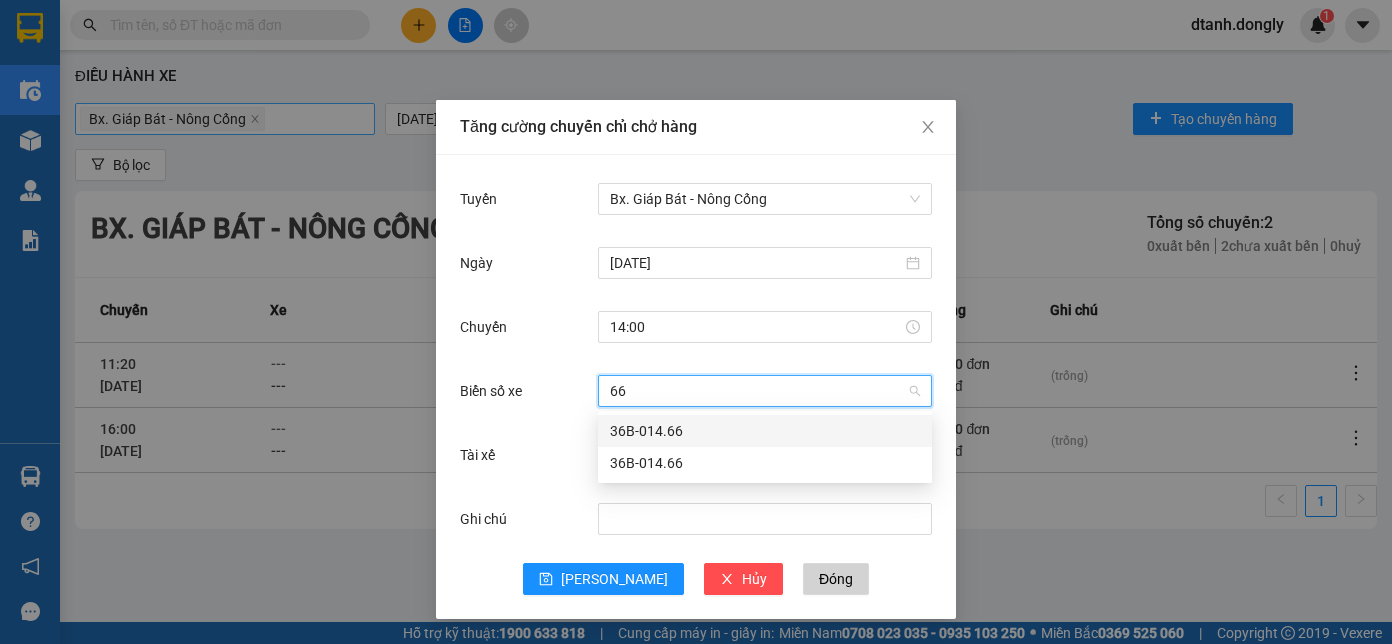 type 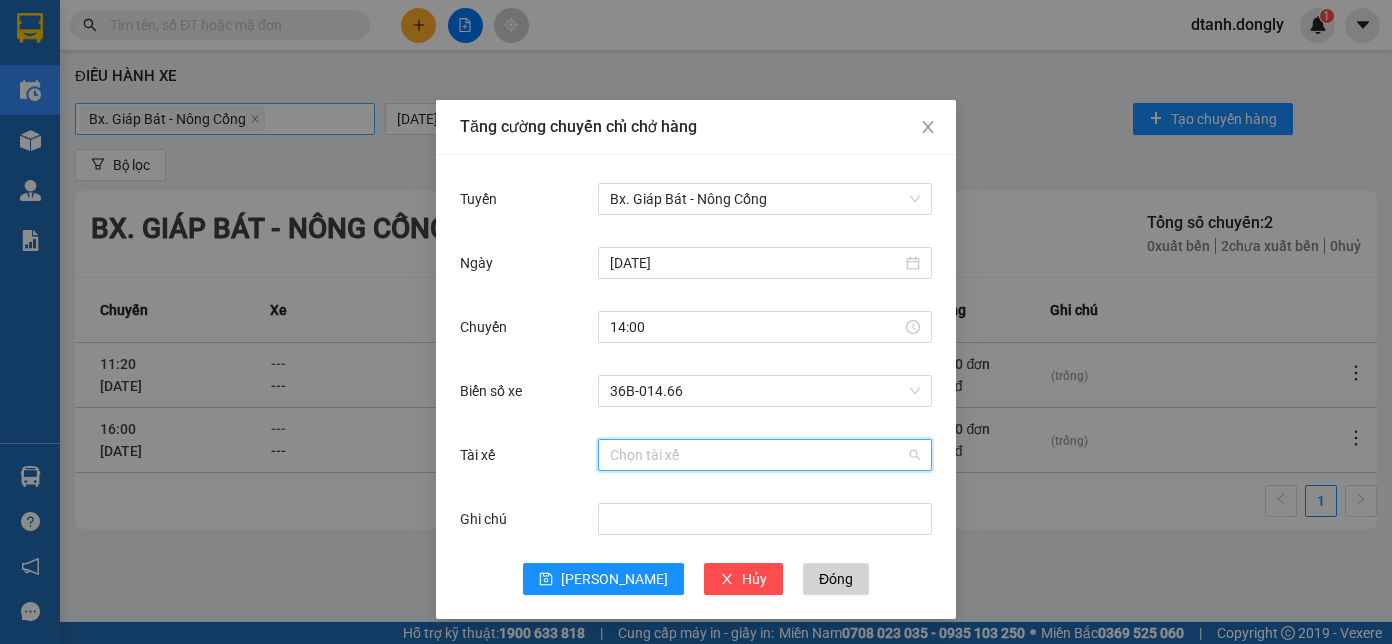 click on "Tài xế" at bounding box center (758, 455) 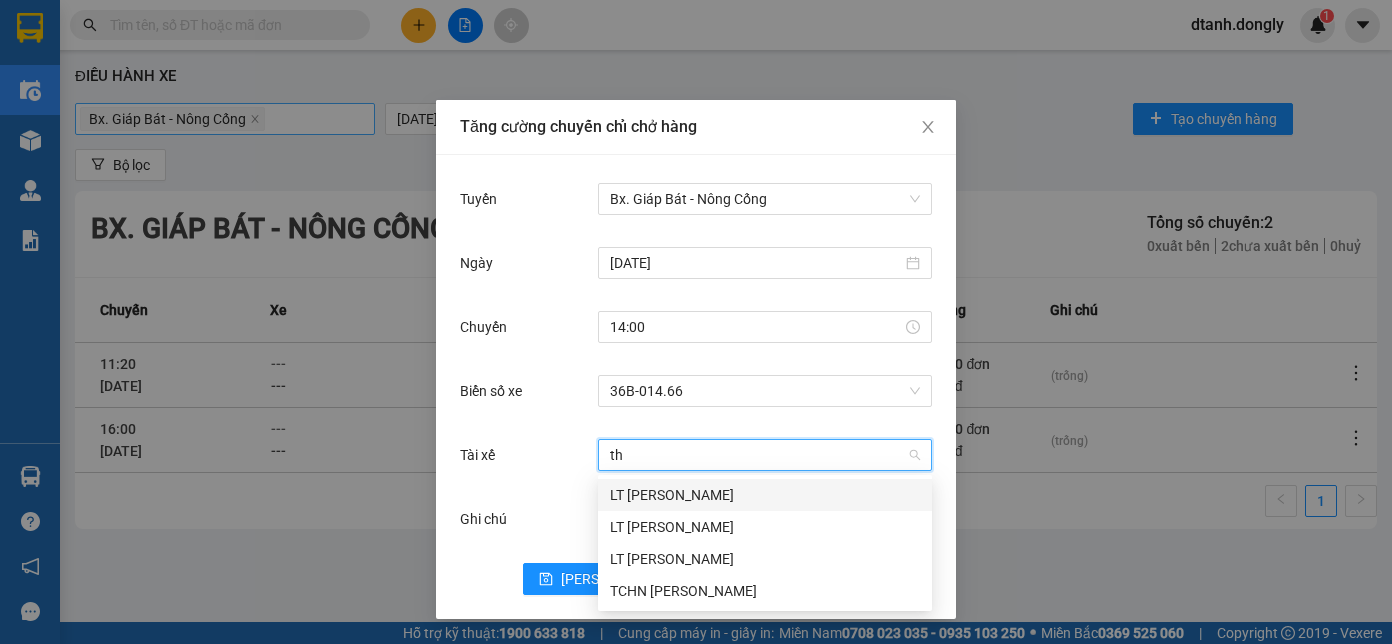 type on "thă" 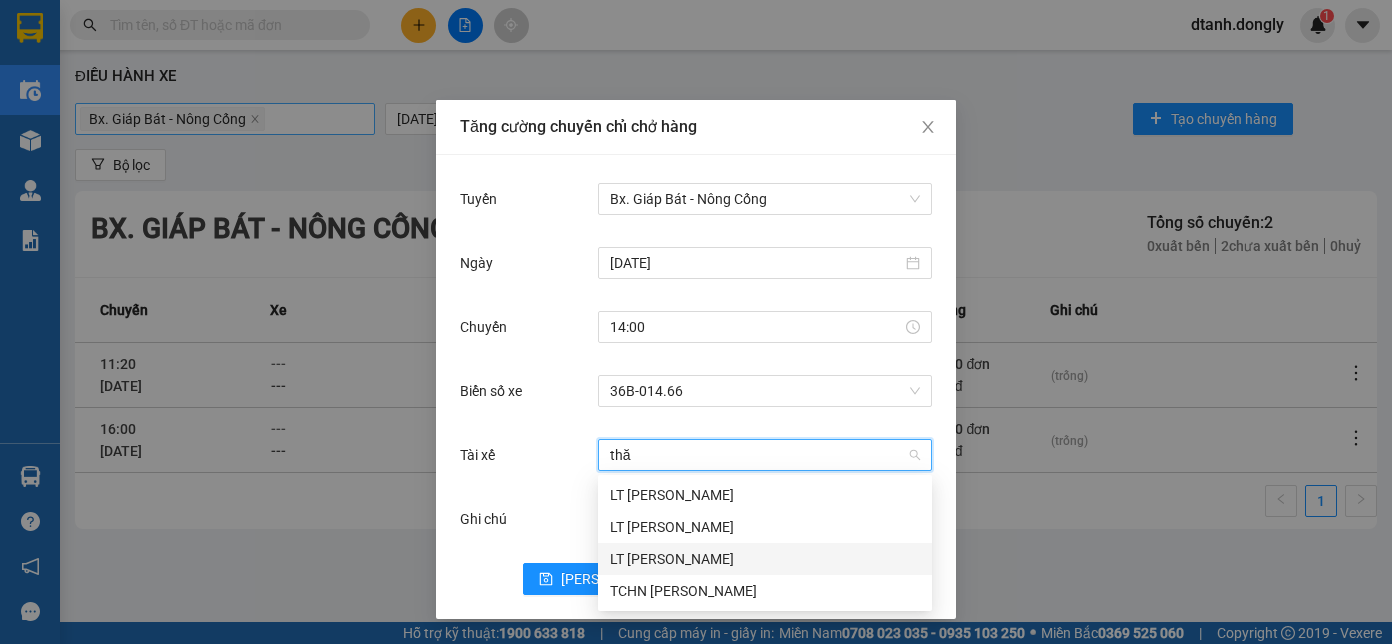 click on "LT [PERSON_NAME]" at bounding box center [765, 559] 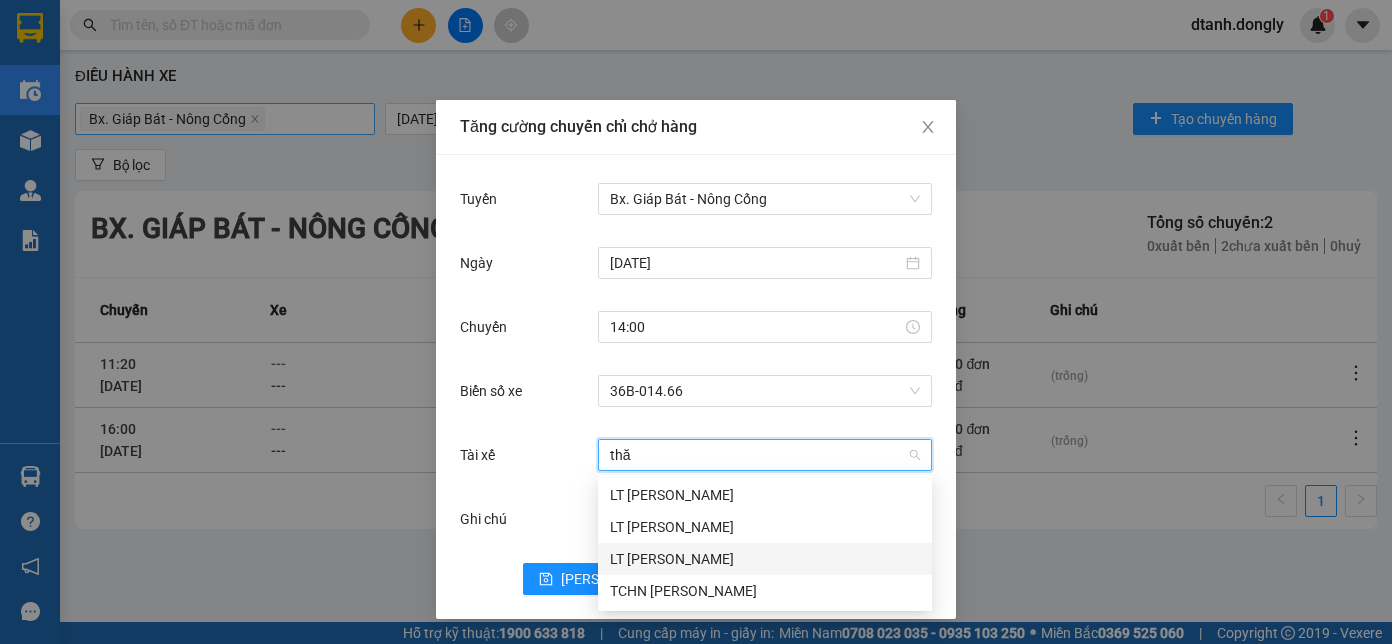 type 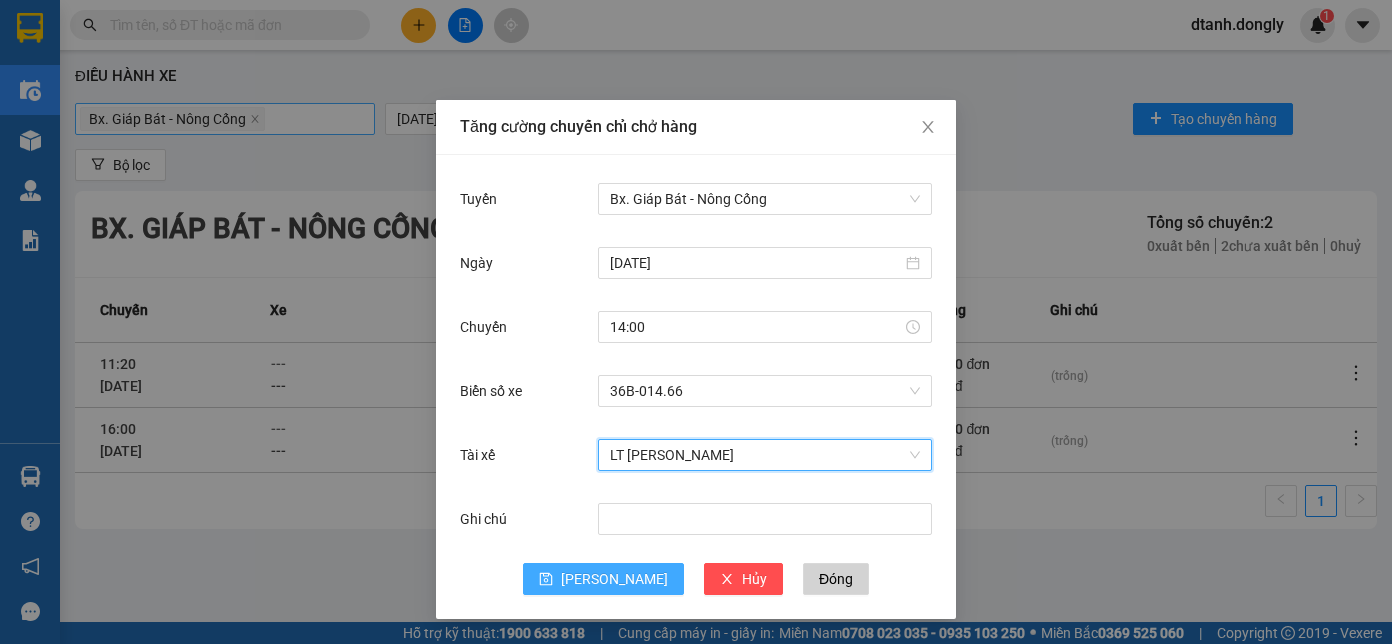 click 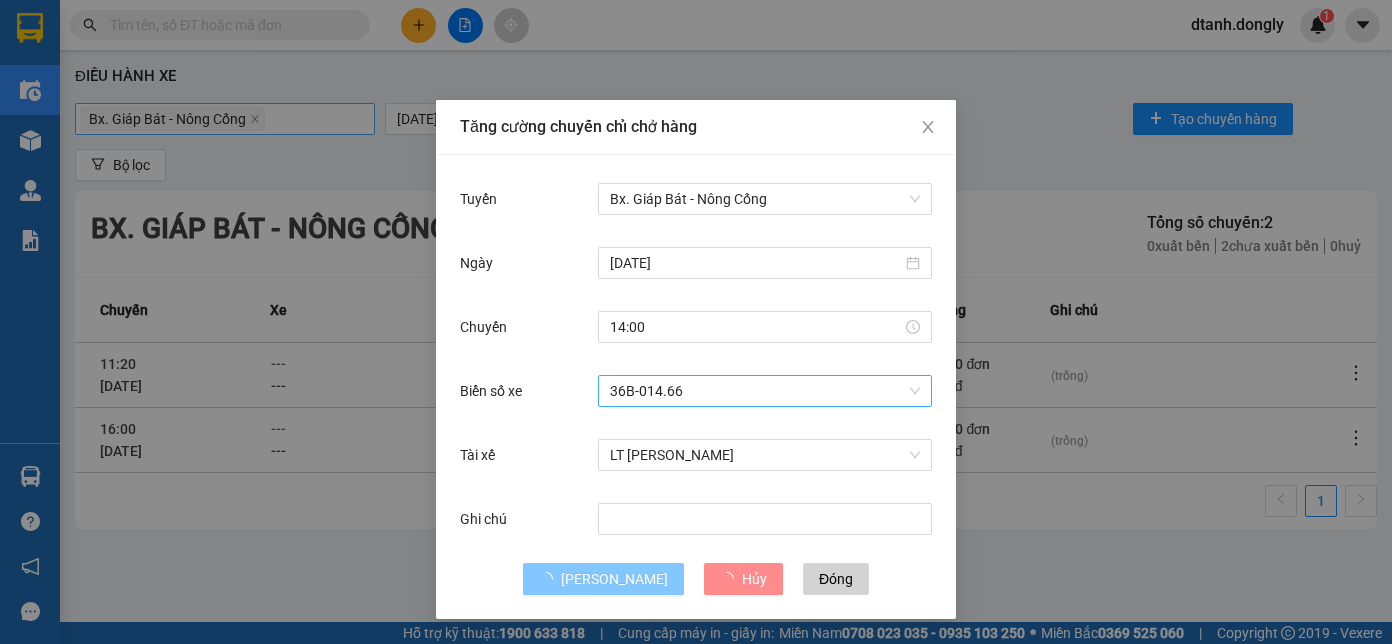 type 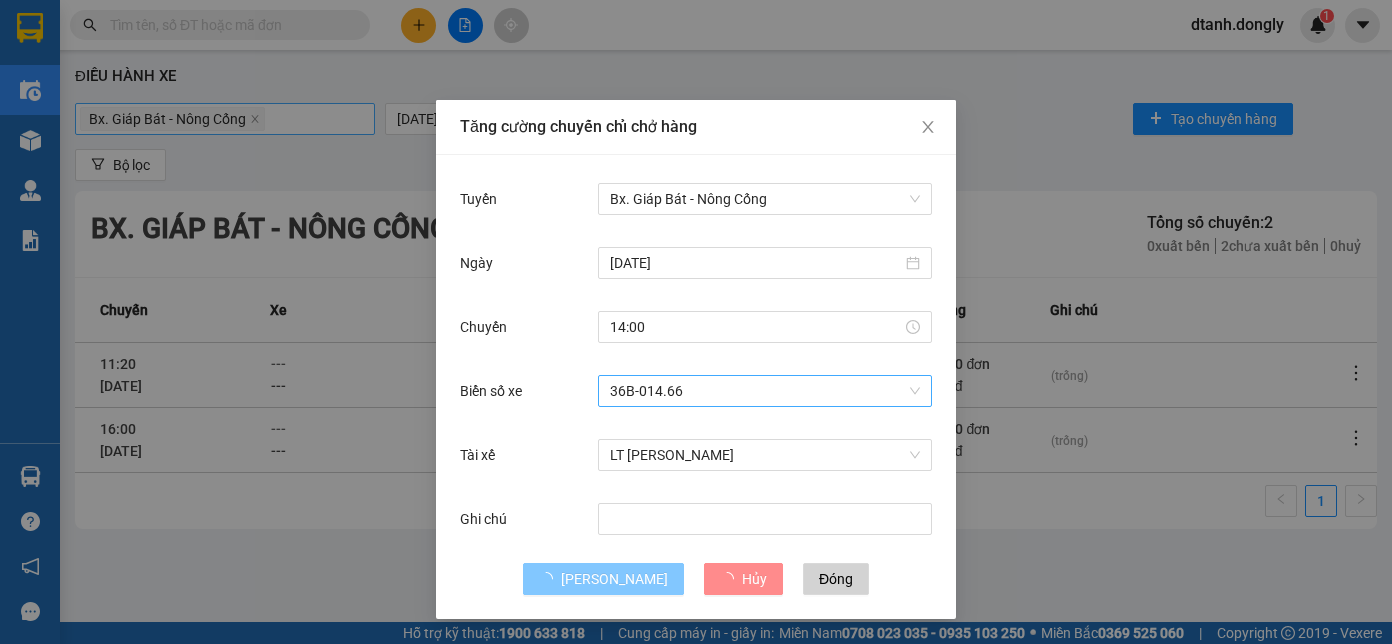 type 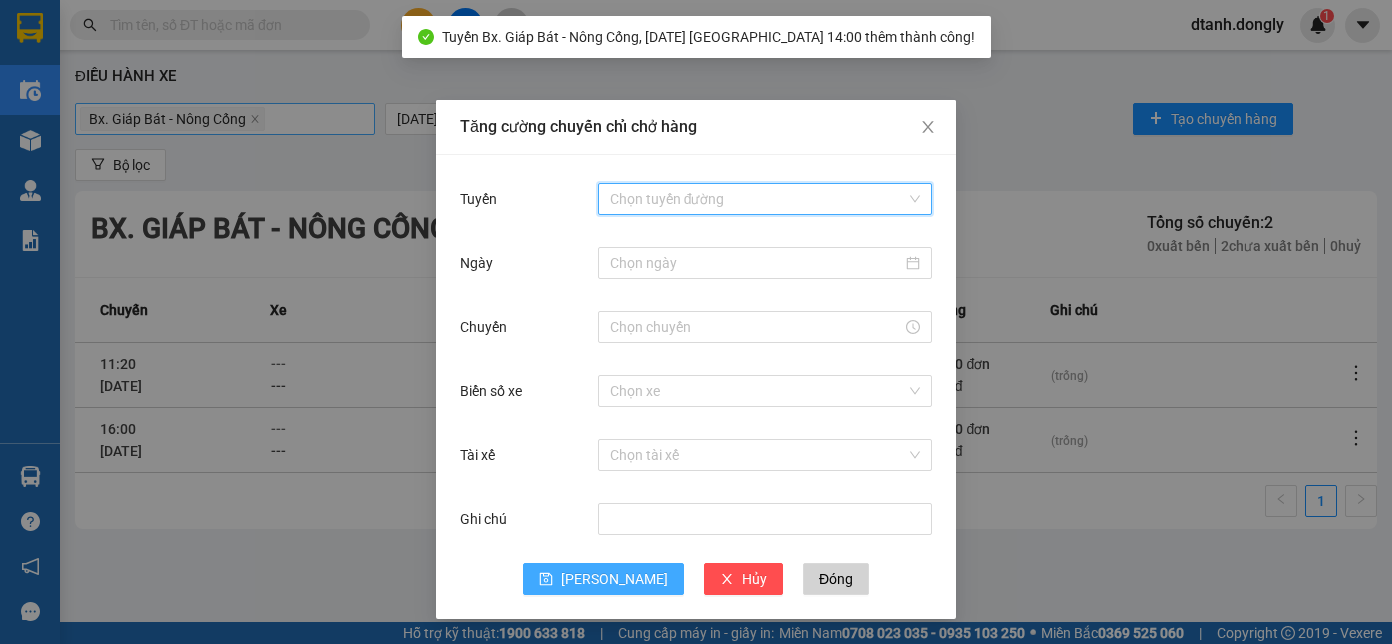 click on "Tuyến" at bounding box center (758, 199) 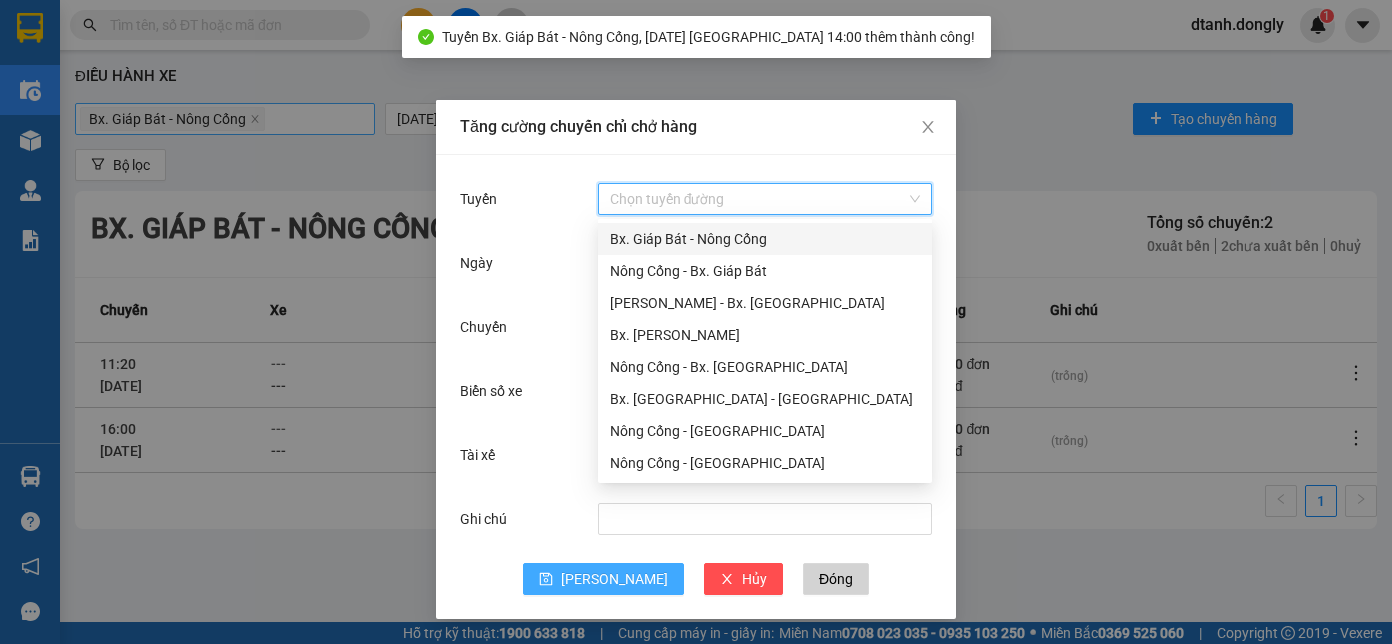 click on "Bx. Giáp Bát - Nông Cống" at bounding box center [765, 239] 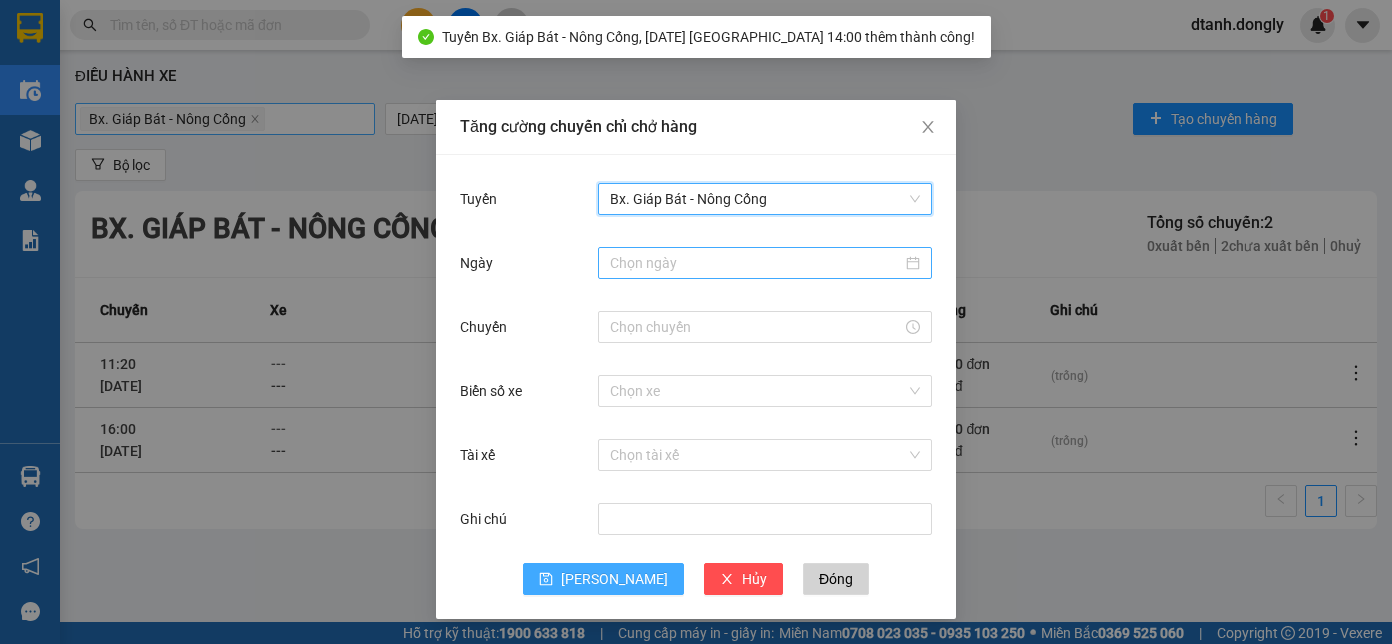 click on "Ngày" at bounding box center [756, 263] 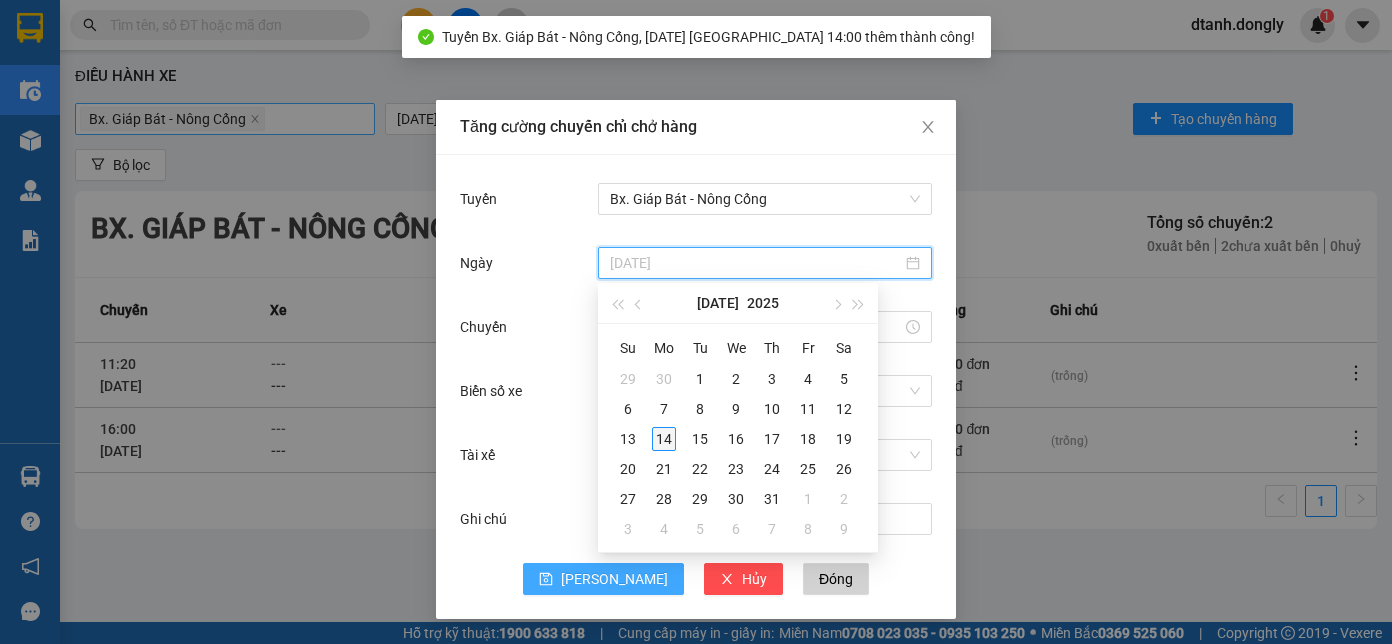 type on "[DATE]" 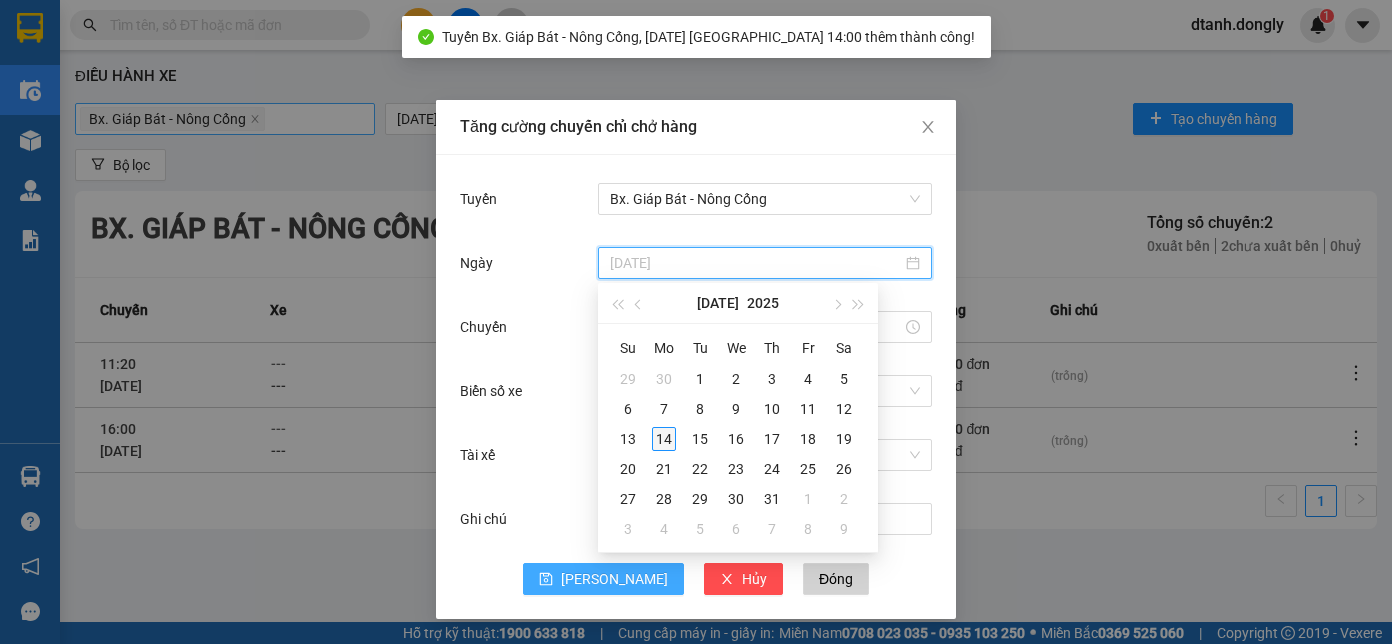 click on "14" at bounding box center [664, 439] 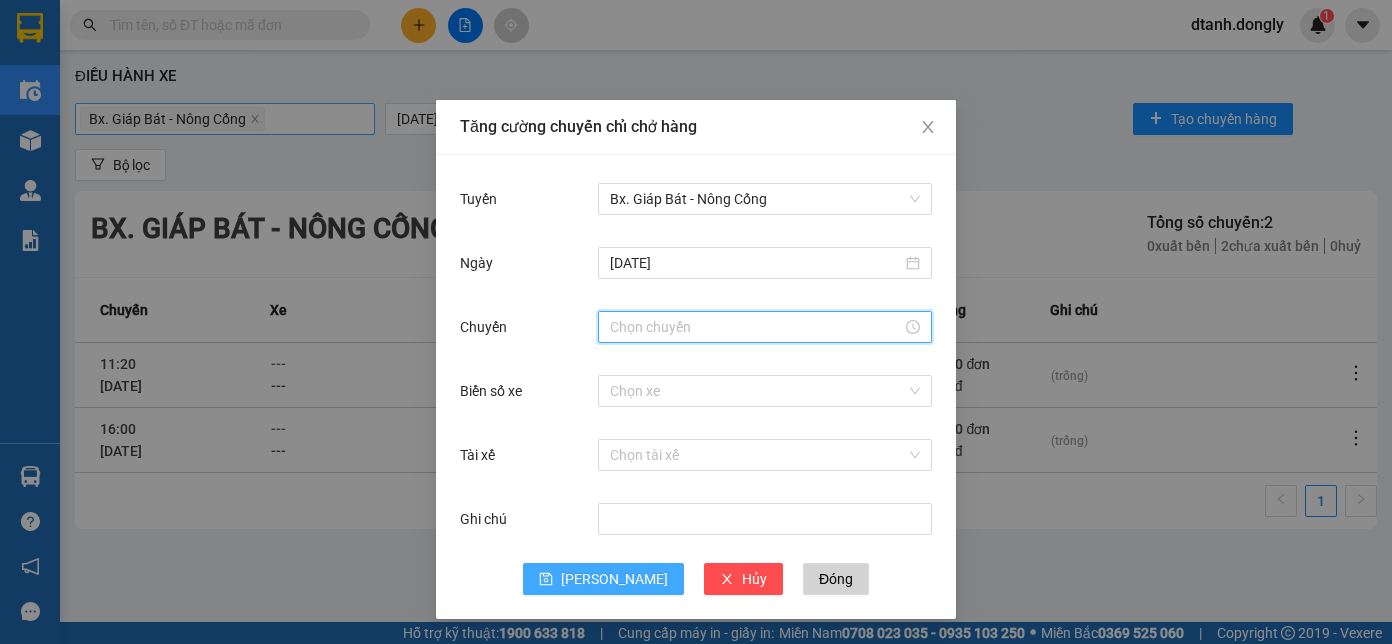 click on "Chuyến" at bounding box center [756, 327] 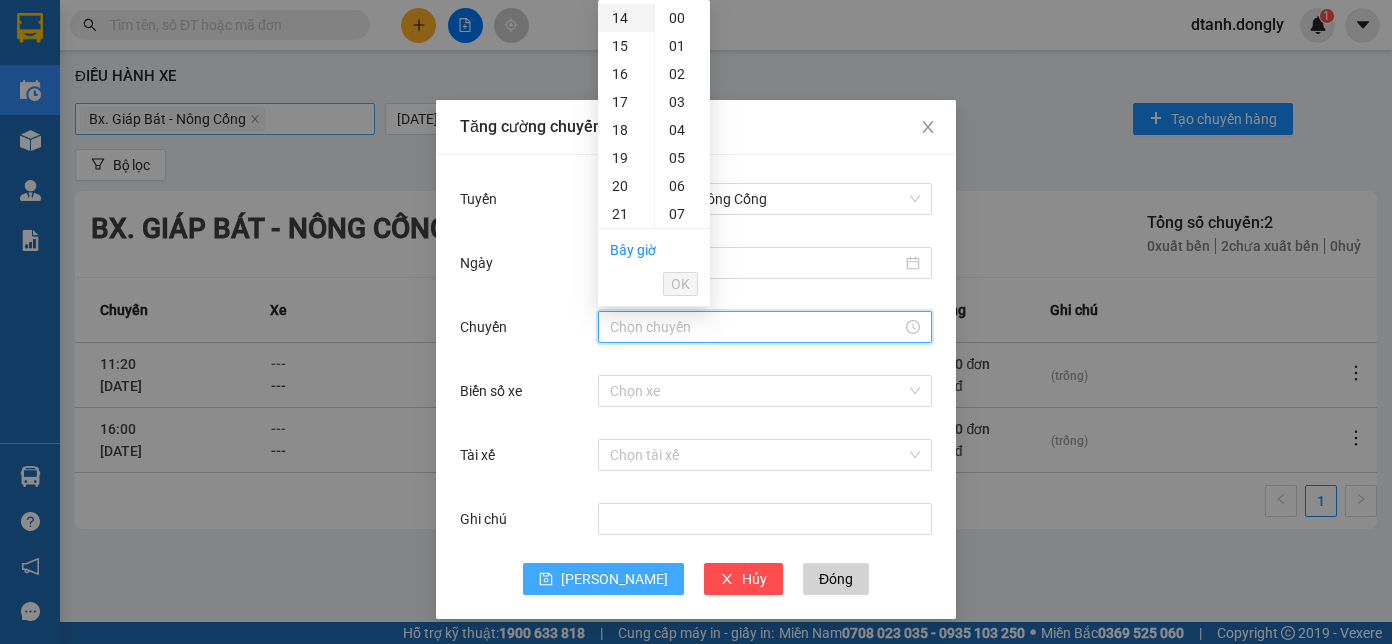 click on "14" at bounding box center (626, 18) 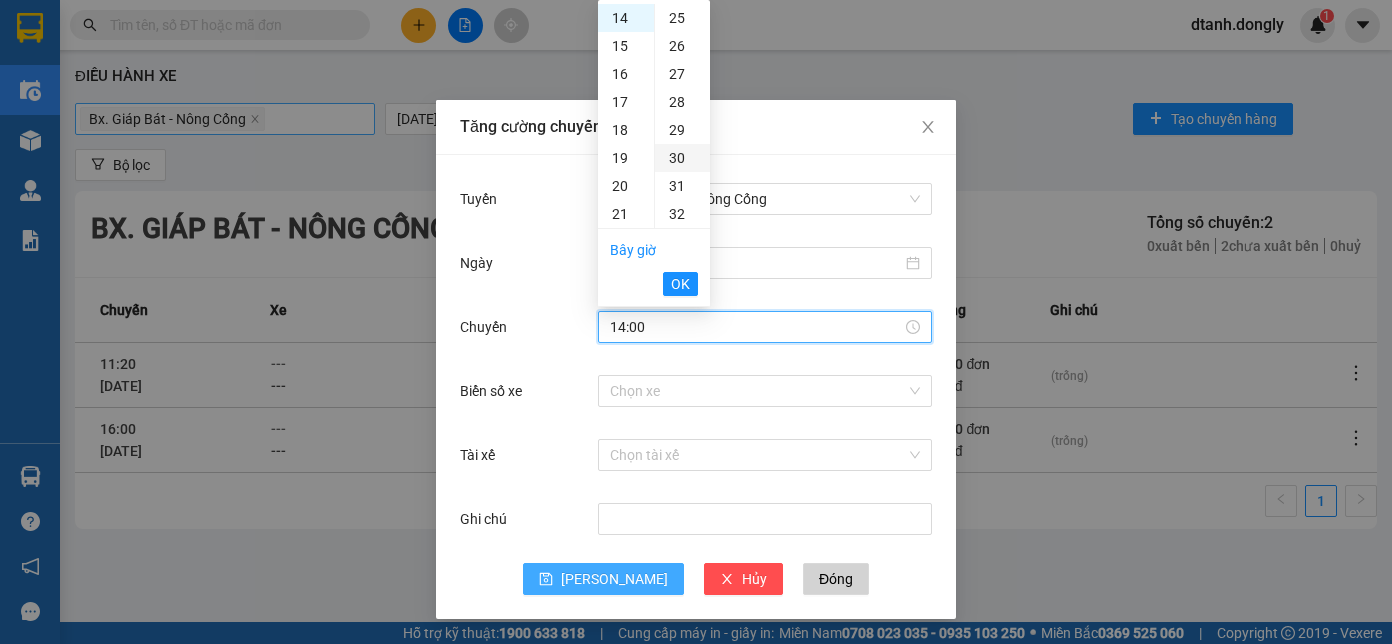 click on "30" at bounding box center (682, 158) 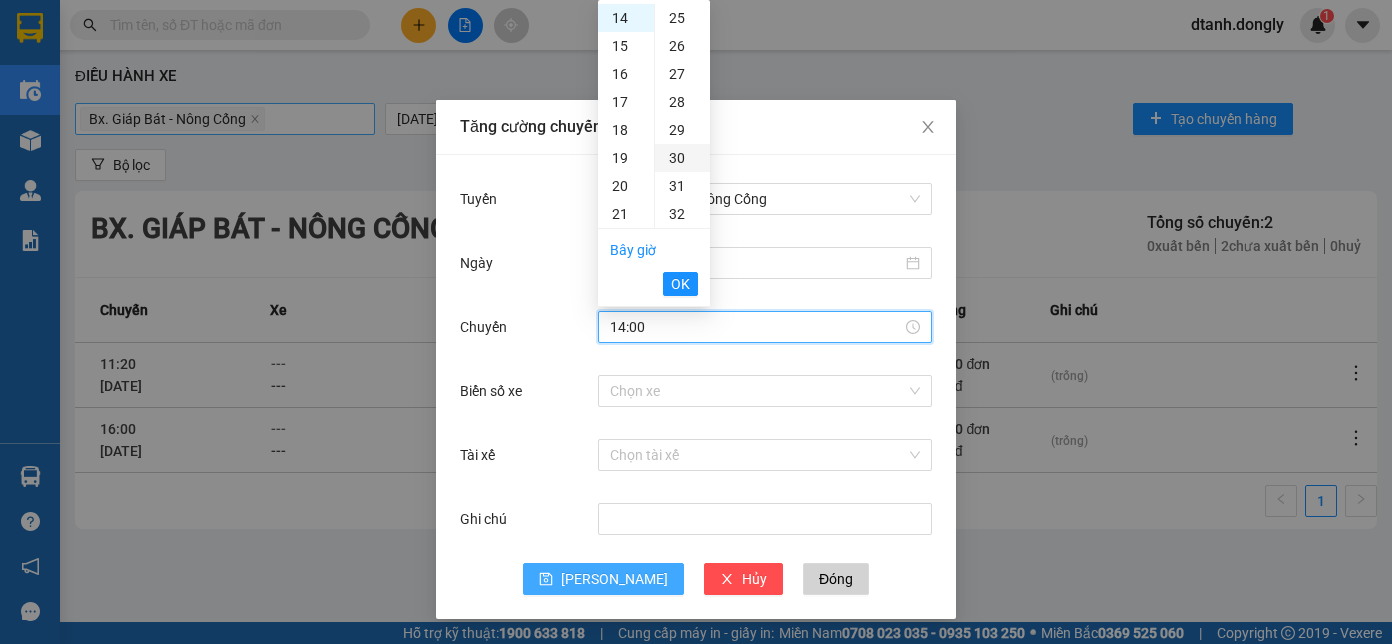 type on "14:30" 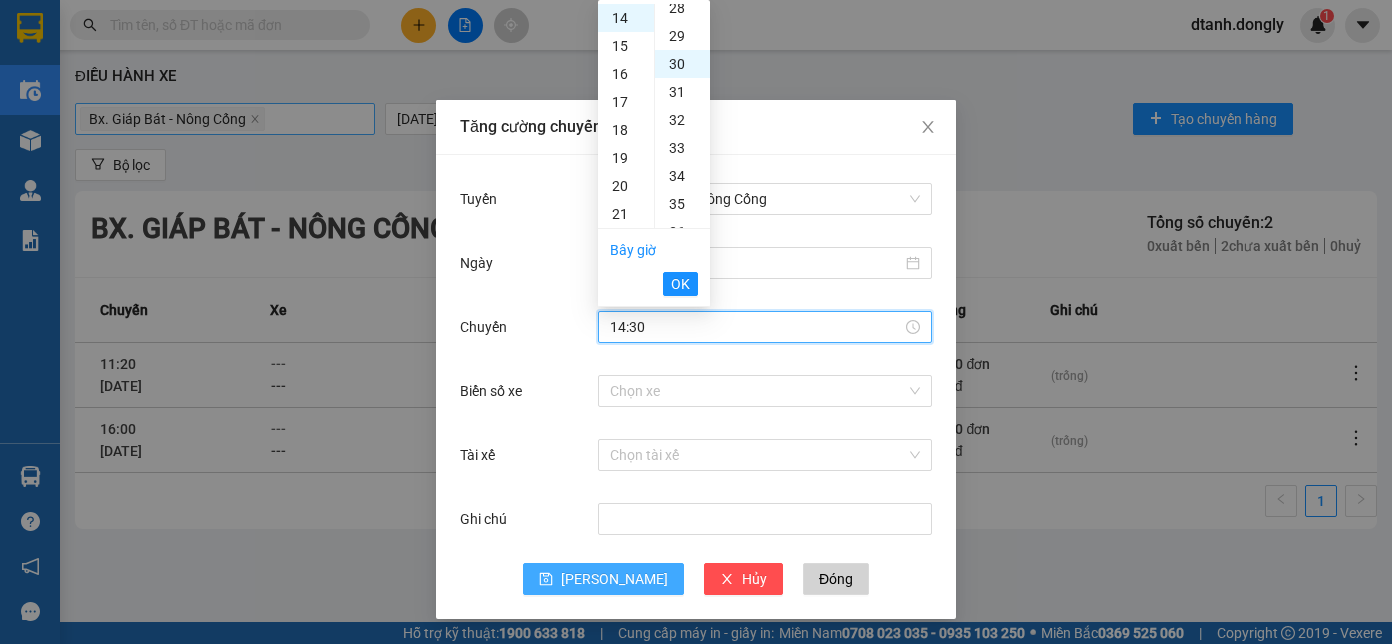 scroll, scrollTop: 840, scrollLeft: 0, axis: vertical 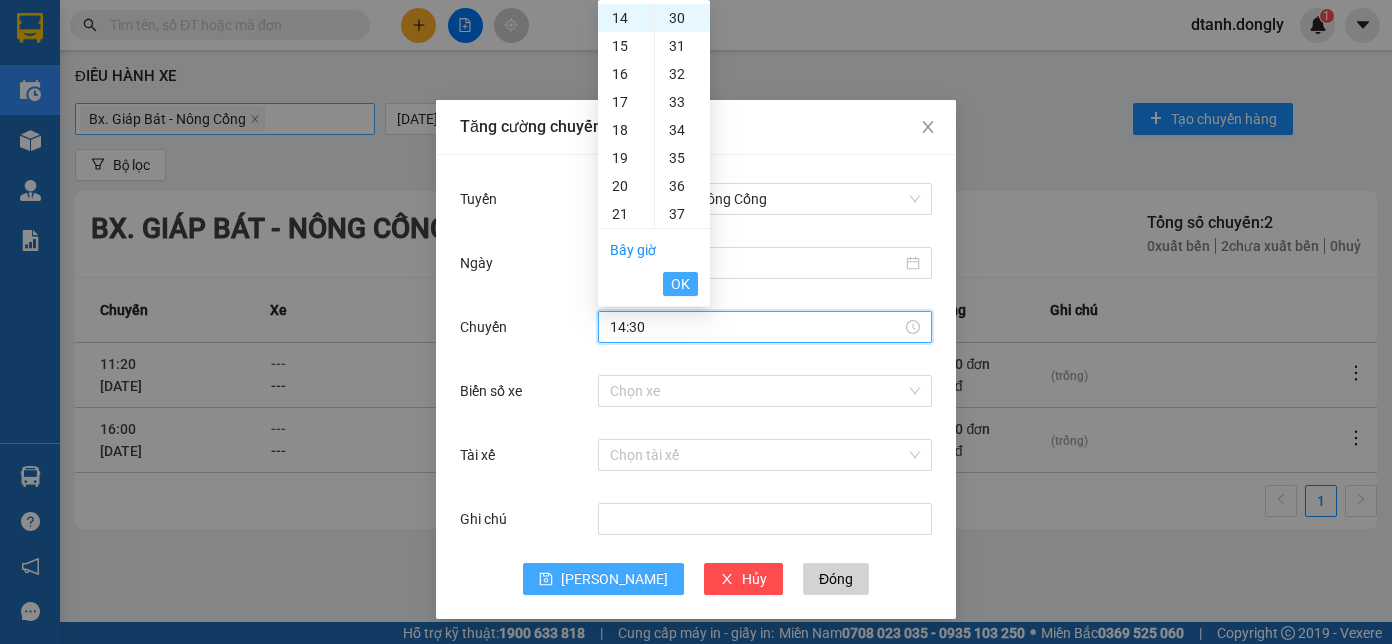 click on "OK" at bounding box center [680, 284] 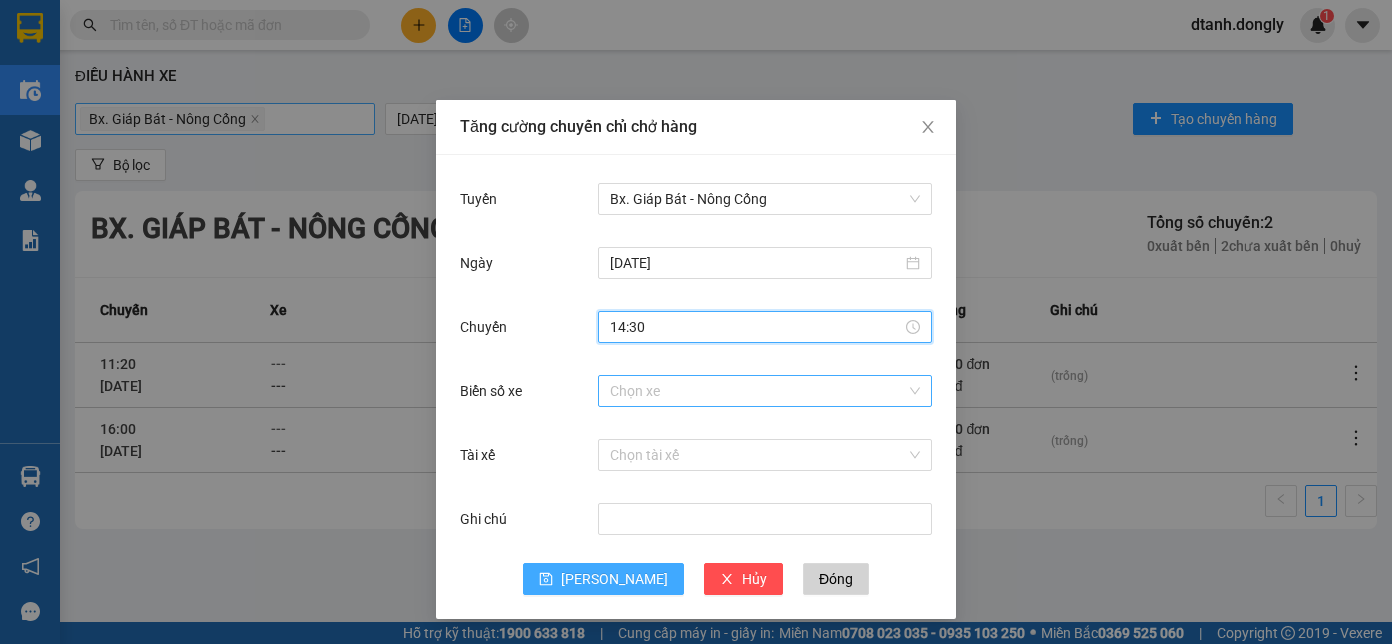 click on "Biển số xe" at bounding box center [758, 391] 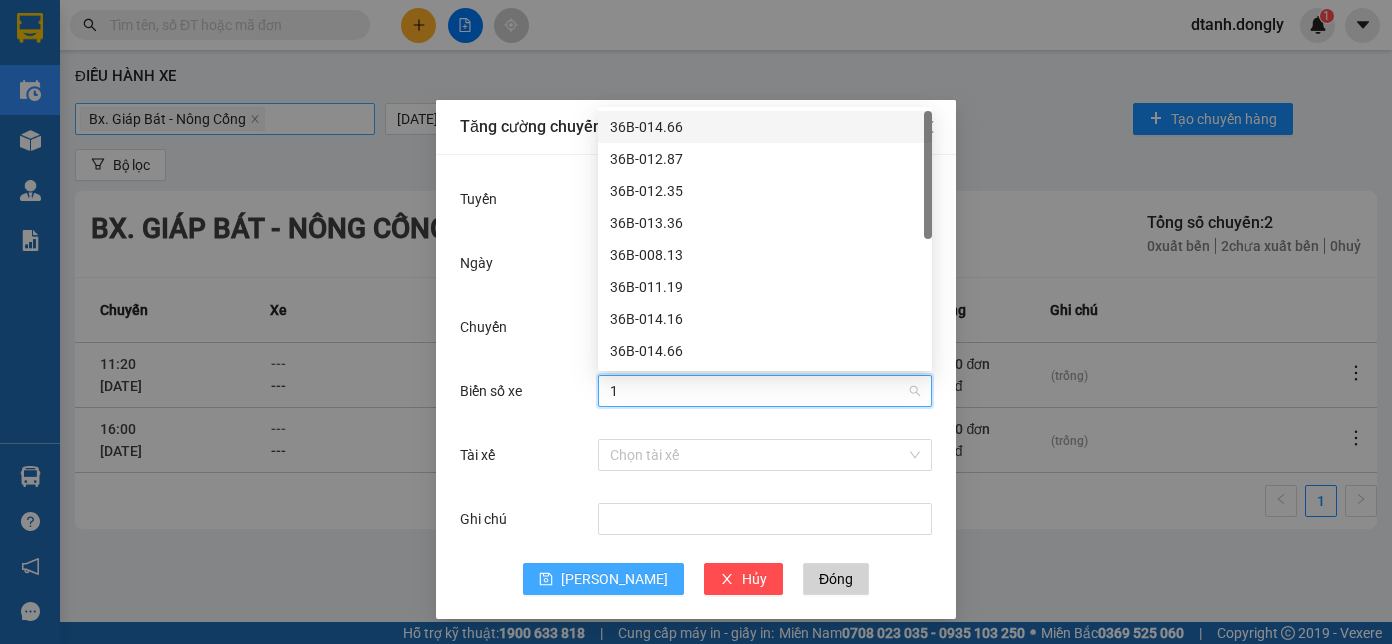 type on "16" 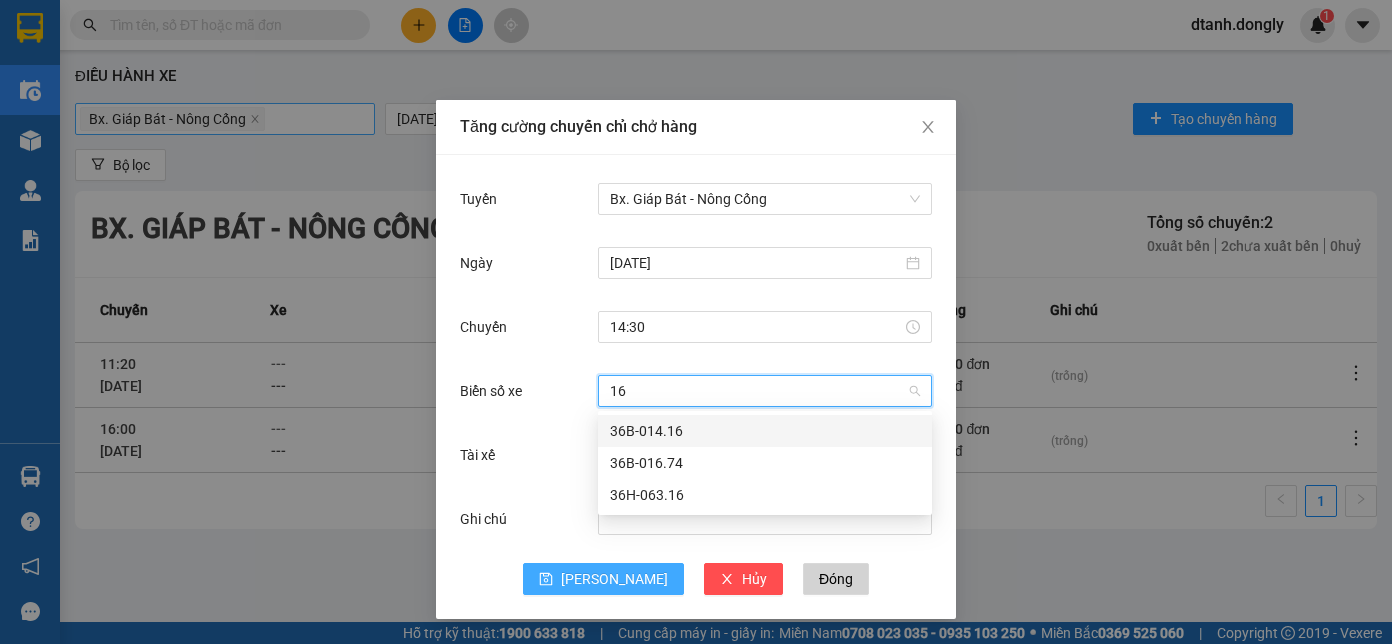 click on "36B-014.16" at bounding box center (765, 431) 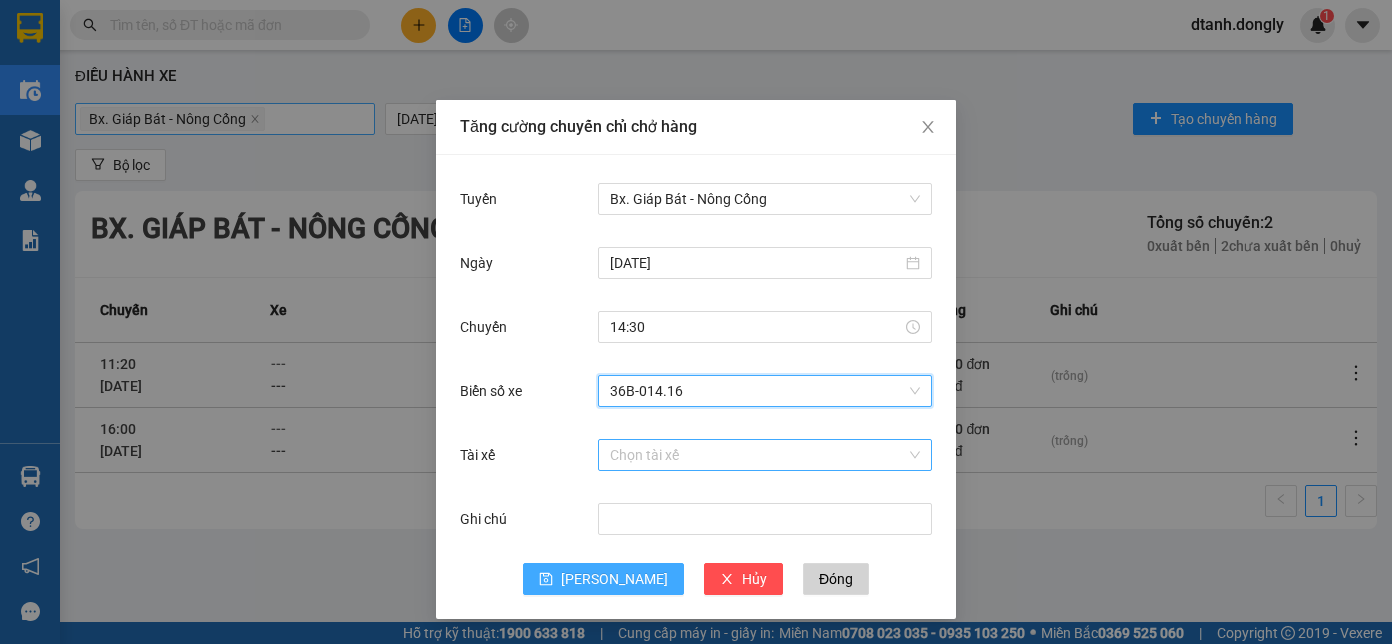click on "Tài xế" at bounding box center [758, 455] 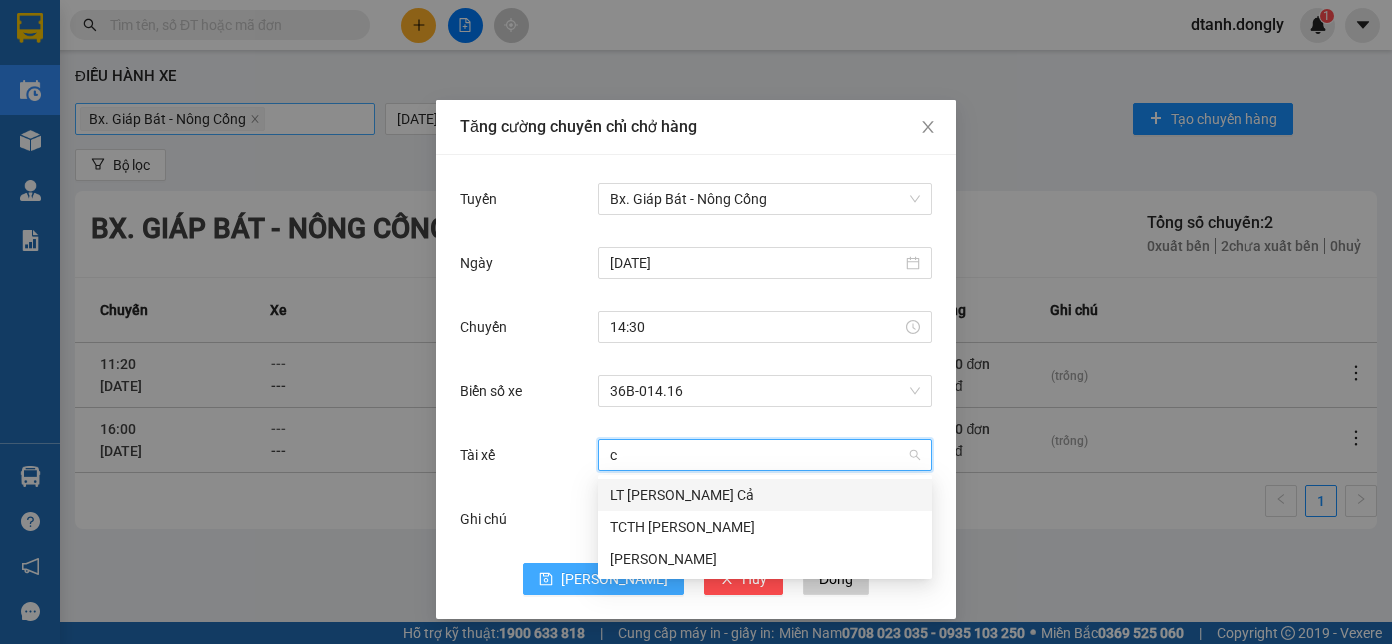type on "cả" 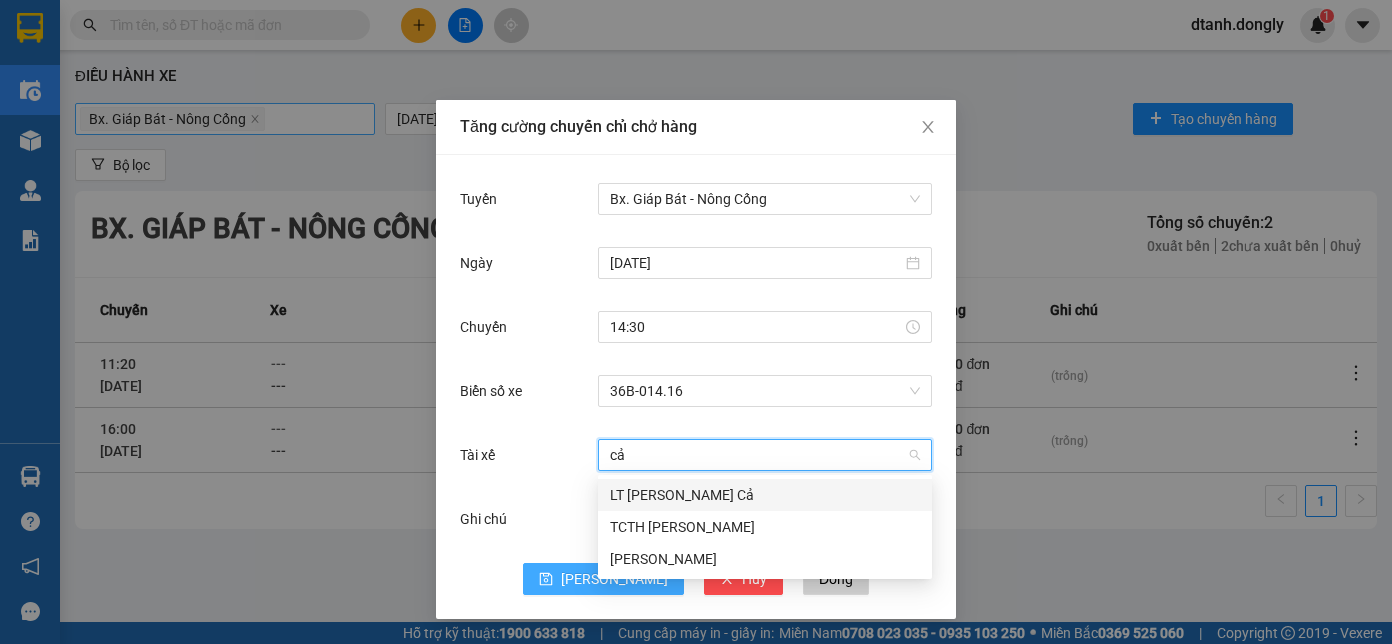 click on "LT [PERSON_NAME] Cả" at bounding box center [765, 495] 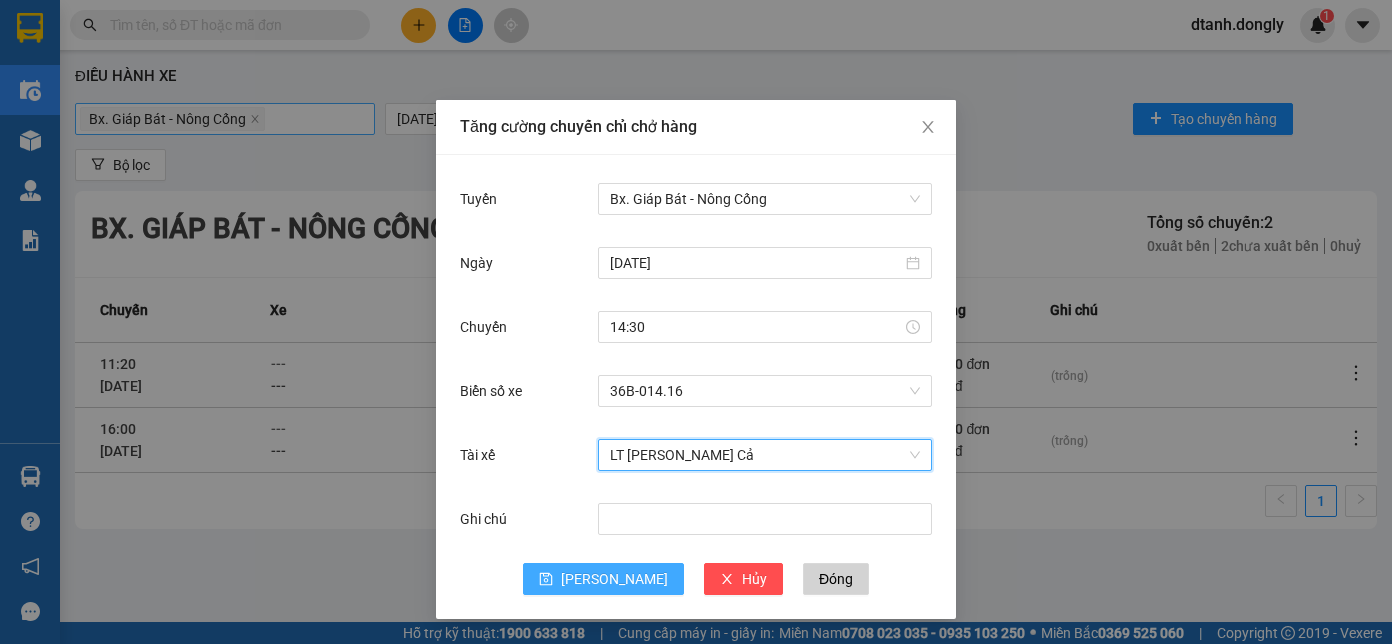 click on "[PERSON_NAME]" at bounding box center (614, 579) 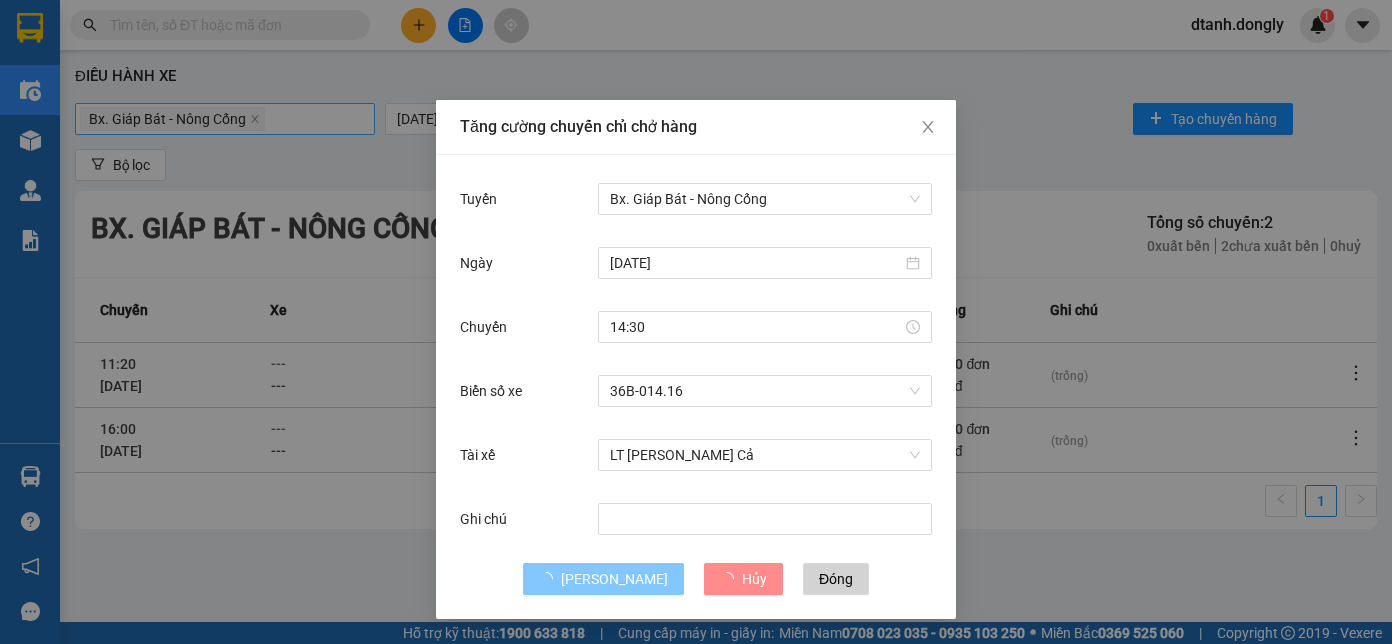 type 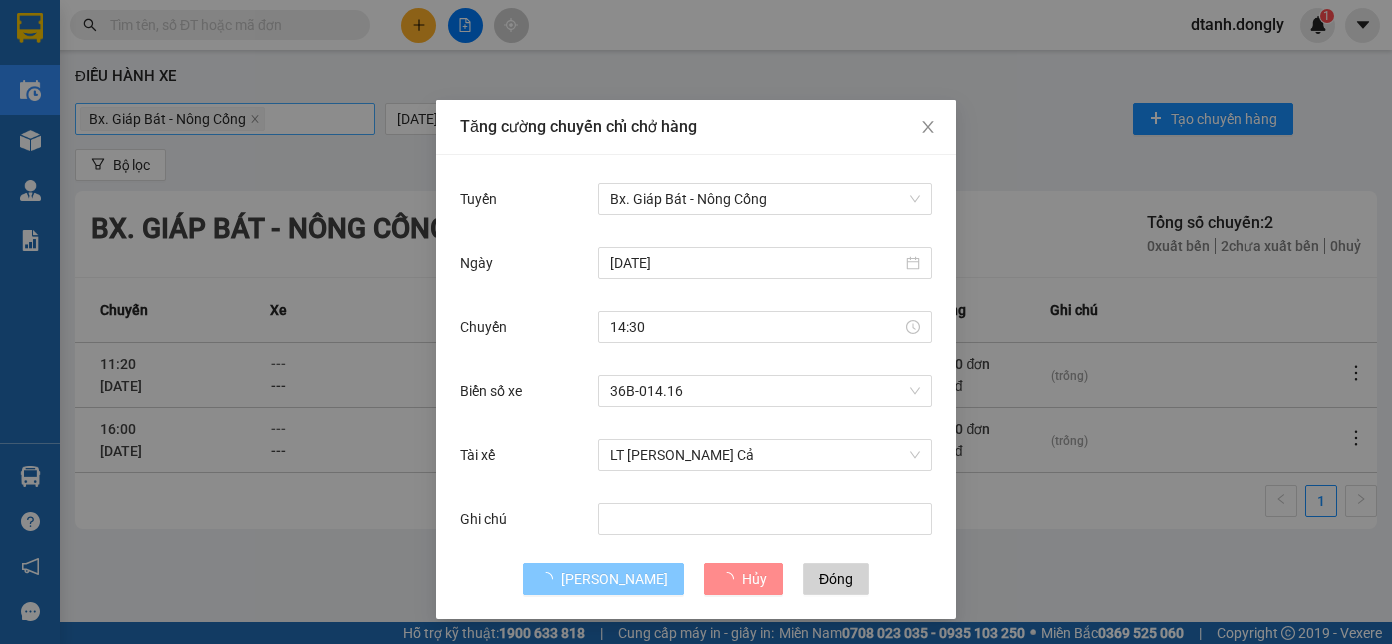 type 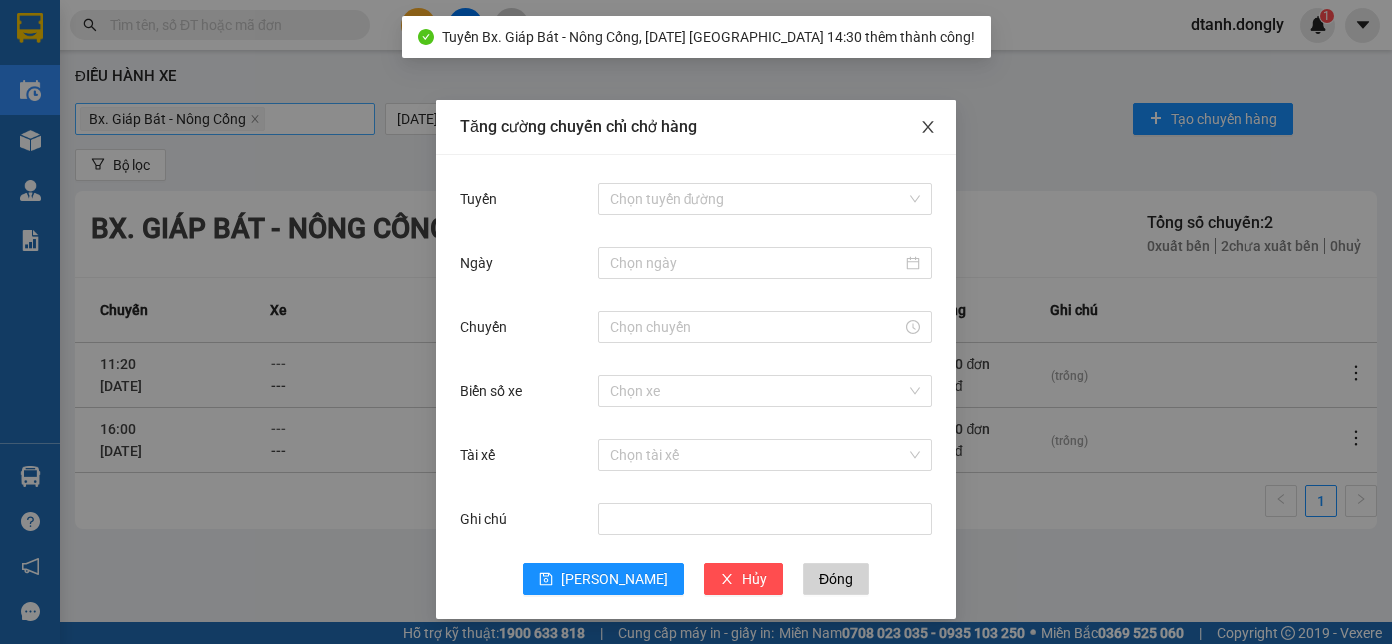 click 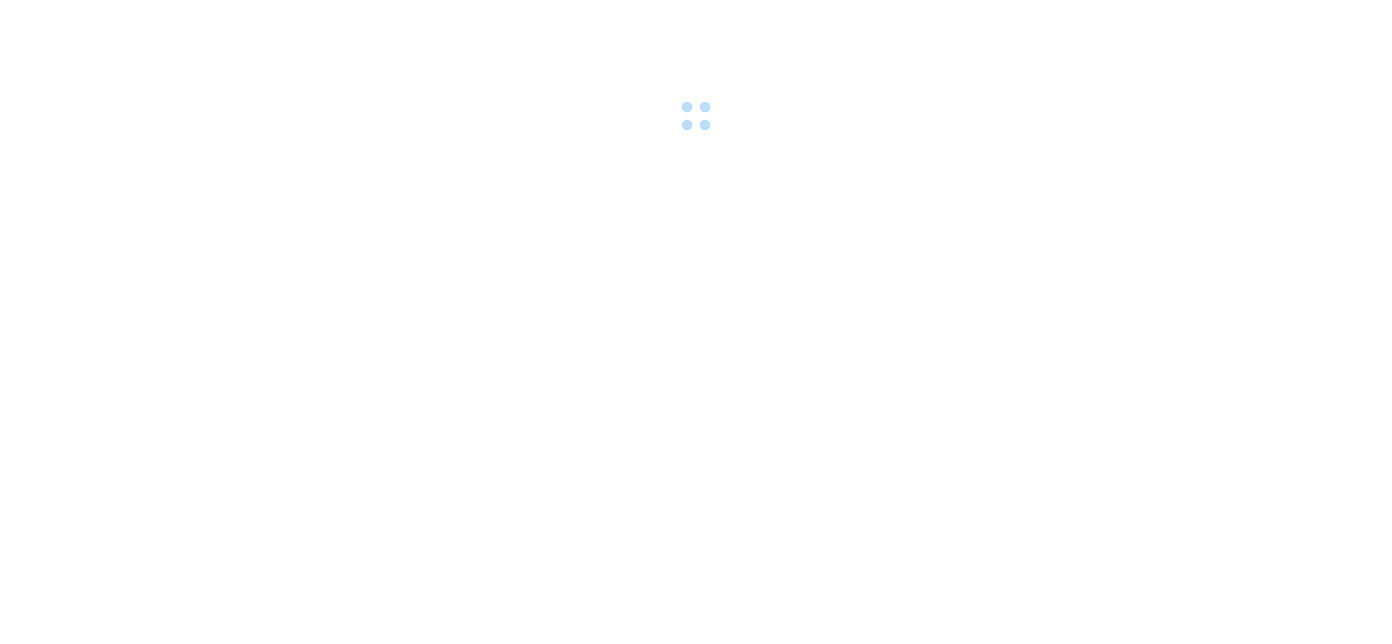 scroll, scrollTop: 0, scrollLeft: 0, axis: both 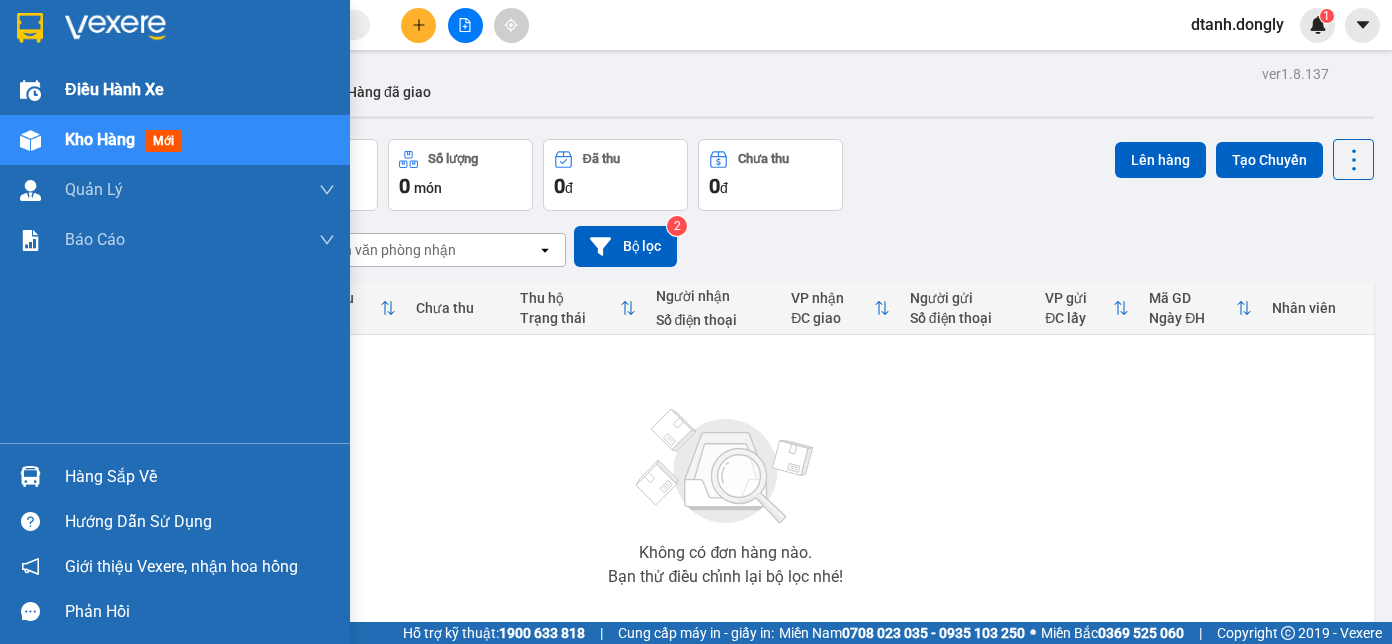 click on "Điều hành xe" at bounding box center (114, 89) 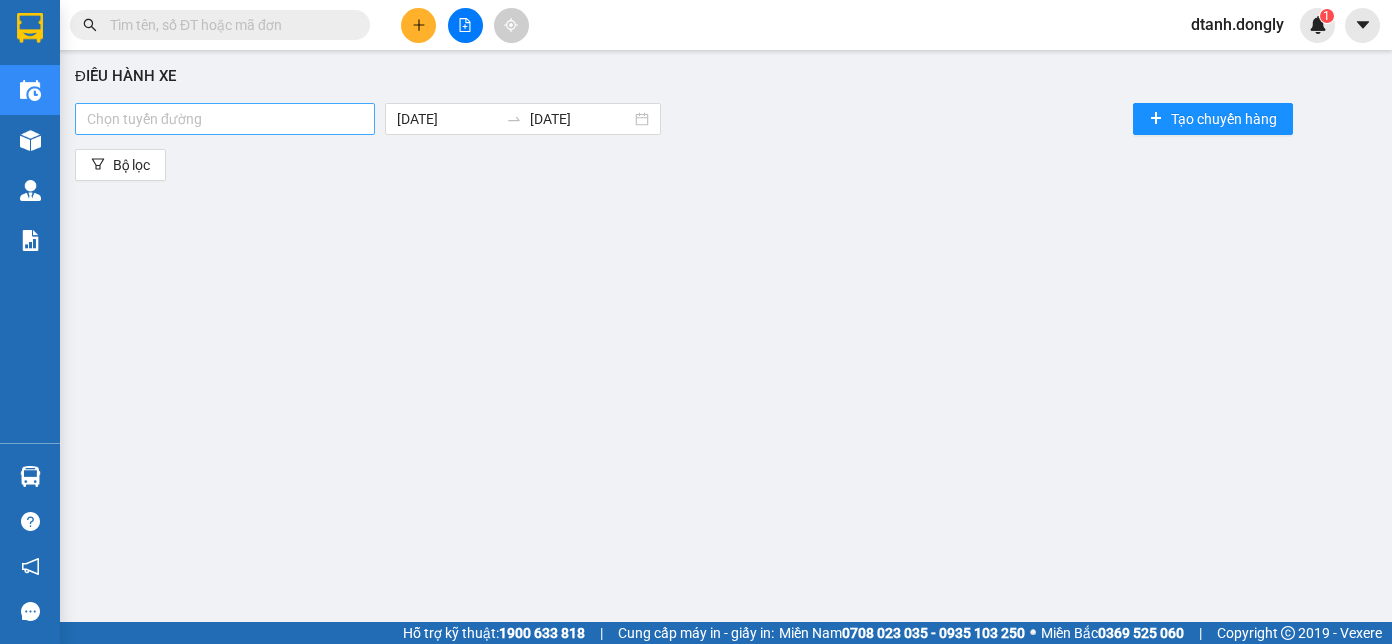 click at bounding box center [225, 119] 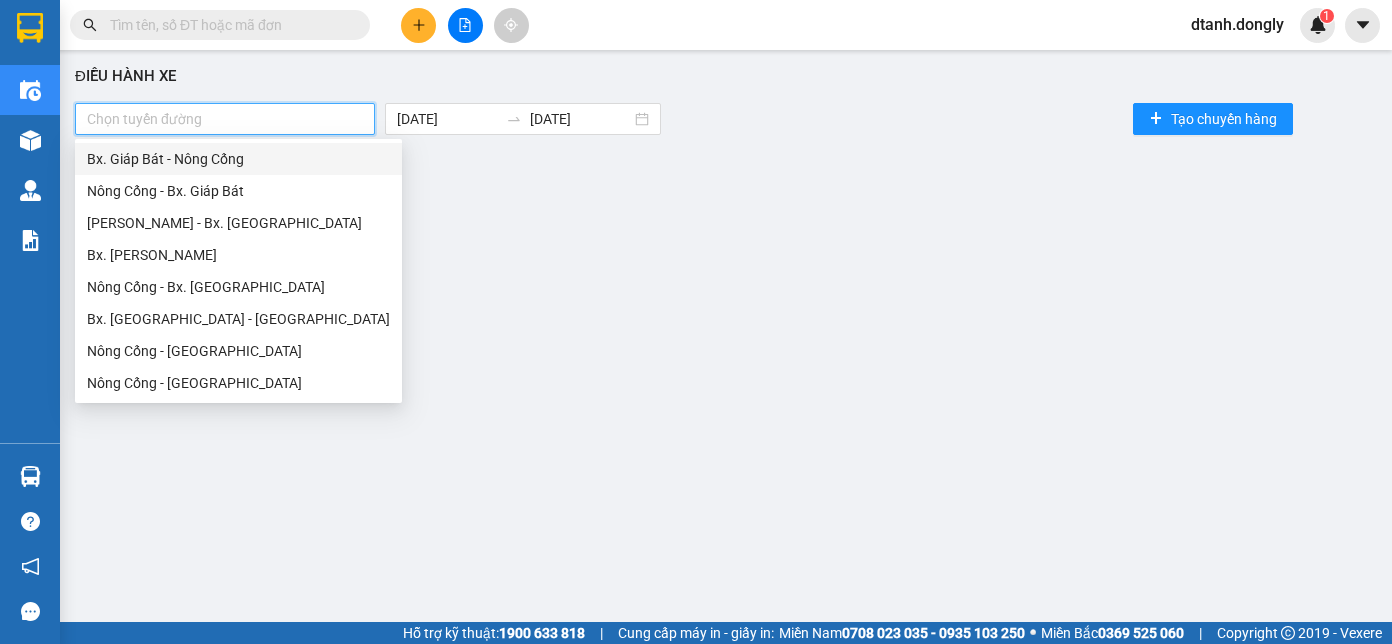 drag, startPoint x: 280, startPoint y: 149, endPoint x: 281, endPoint y: 160, distance: 11.045361 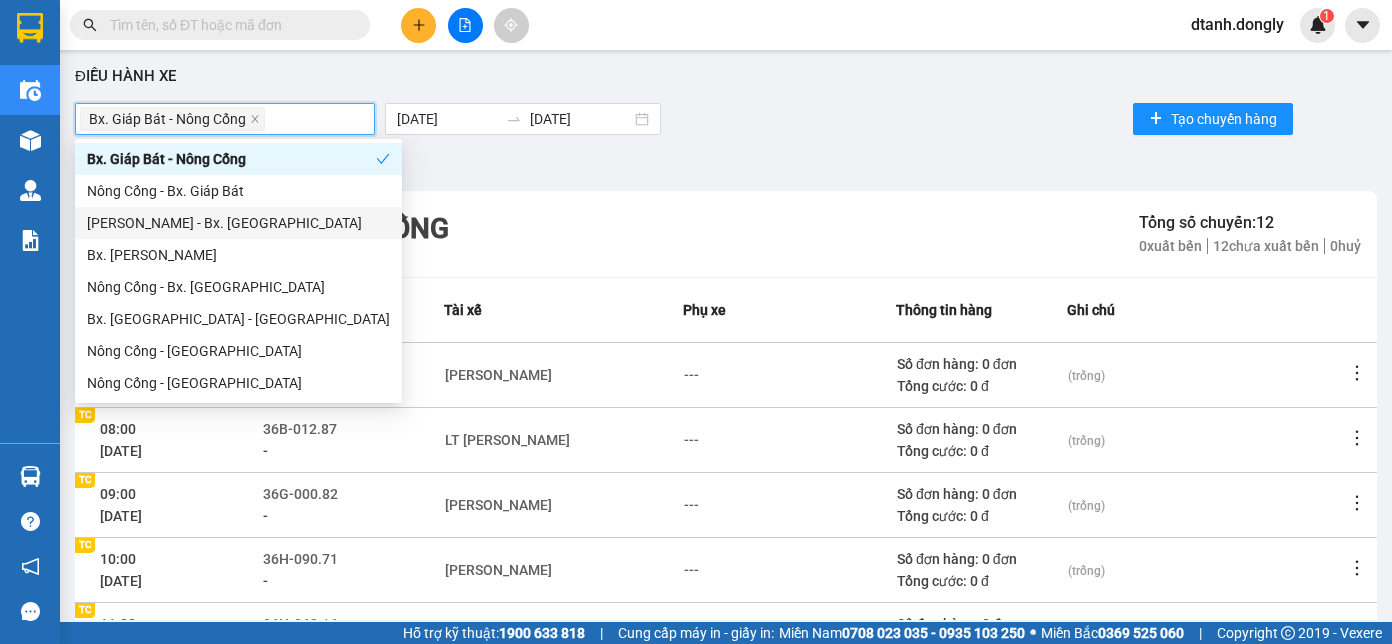 scroll, scrollTop: 300, scrollLeft: 0, axis: vertical 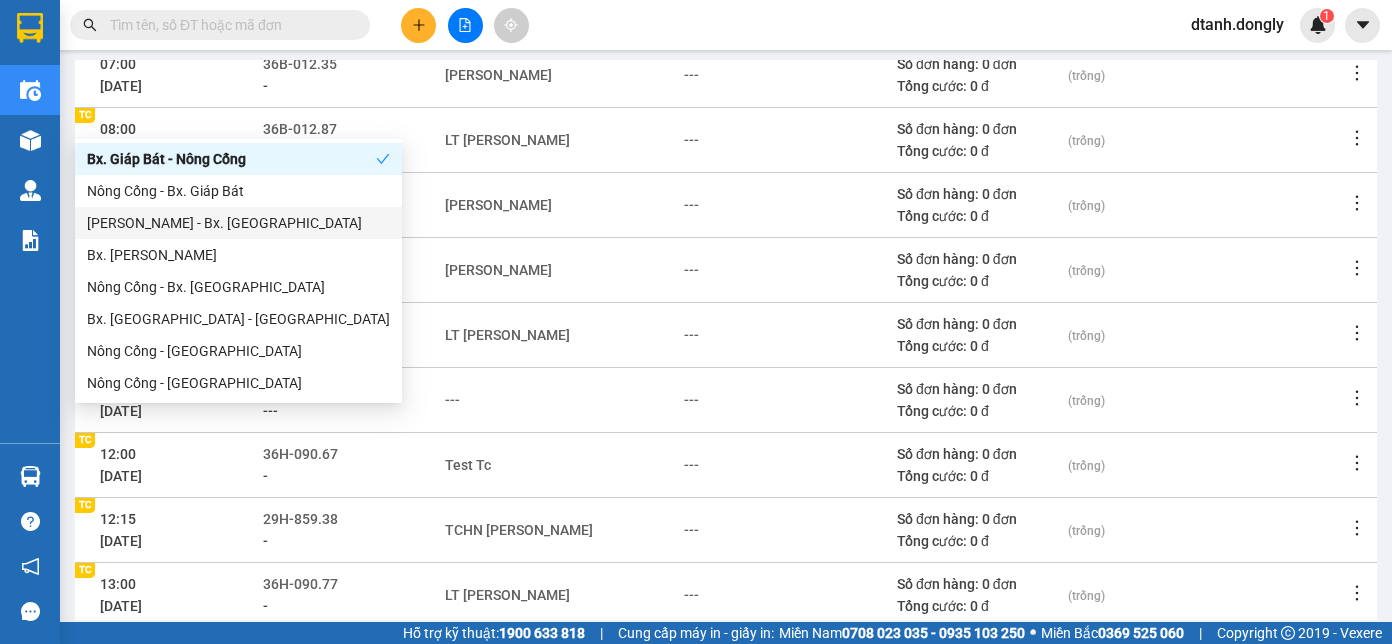 click on "Test Tc" at bounding box center [563, 465] 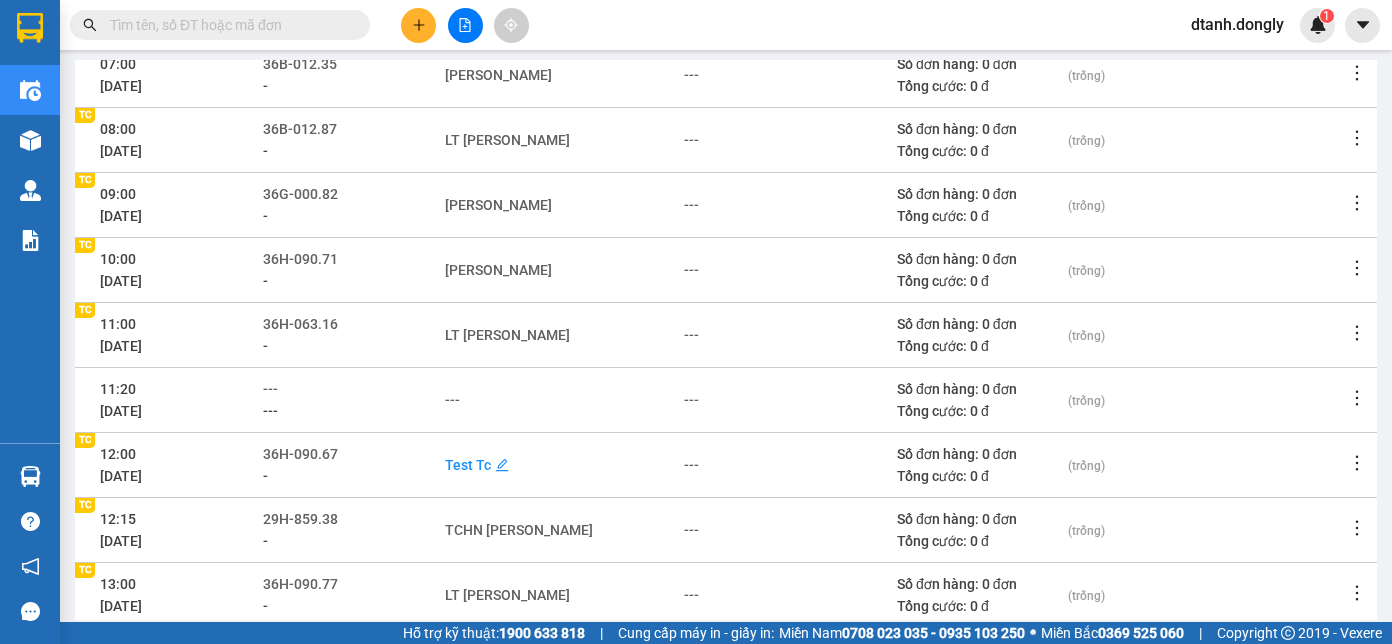 click on "Test Tc" at bounding box center (468, 465) 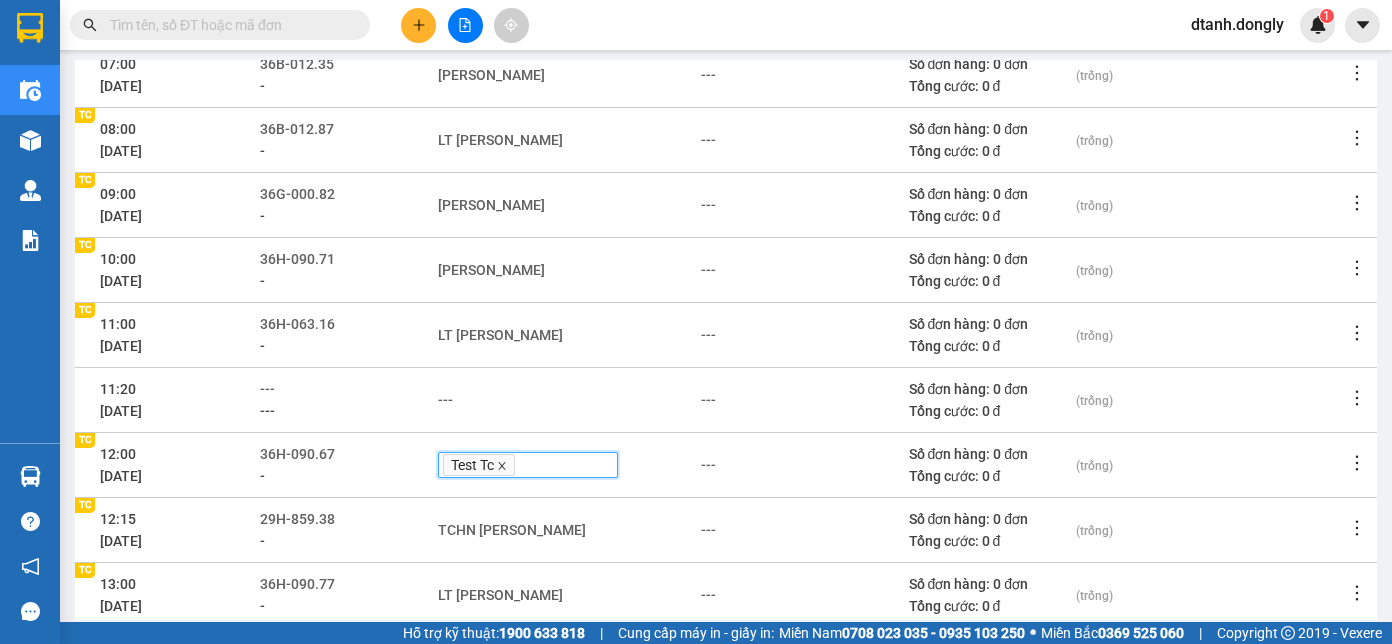 click 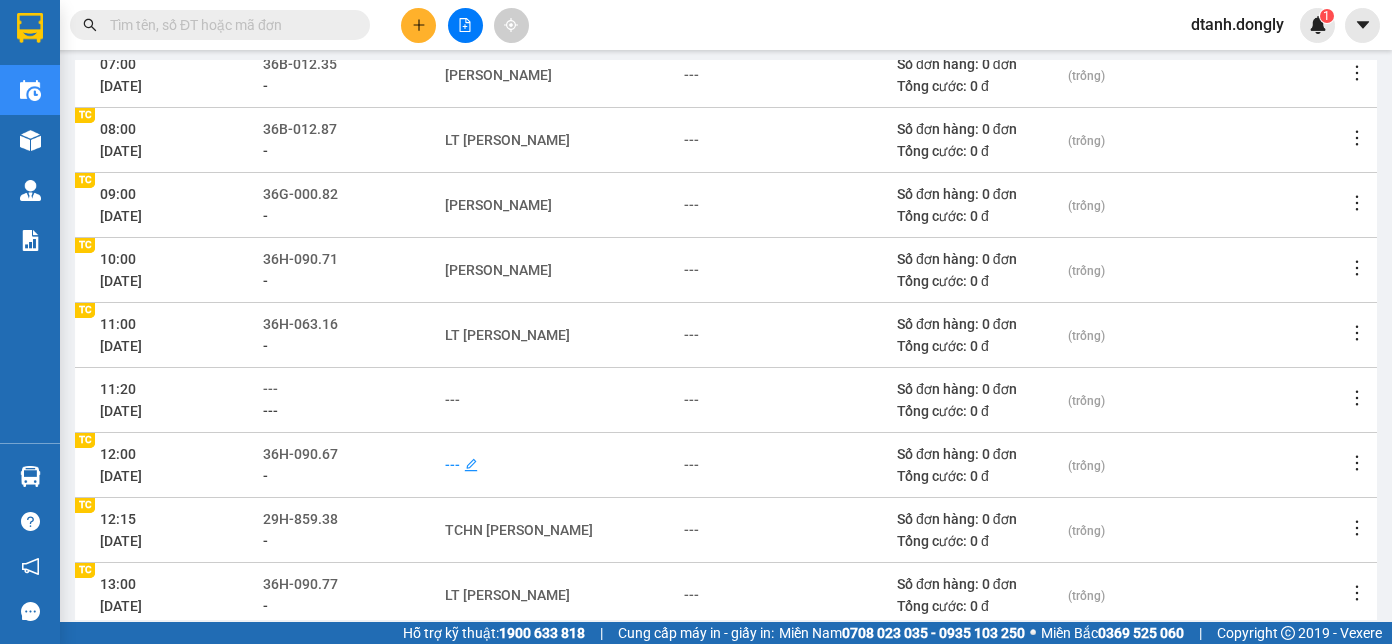click on "---" at bounding box center (452, 465) 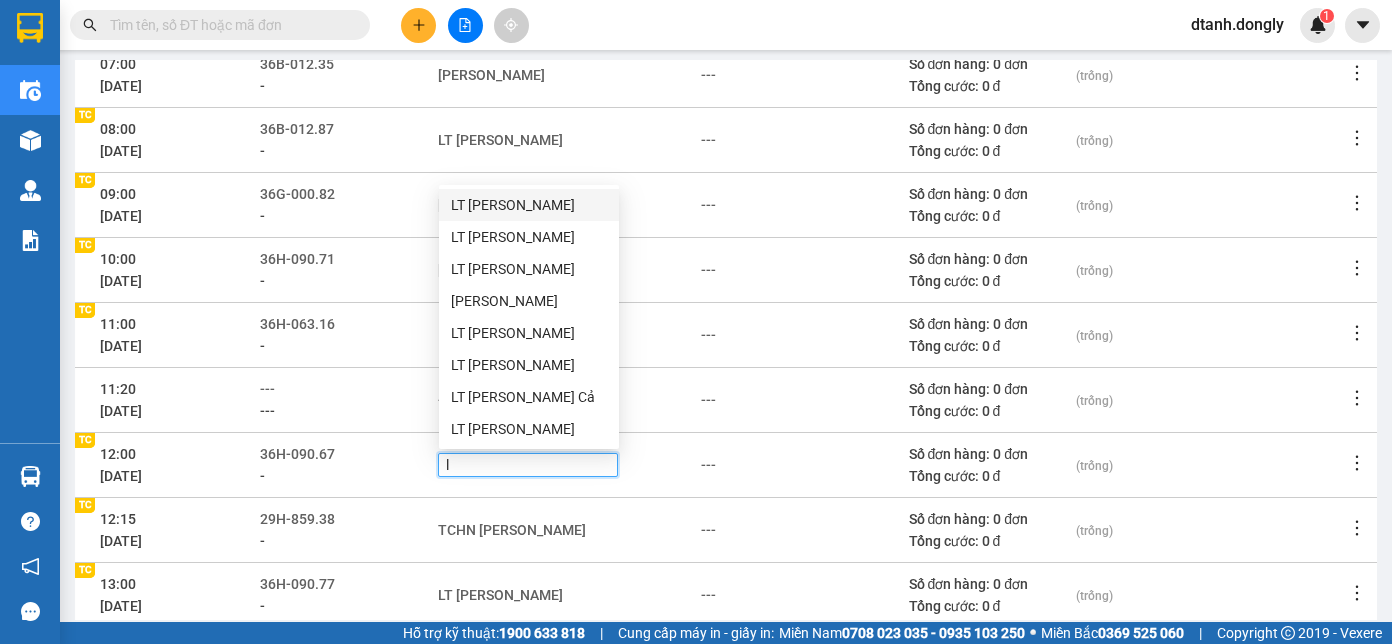 type on "la" 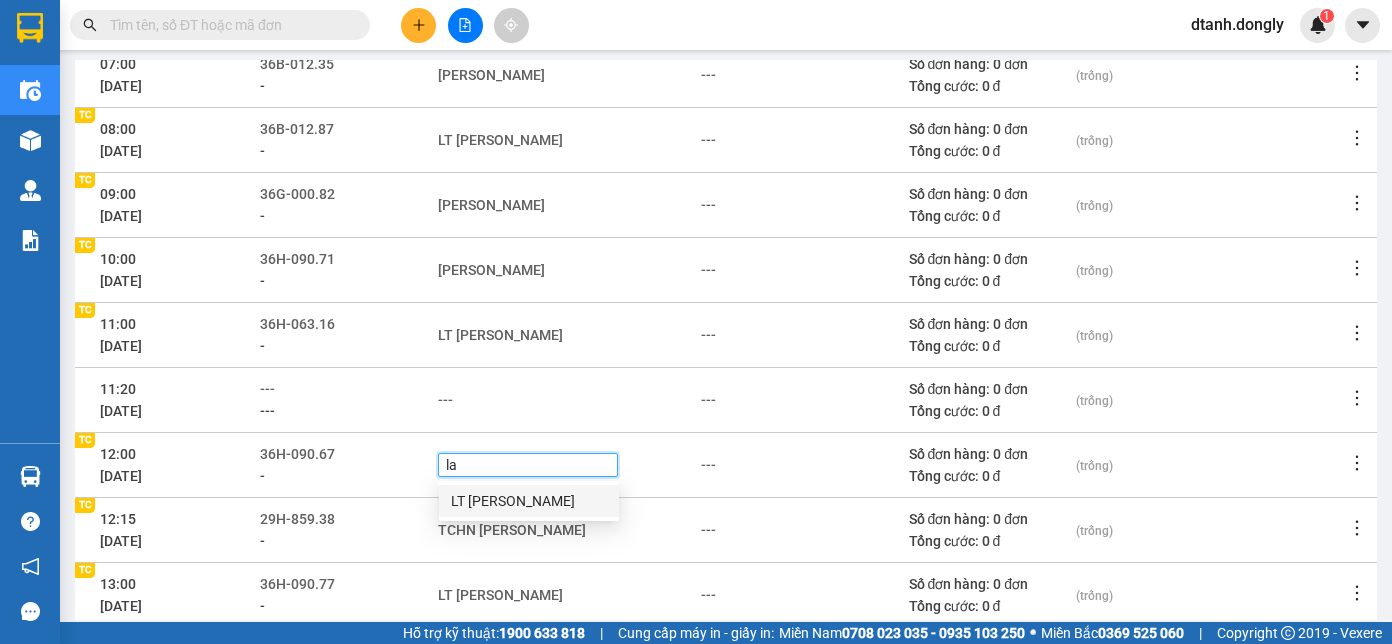 click on "LT Trần Văn Lâm" at bounding box center (529, 501) 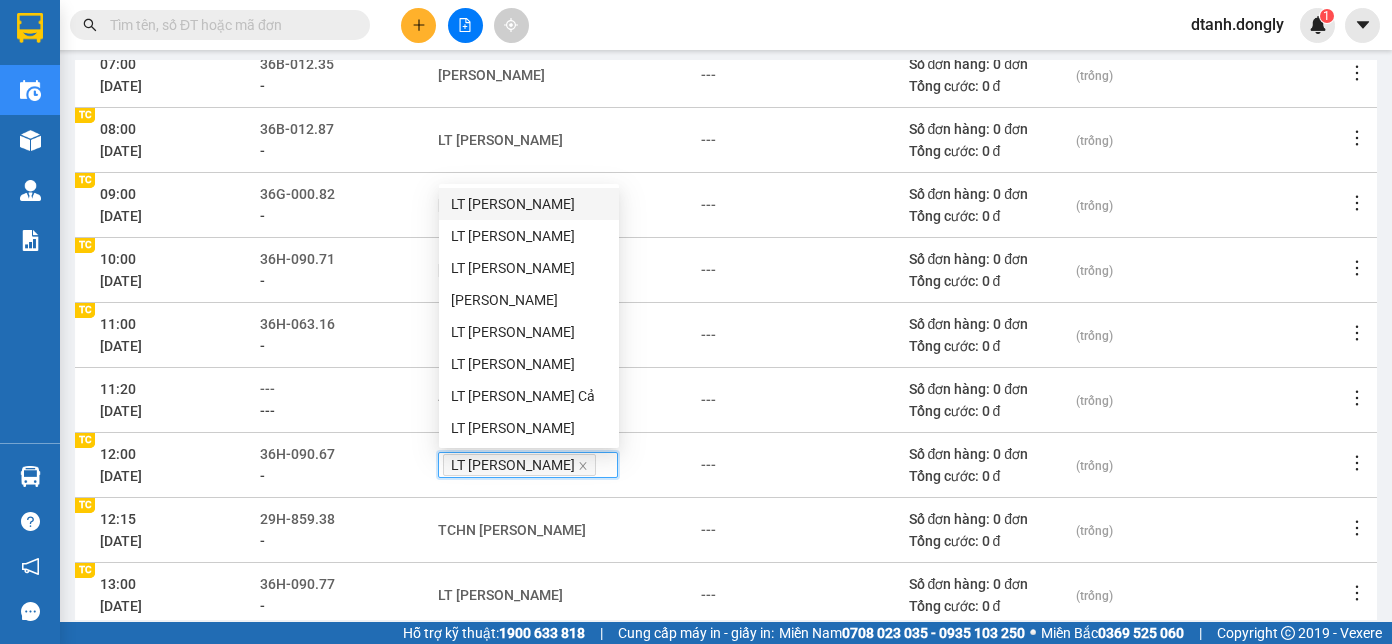 click on "29H-859.38  -" at bounding box center (348, 529) 